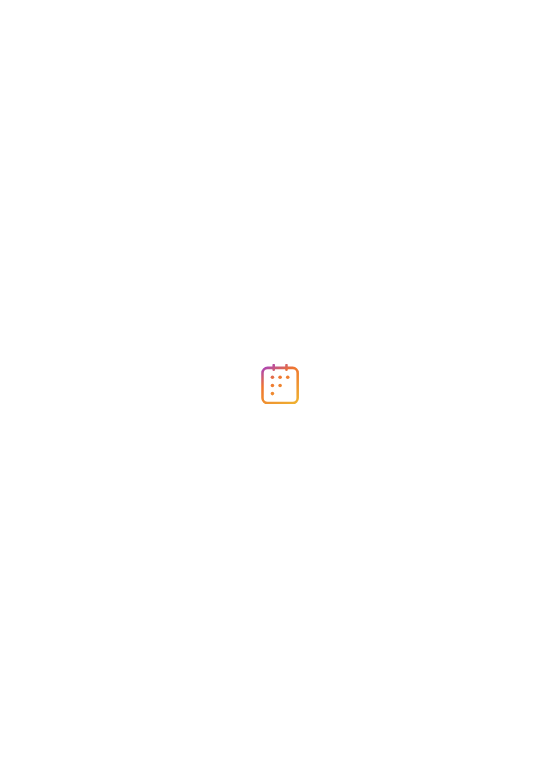 scroll, scrollTop: 0, scrollLeft: 0, axis: both 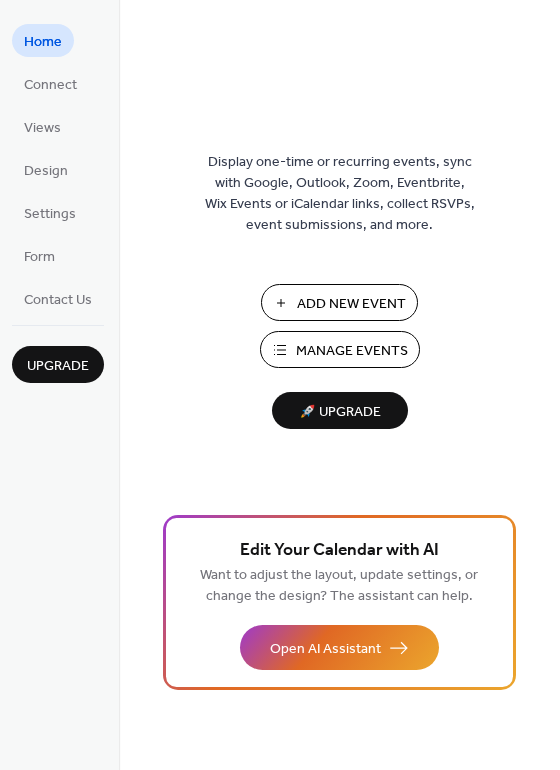 click on "Add New Event" at bounding box center [351, 304] 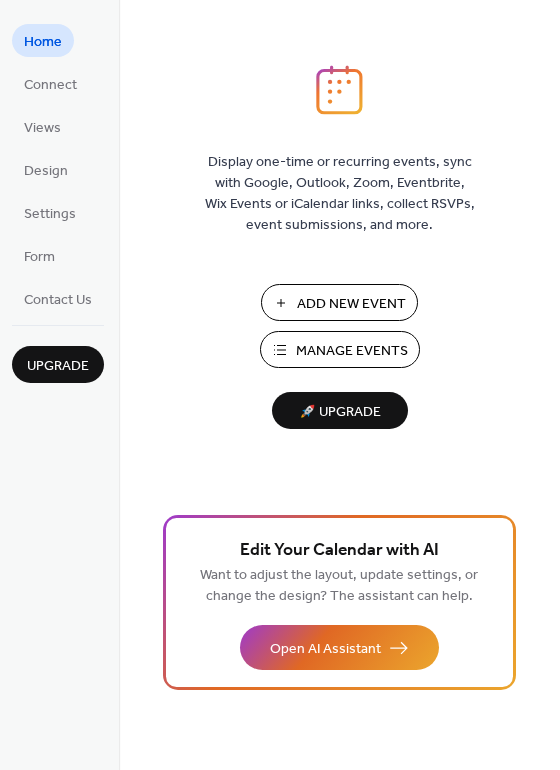 click on "Add New Event" at bounding box center (351, 304) 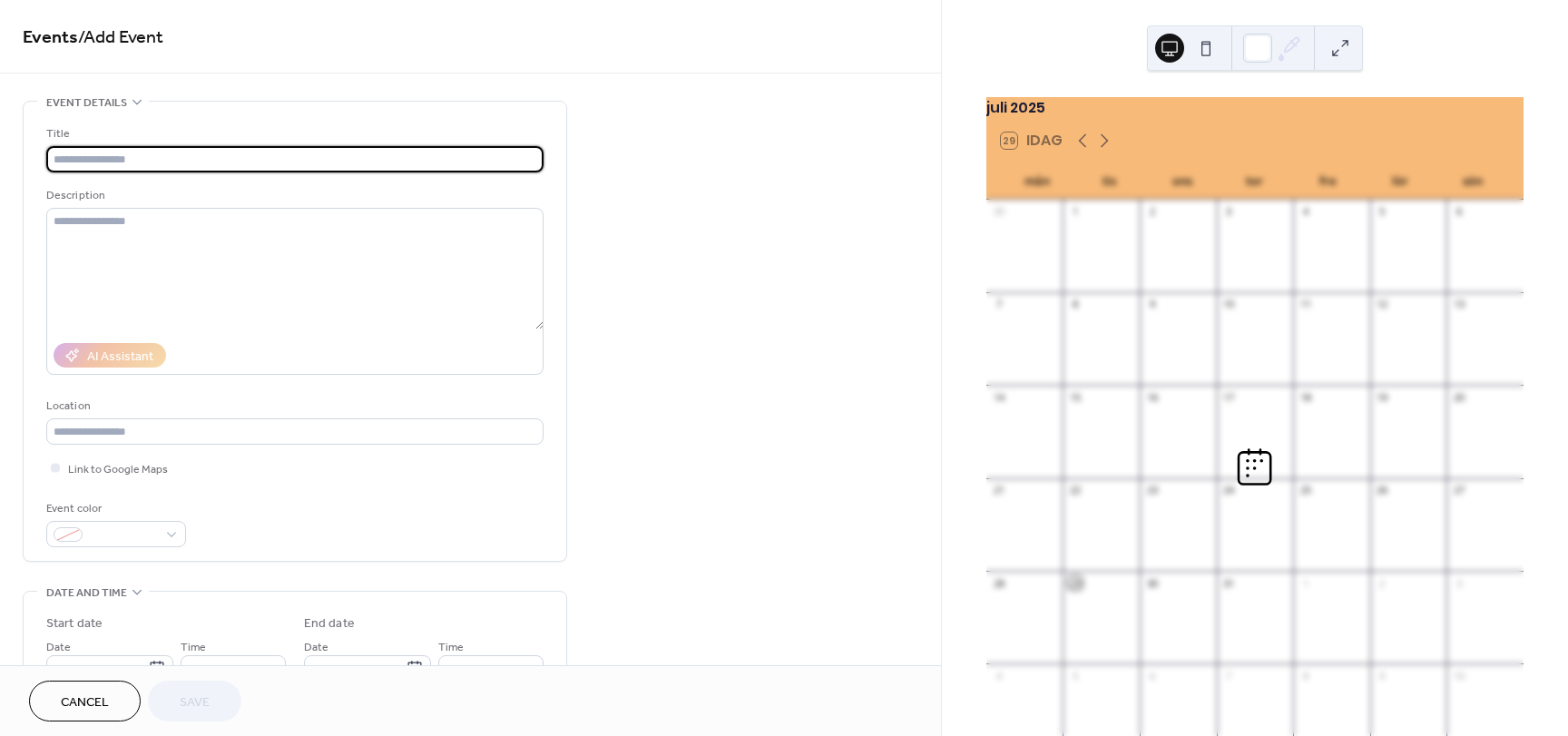 scroll, scrollTop: 0, scrollLeft: 0, axis: both 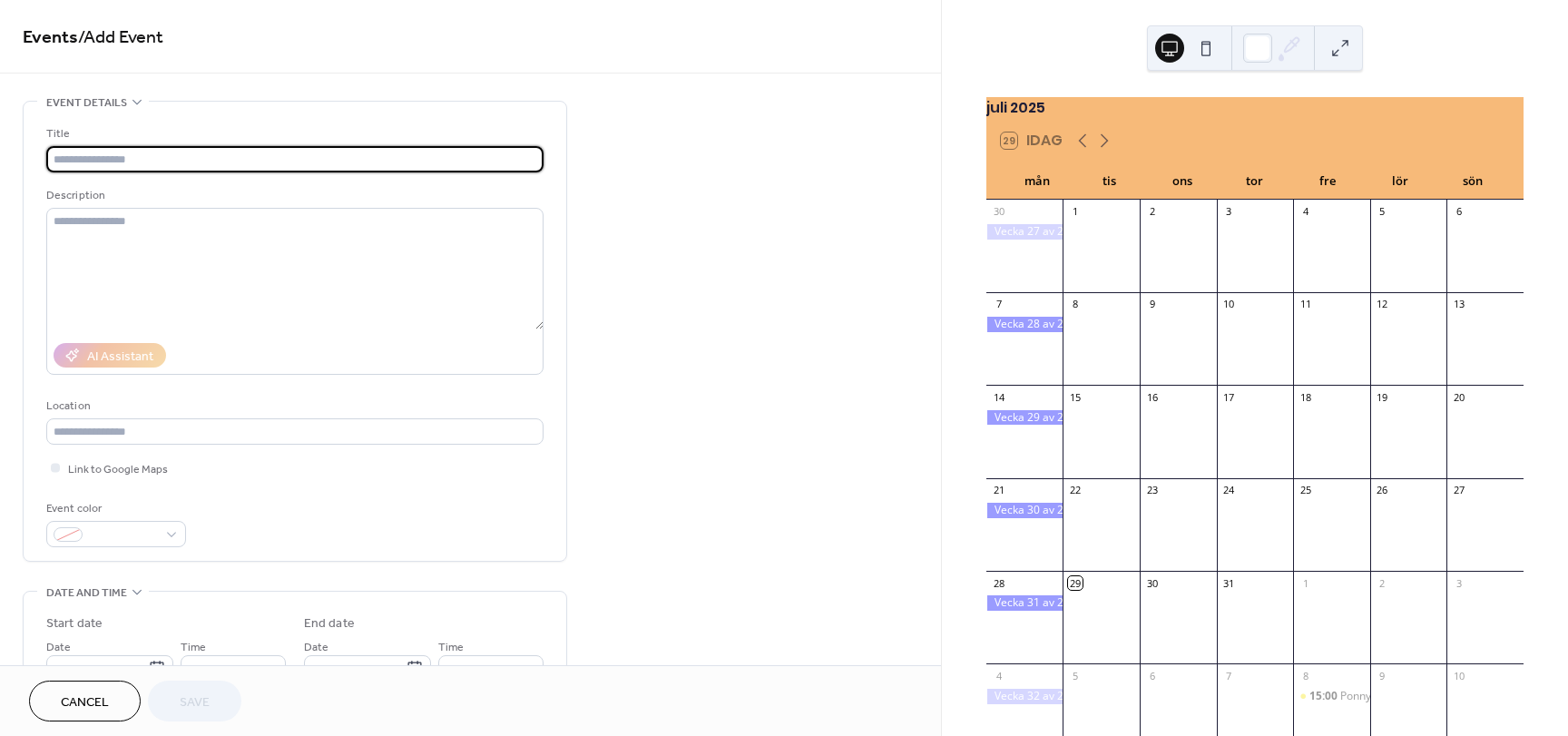 click at bounding box center (295, 159) 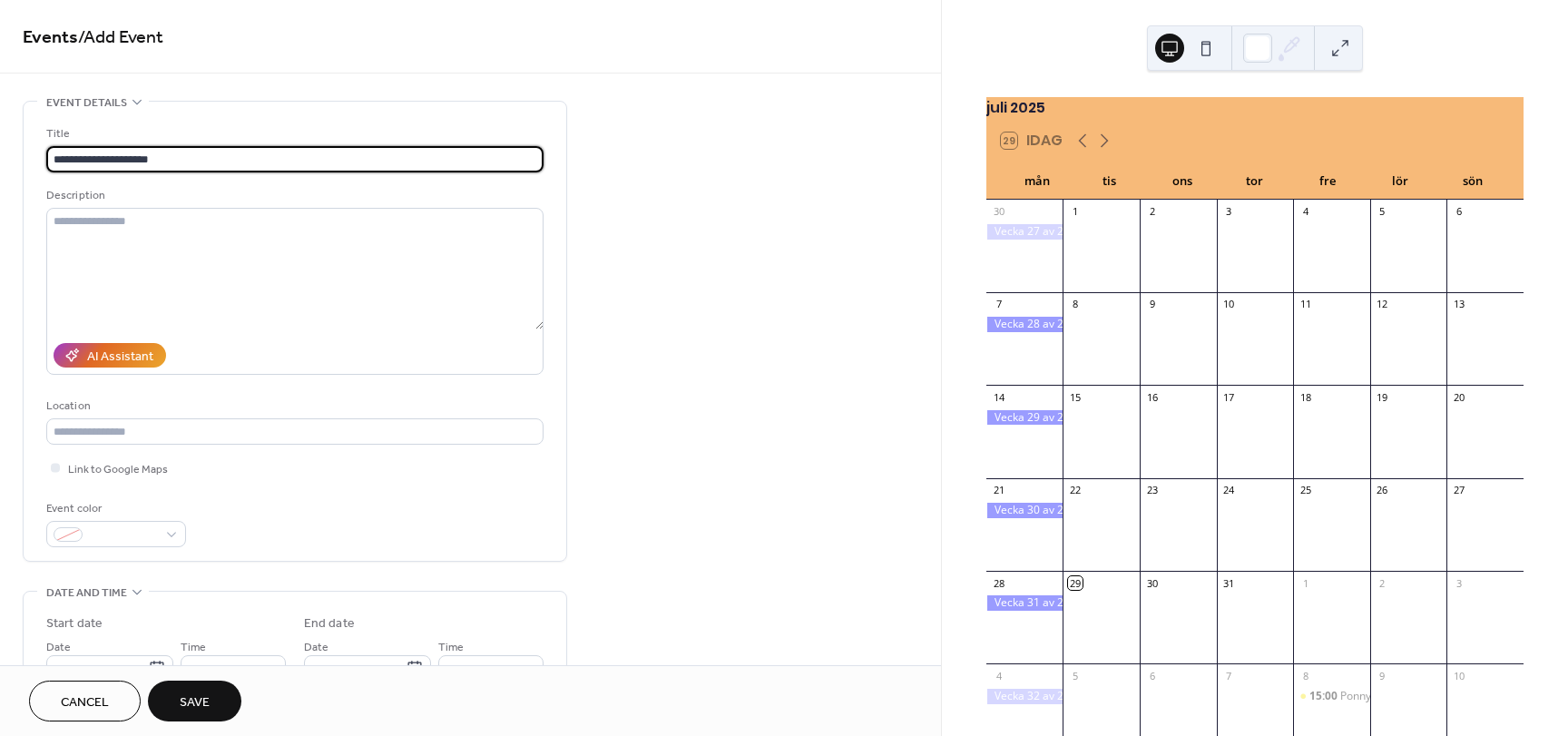 type on "**********" 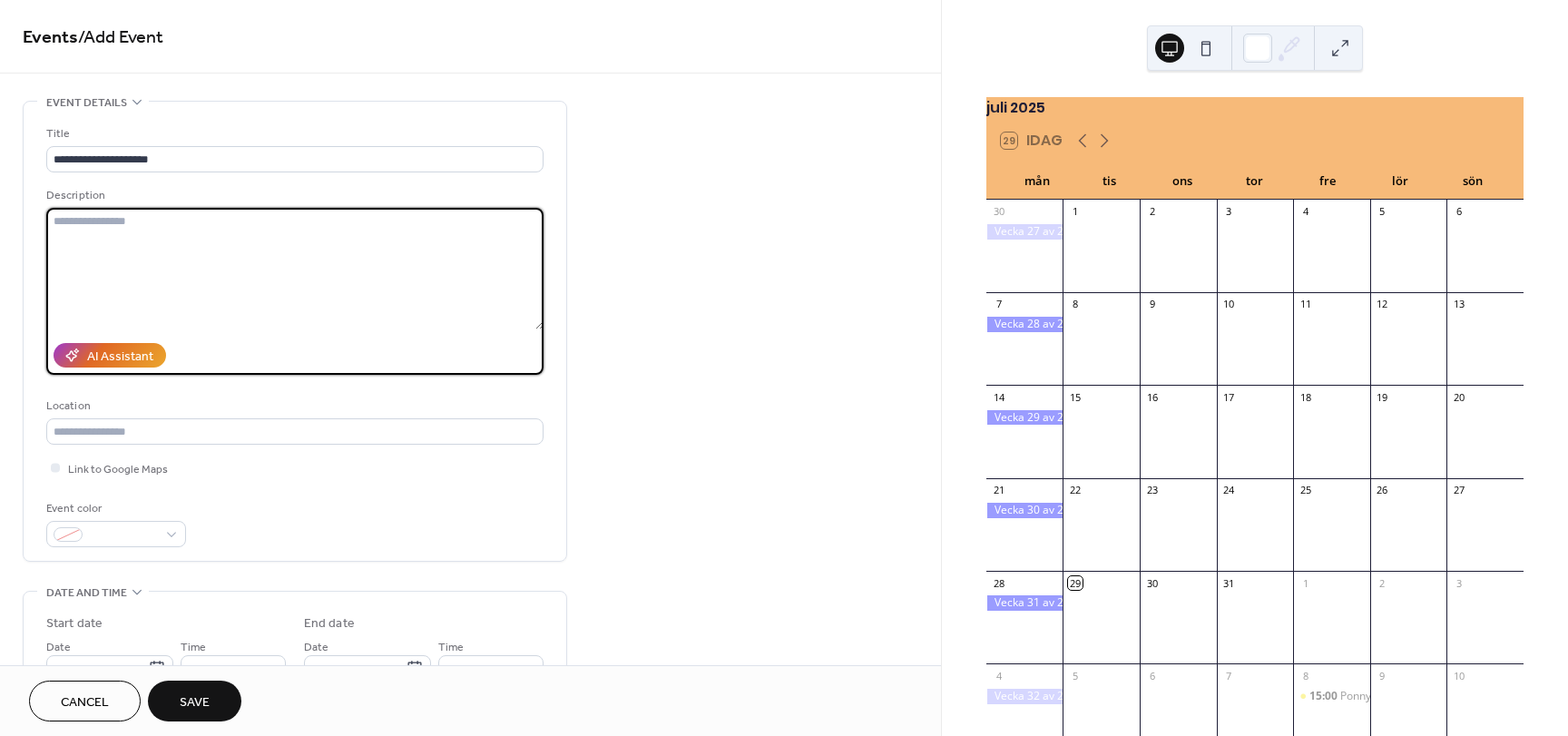 click at bounding box center [295, 269] 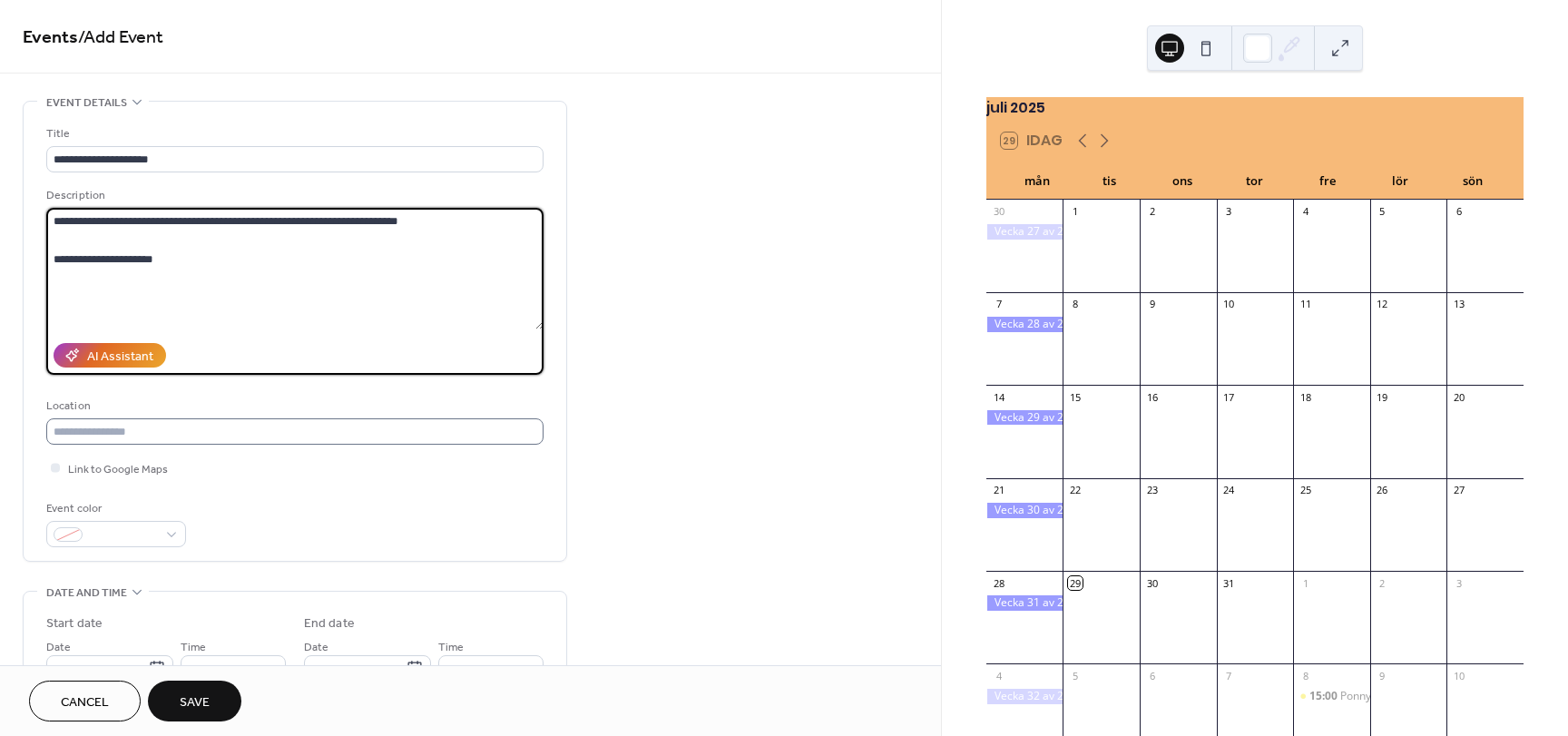 type on "**********" 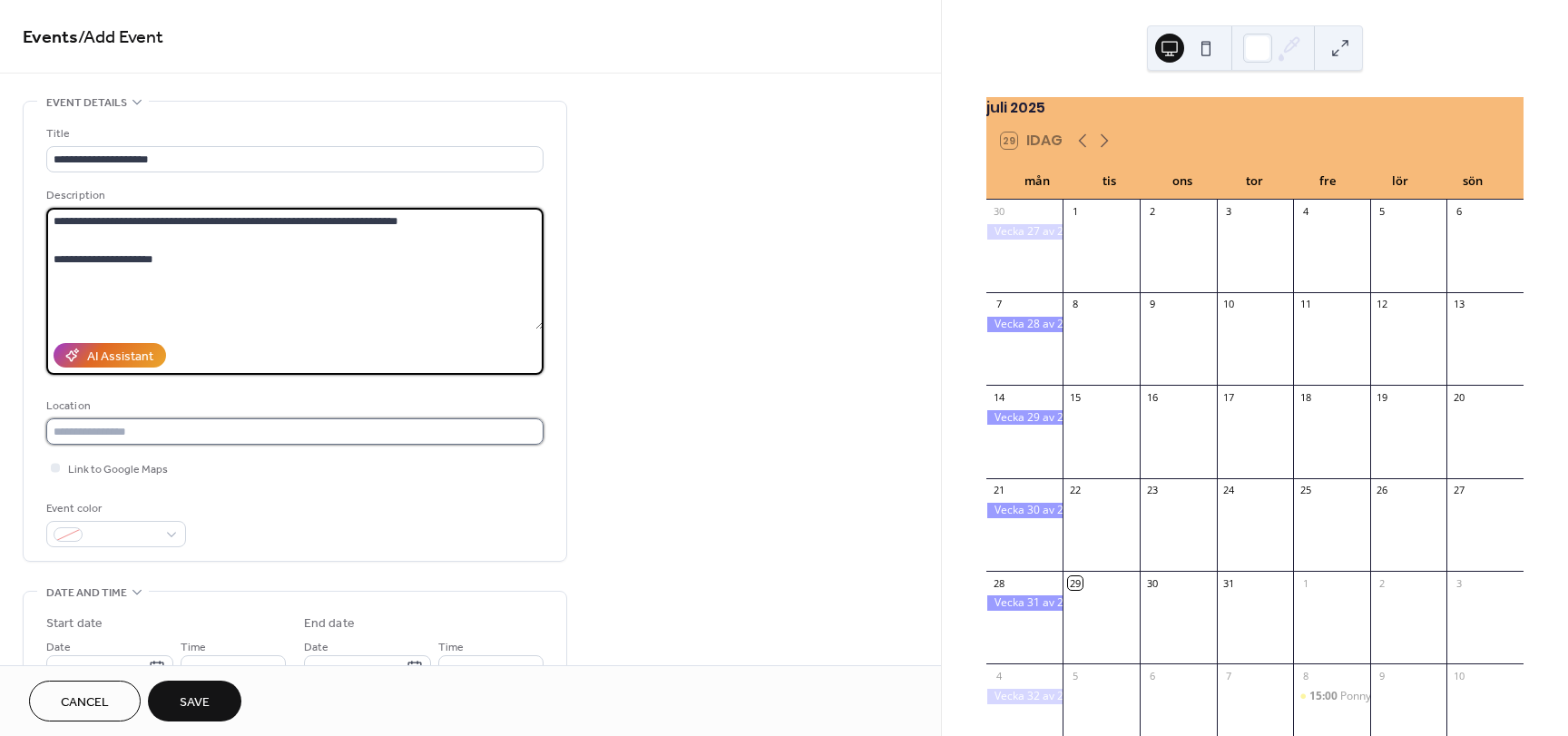 click at bounding box center (295, 431) 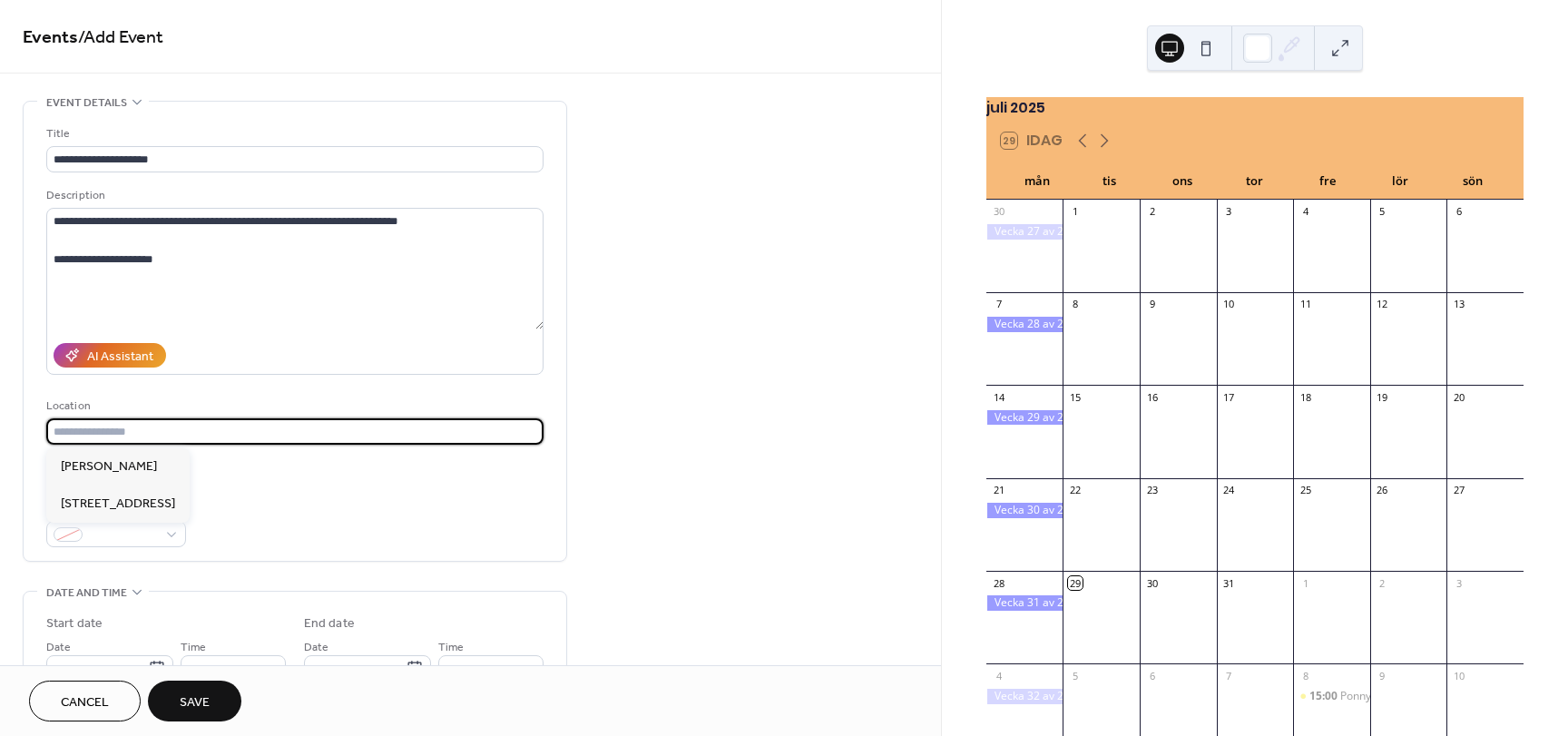 click on "**********" at bounding box center [295, 336] 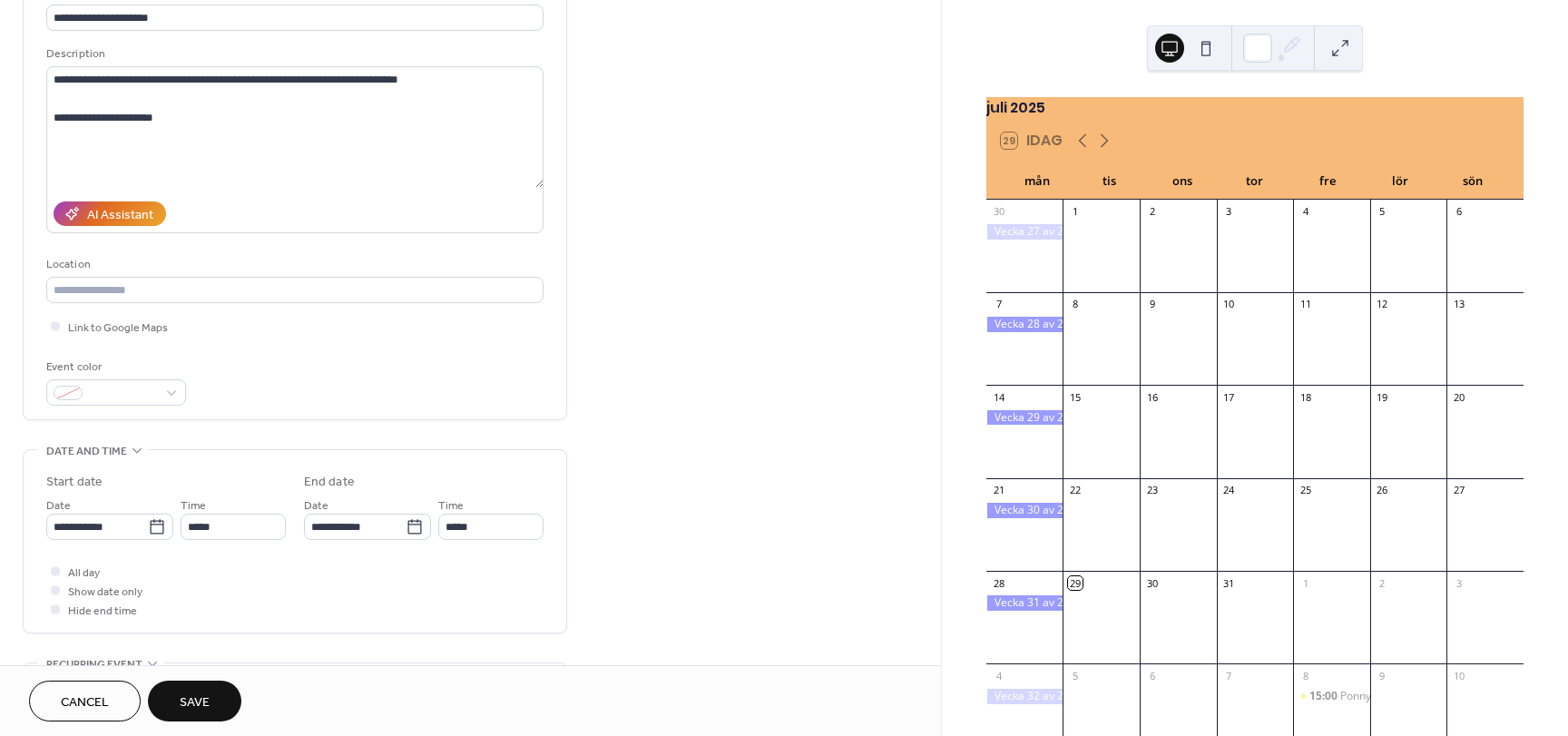 scroll, scrollTop: 142, scrollLeft: 0, axis: vertical 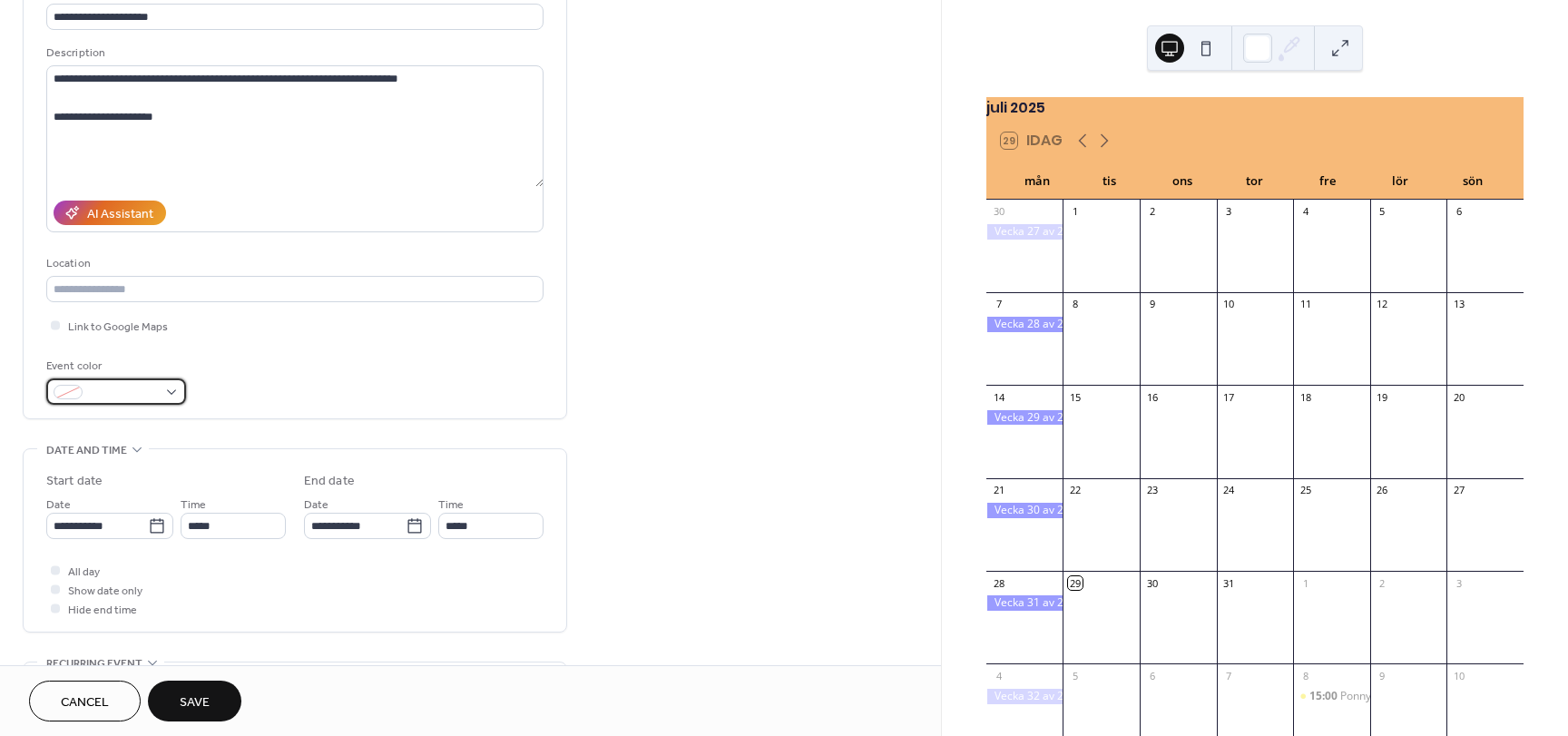 click at bounding box center [116, 391] 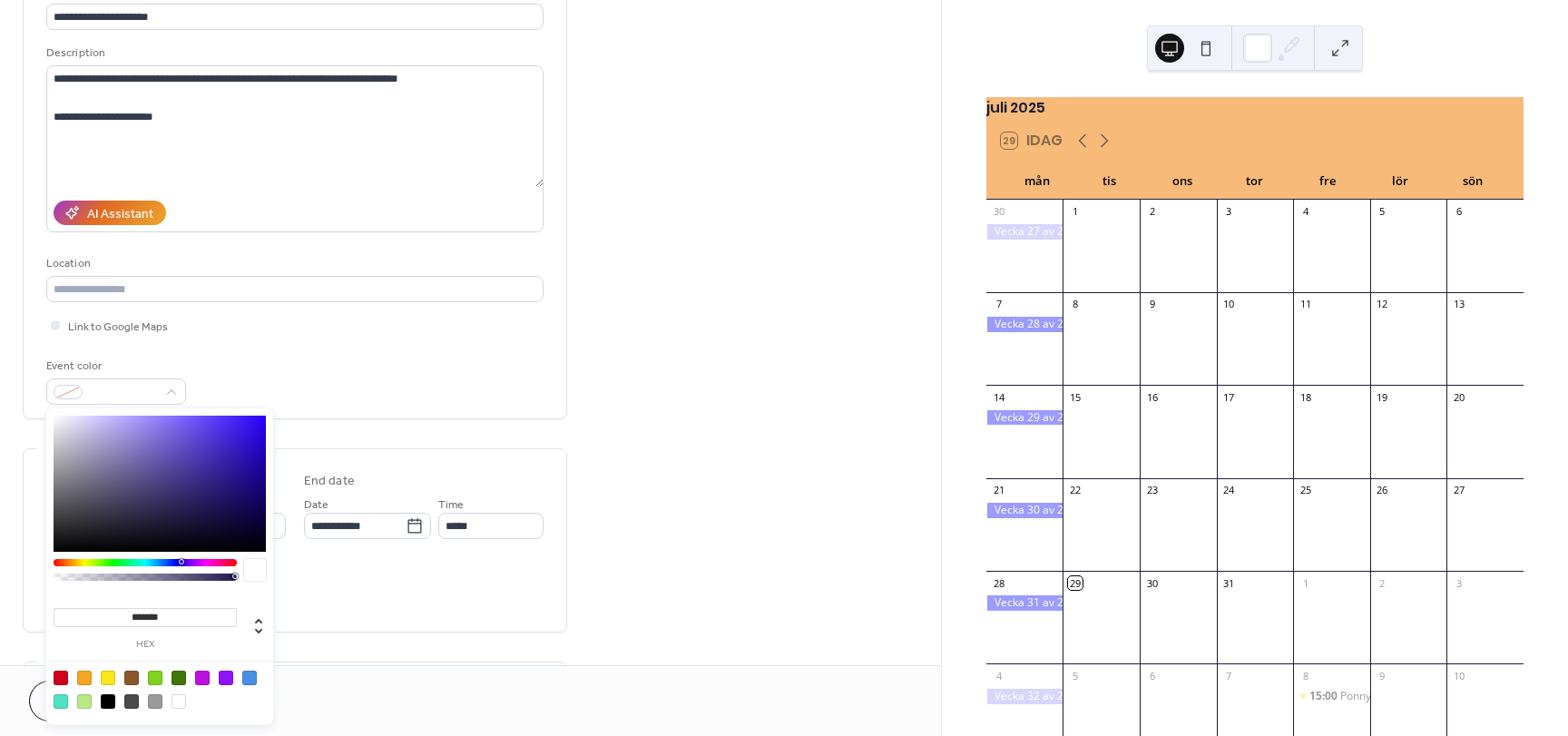 click at bounding box center [160, 689] 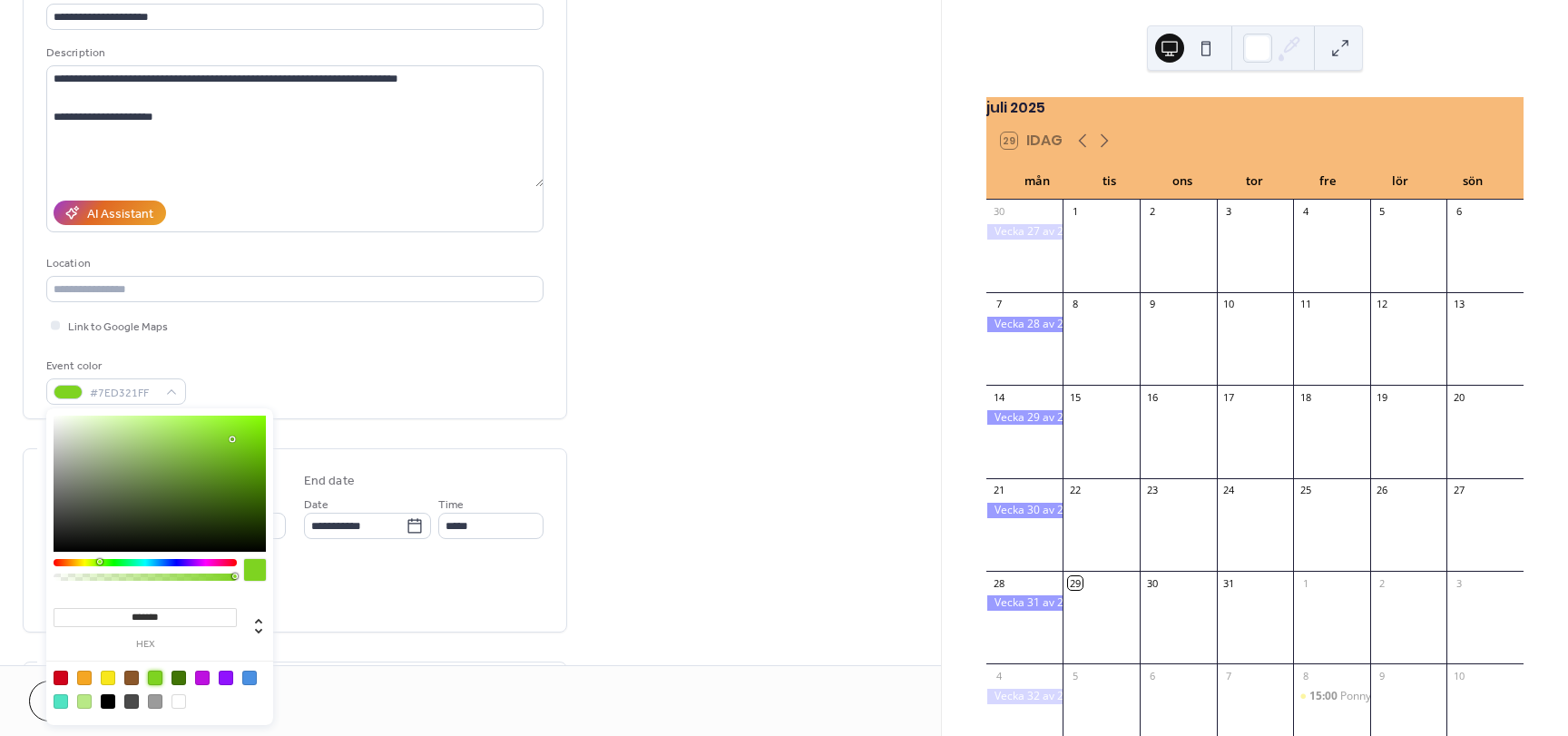 click at bounding box center (179, 678) 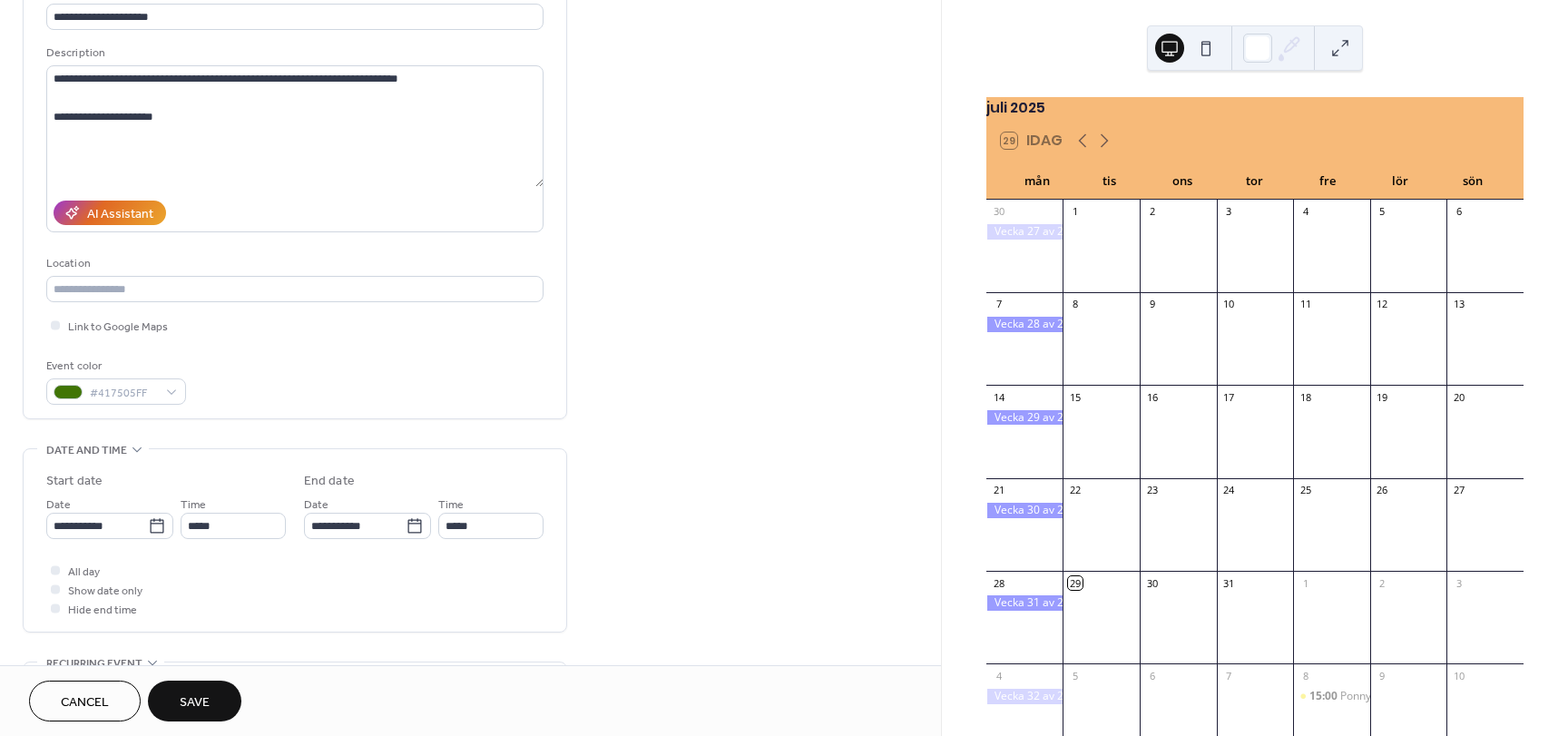click on "Event color #417505FF" at bounding box center (295, 380) 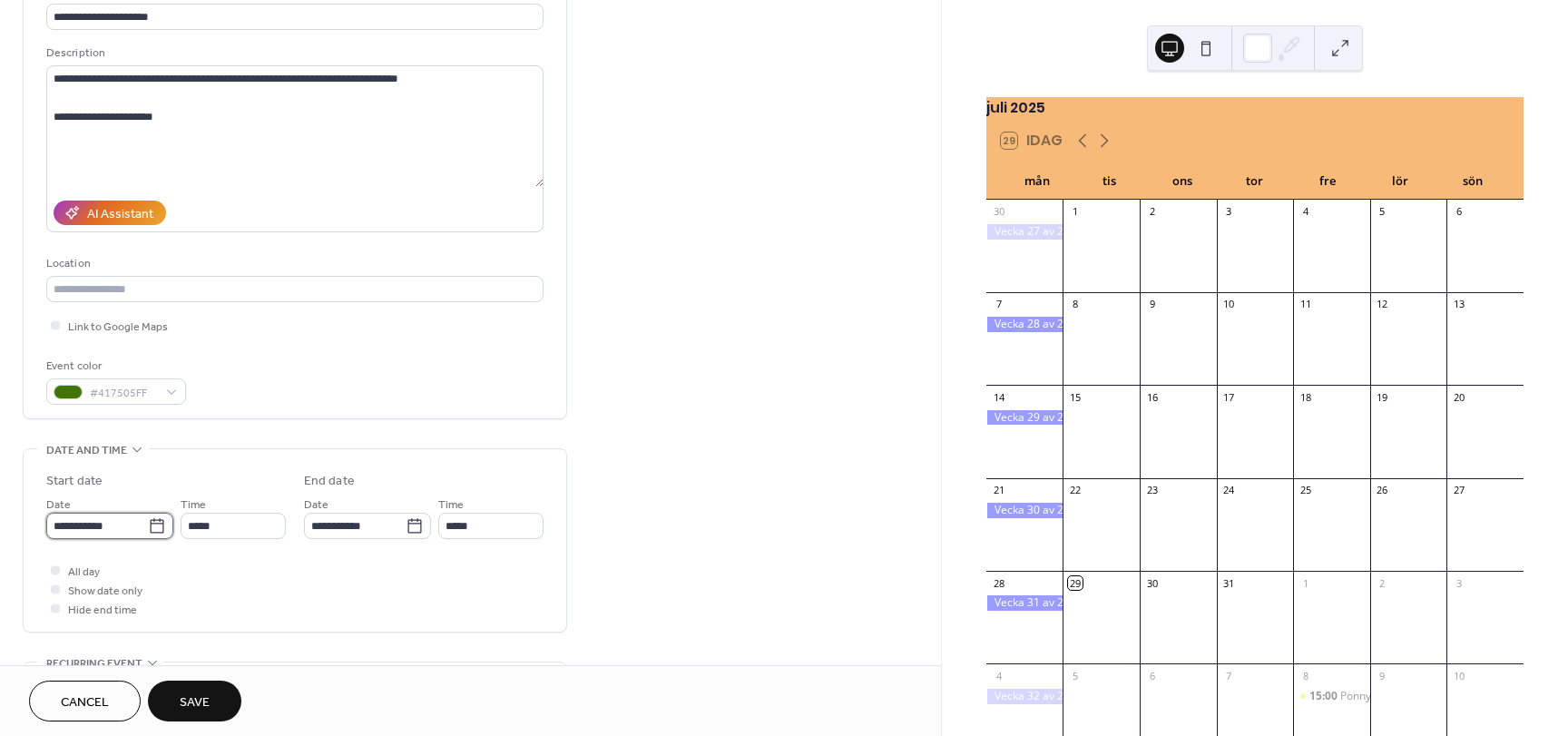 click on "**********" at bounding box center [97, 525] 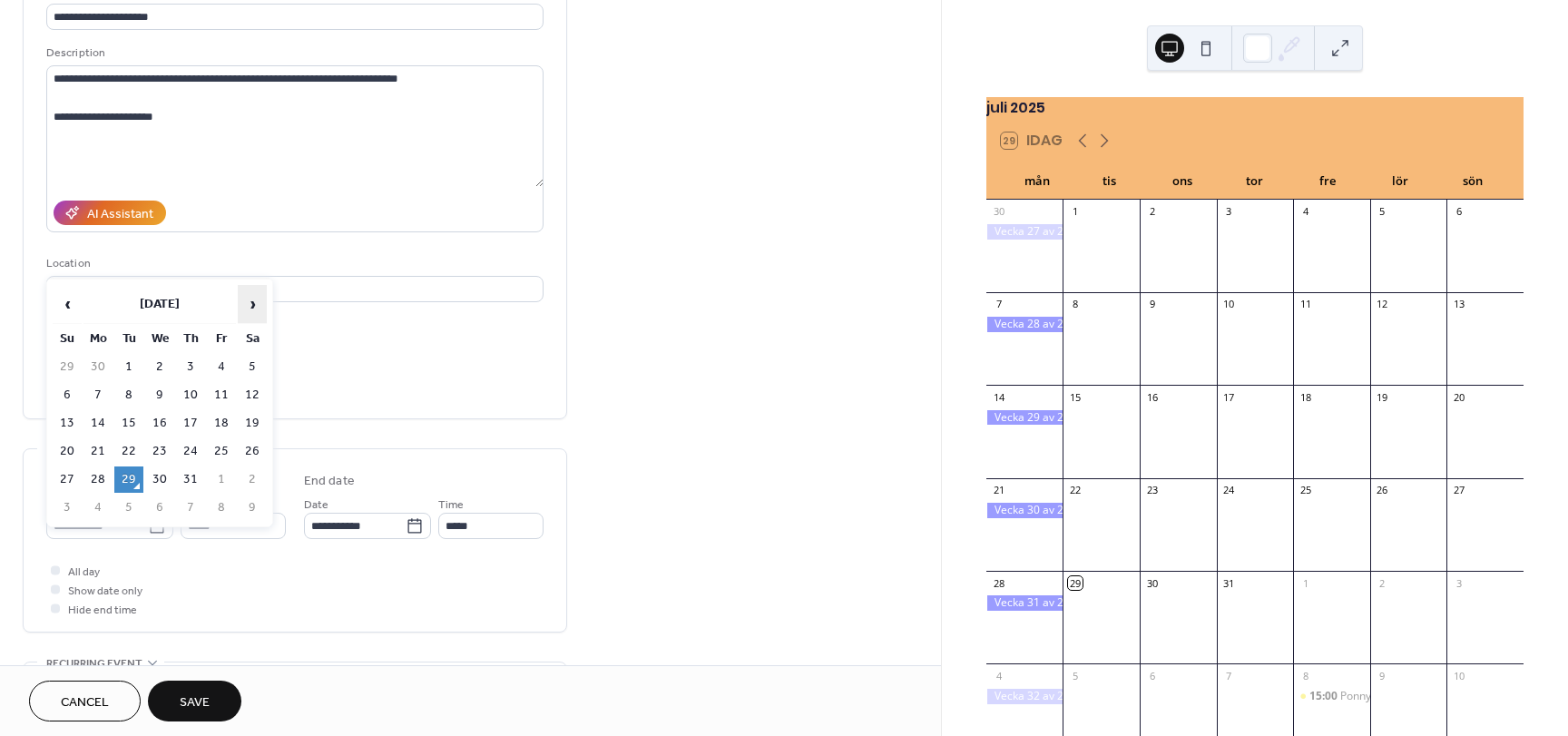 click on "›" at bounding box center [252, 304] 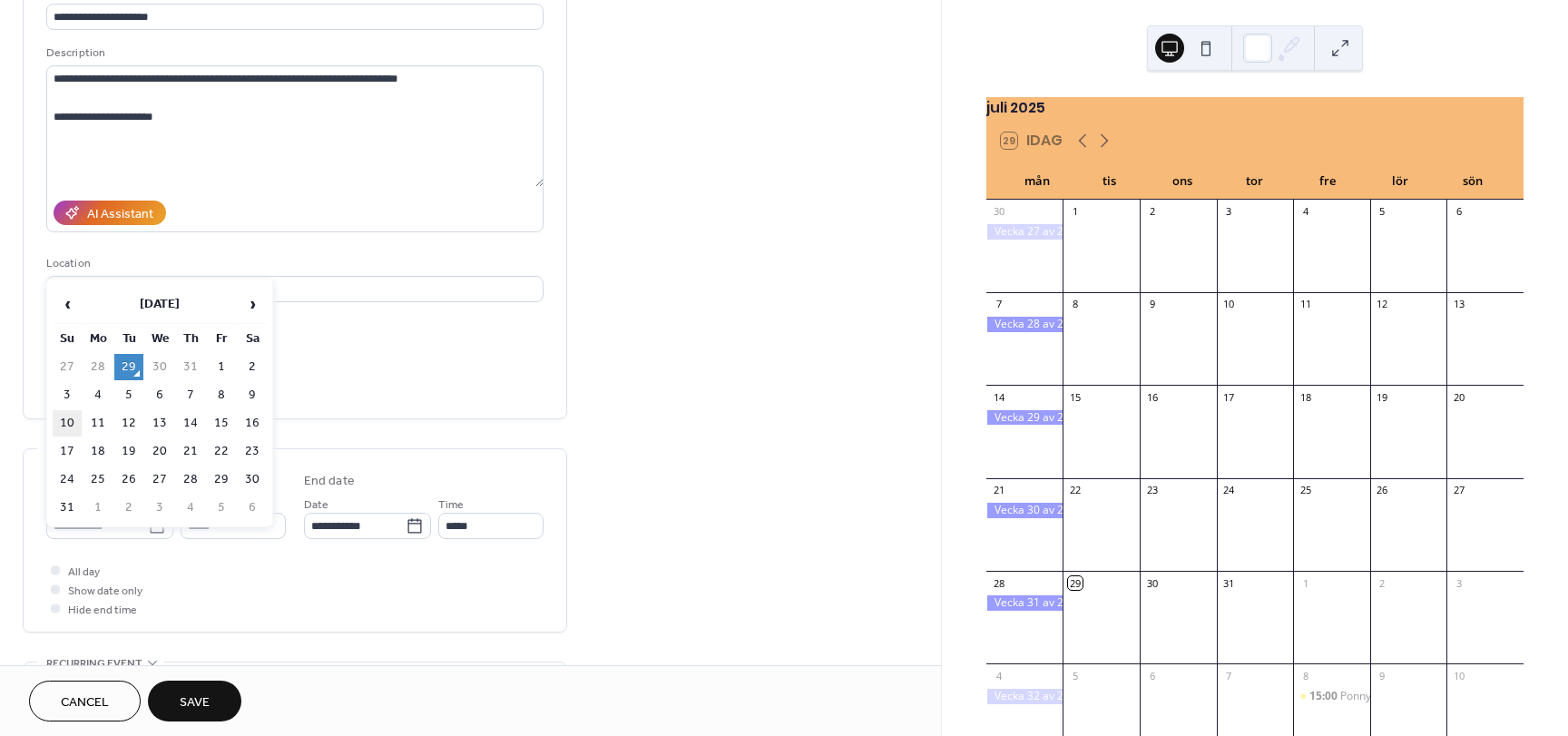 click on "10" at bounding box center (67, 423) 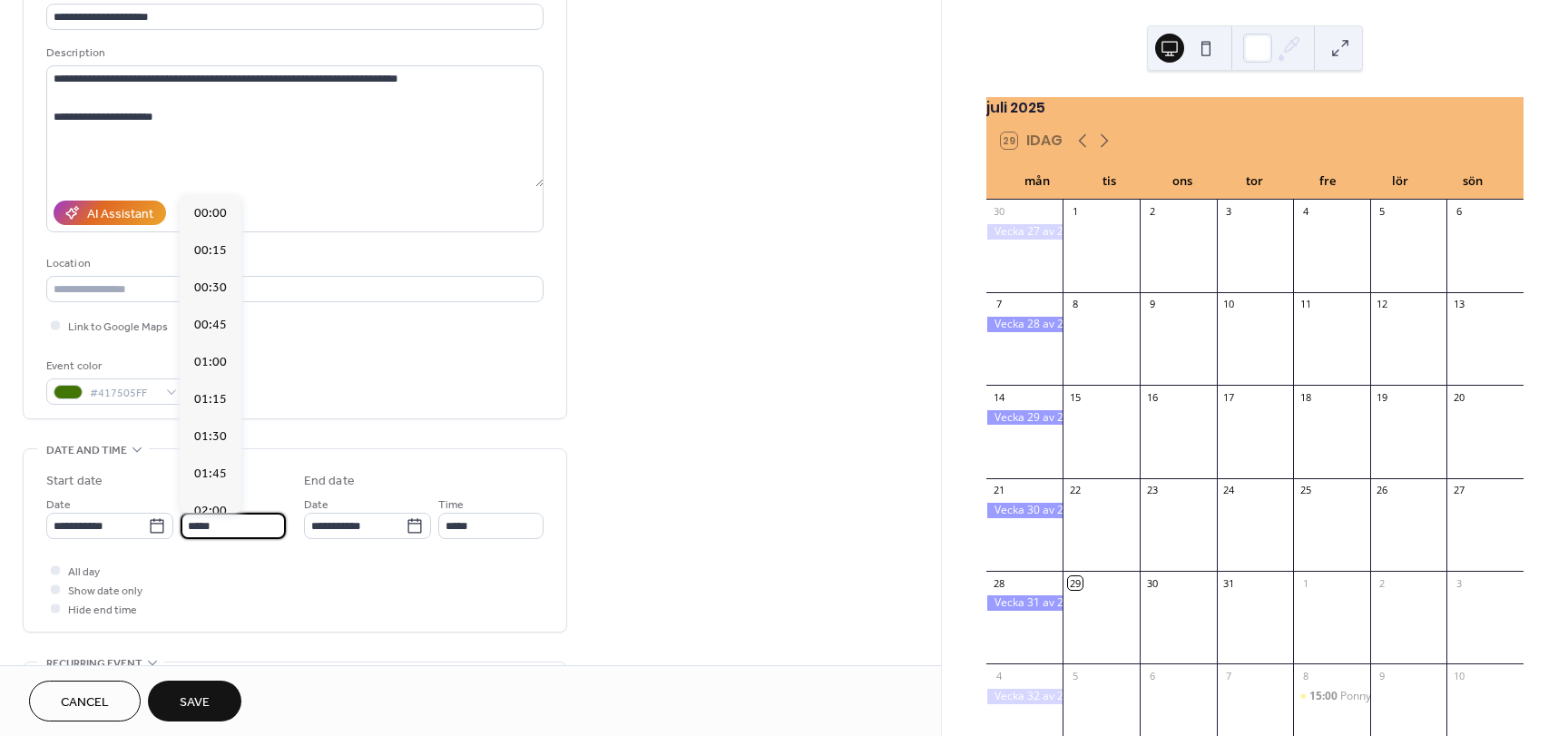 click on "*****" at bounding box center (233, 525) 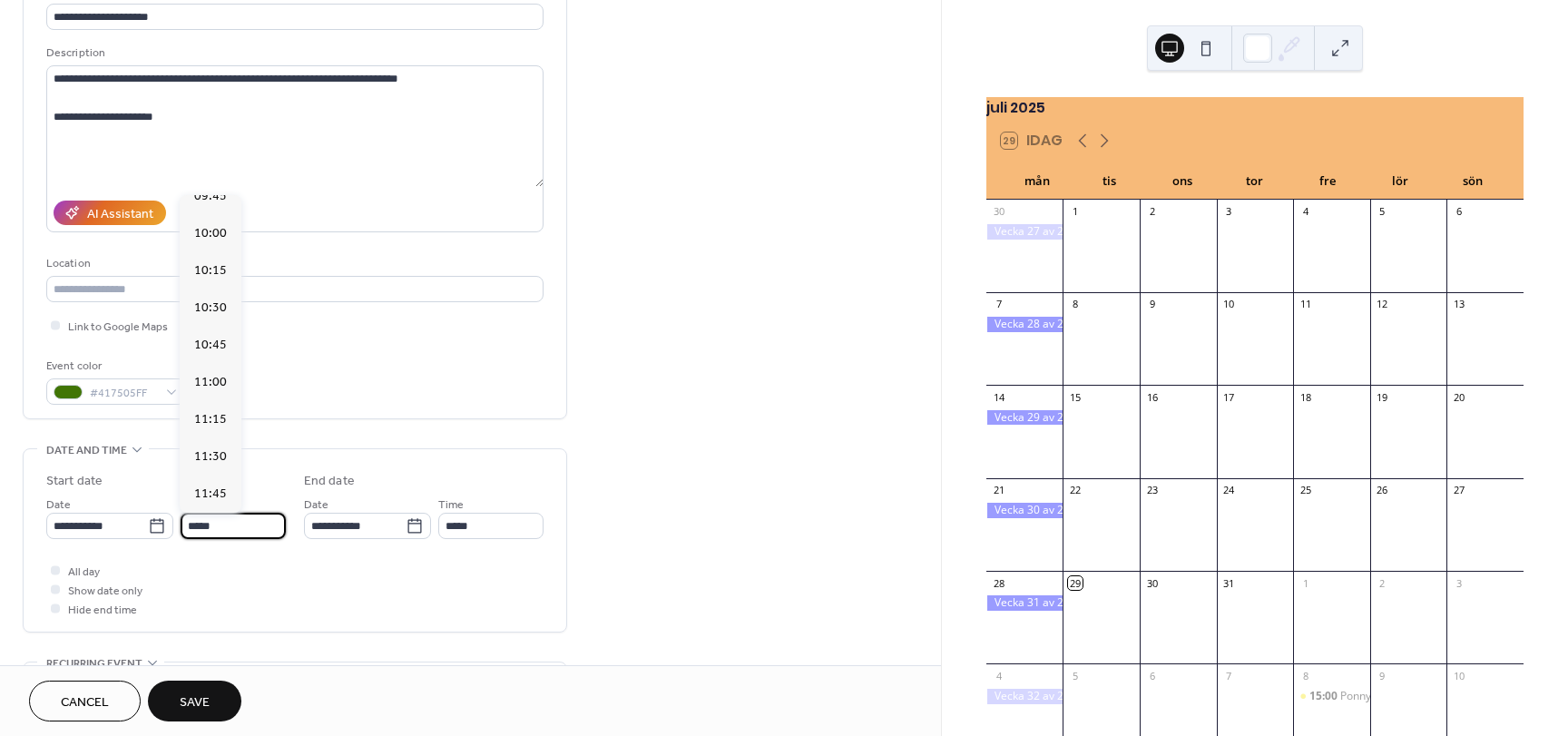 scroll, scrollTop: 1466, scrollLeft: 0, axis: vertical 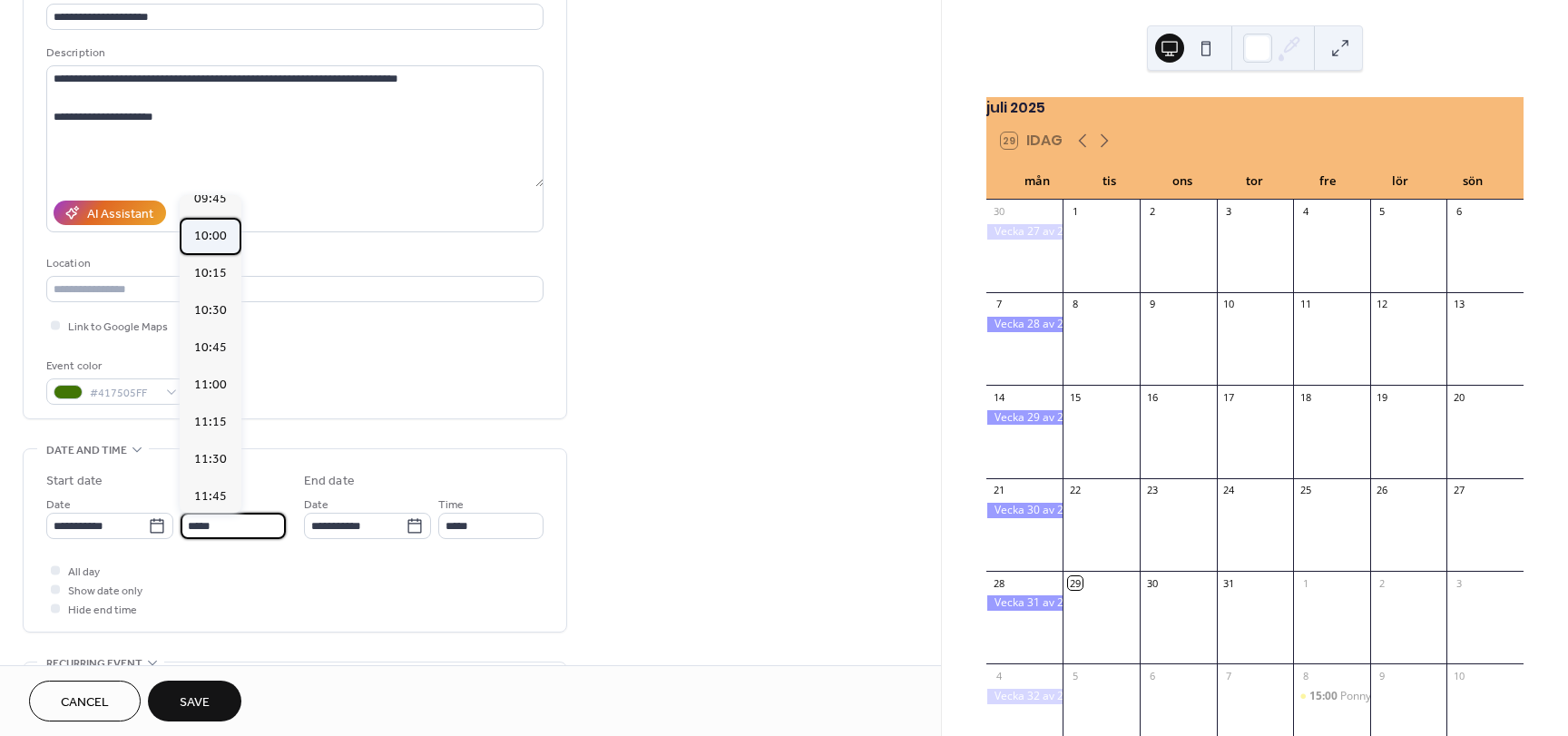 click on "10:00" at bounding box center [211, 236] 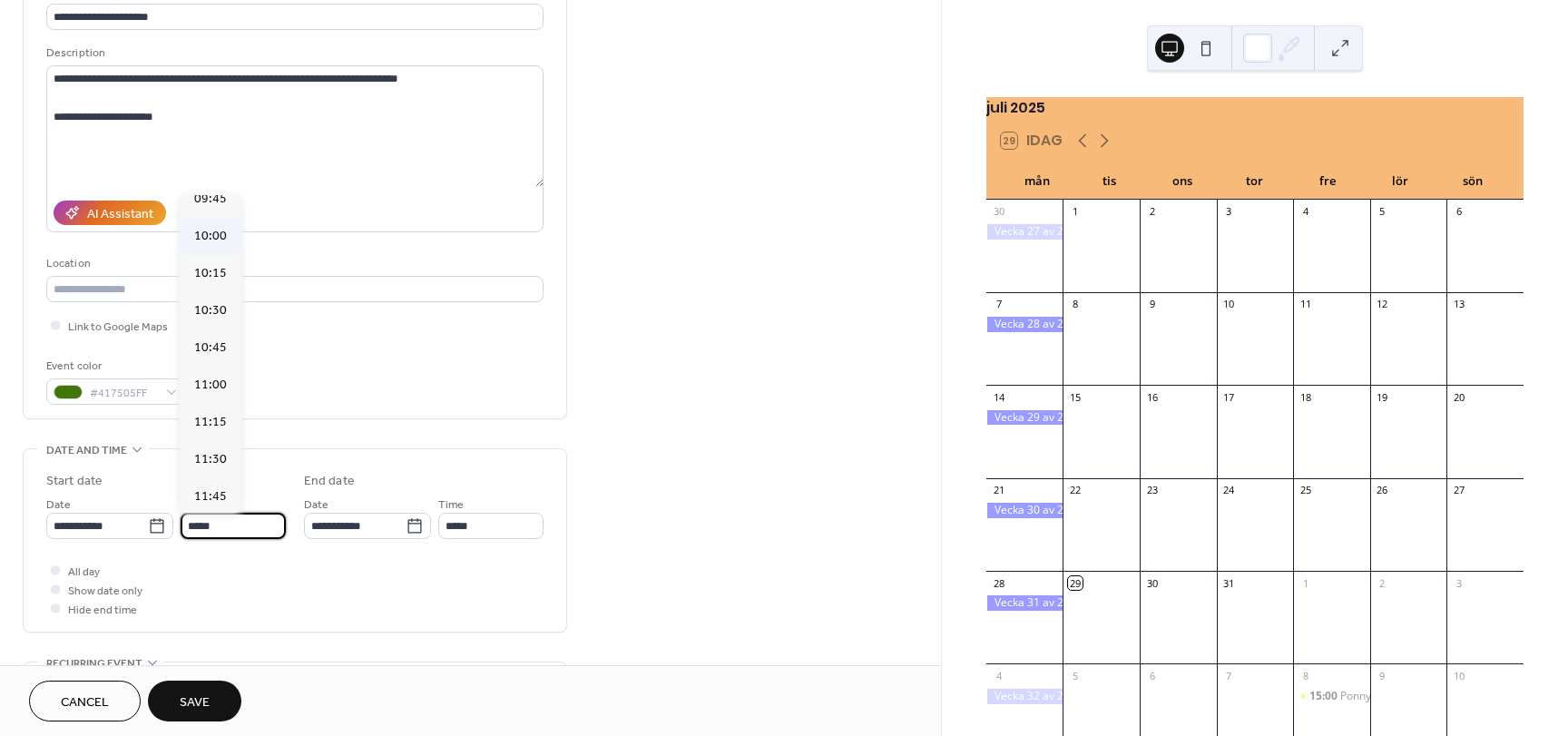 type on "*****" 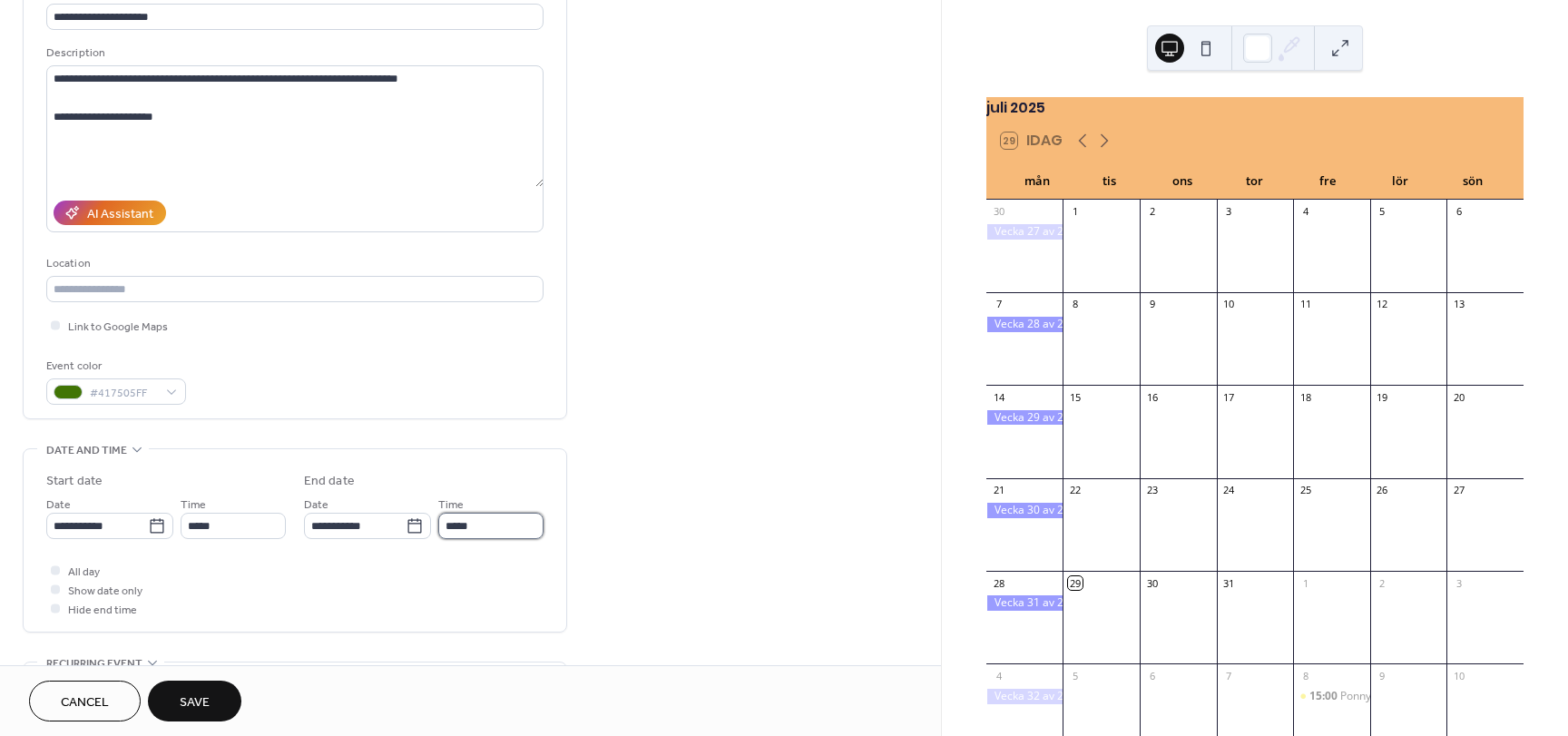 click on "*****" at bounding box center [491, 525] 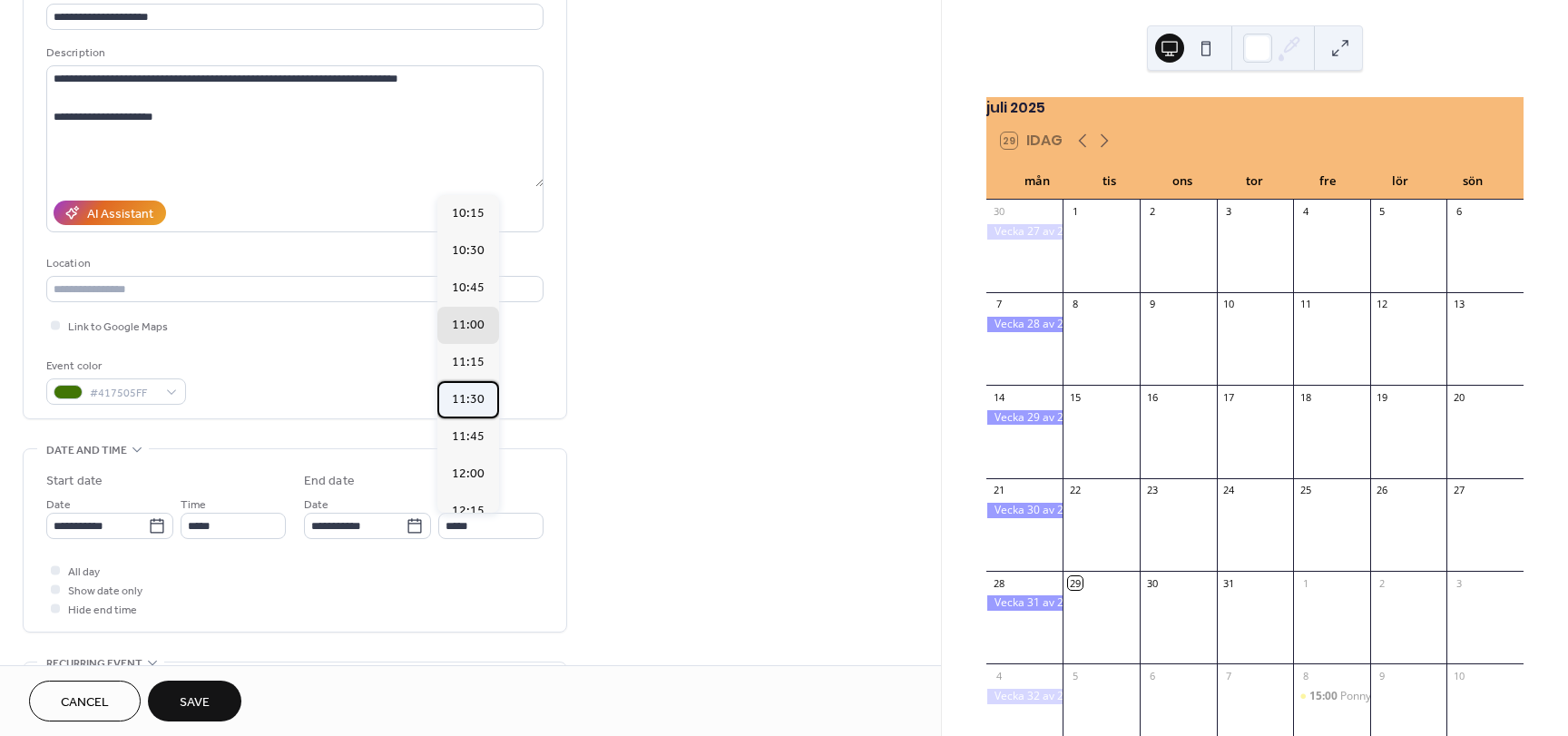 click on "11:30" at bounding box center [468, 399] 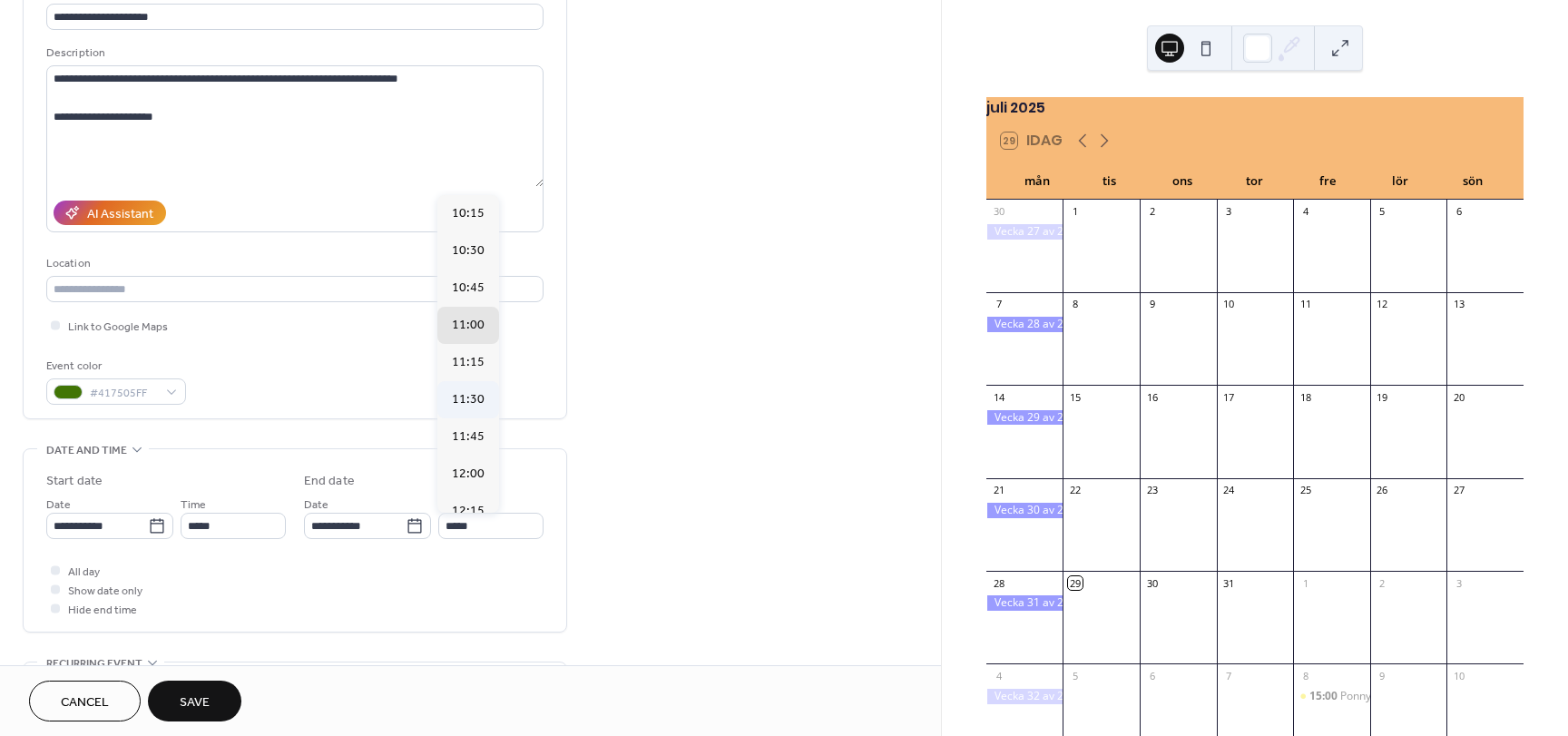 type on "*****" 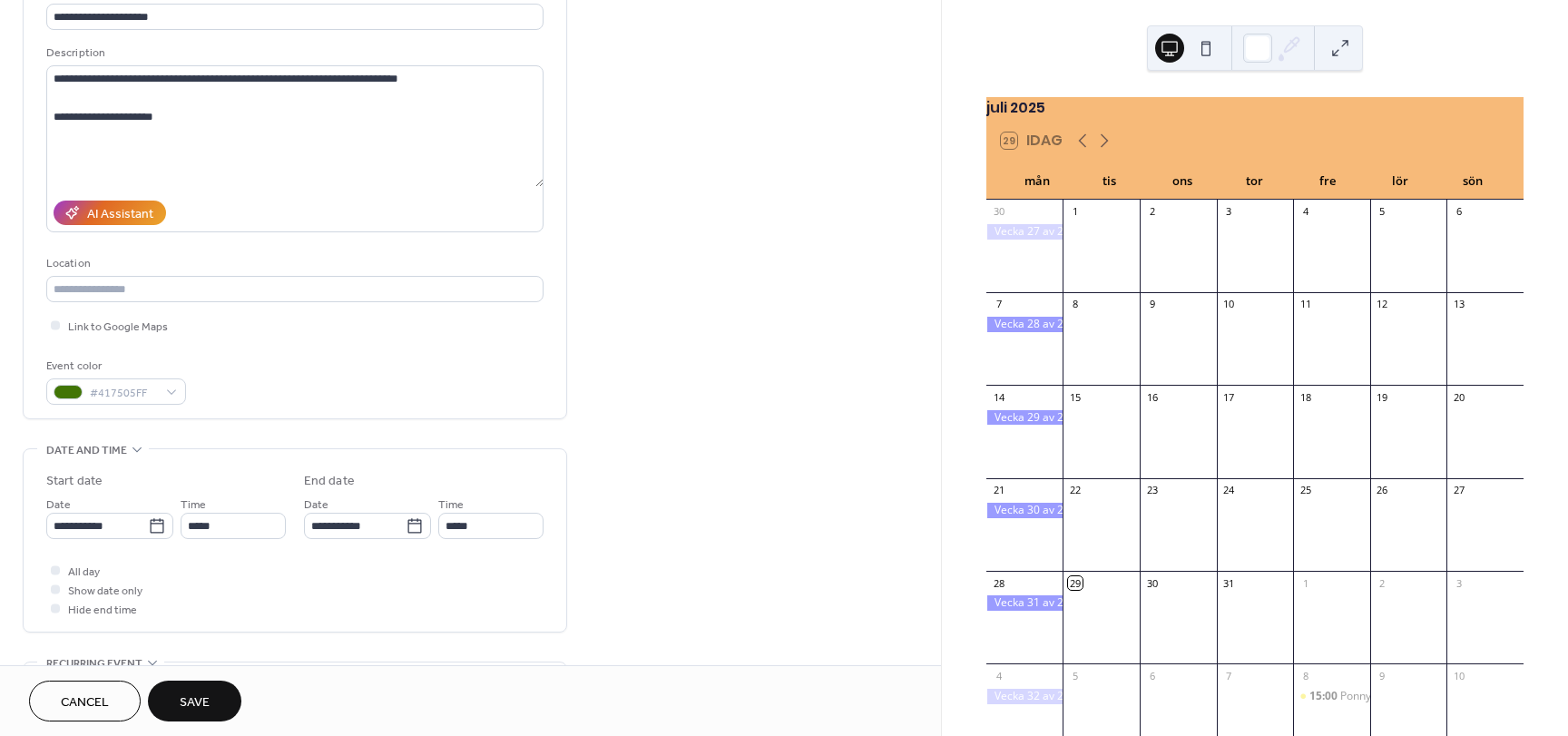 click on "All day Show date only Hide end time" at bounding box center [295, 589] 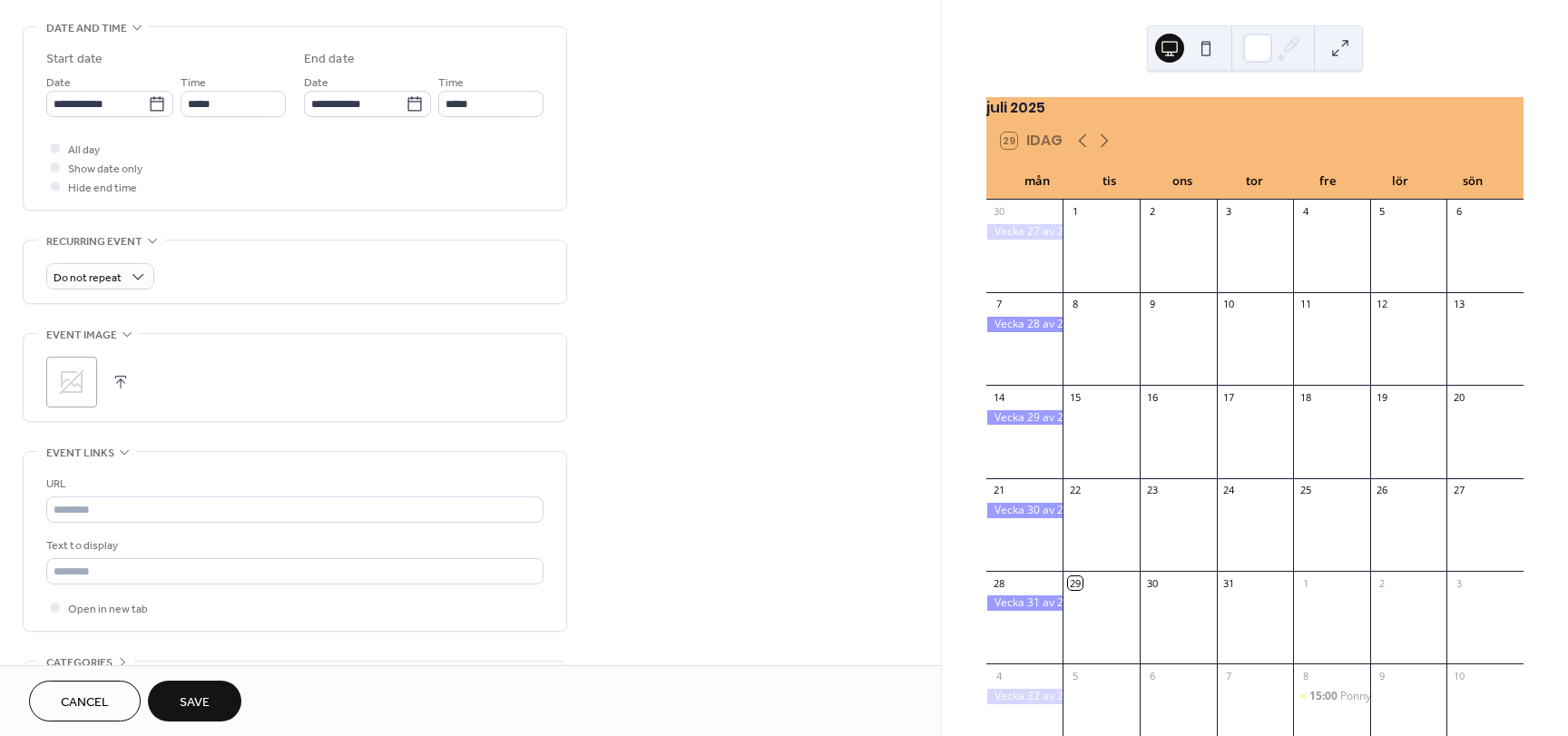 scroll, scrollTop: 683, scrollLeft: 0, axis: vertical 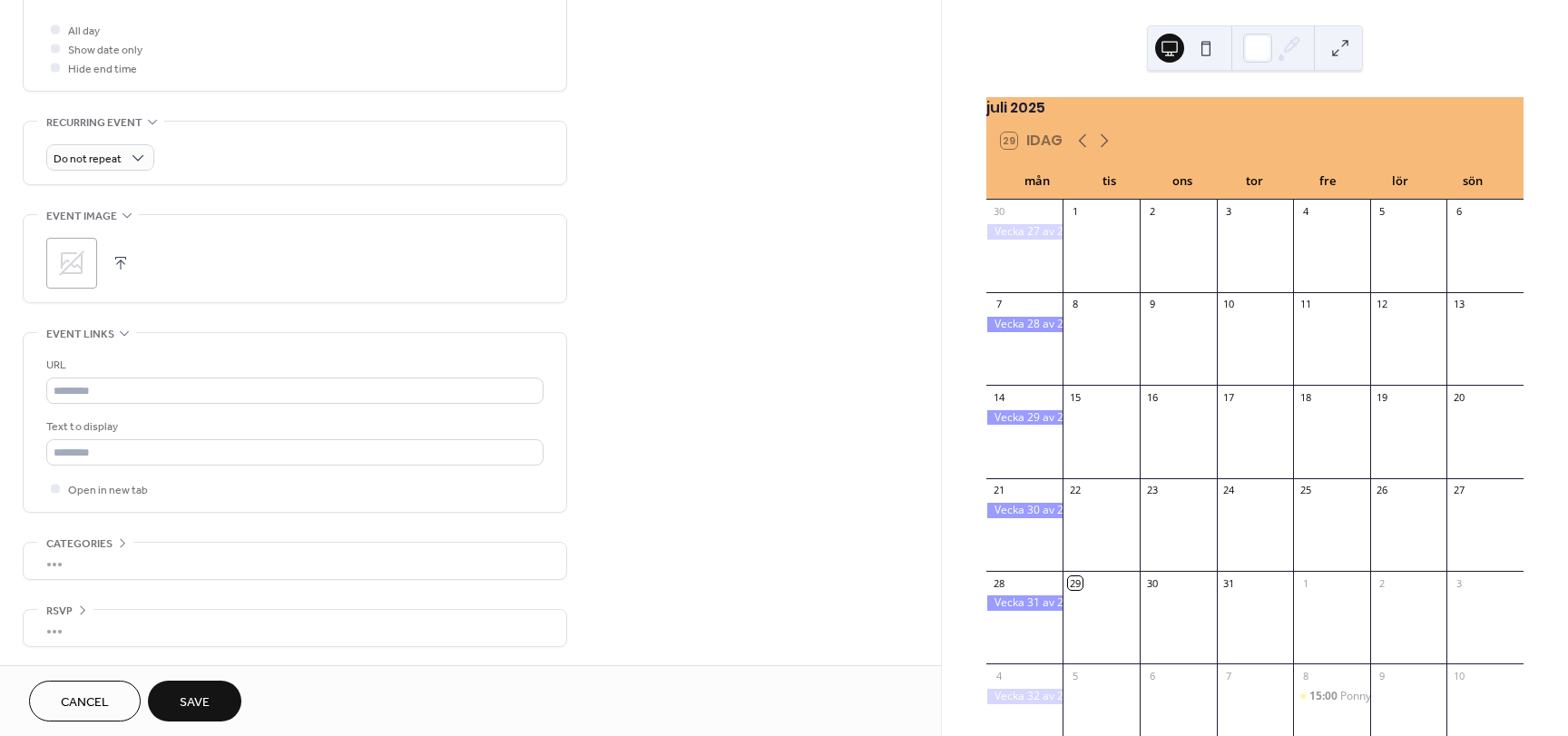 click on "•••" at bounding box center (295, 561) 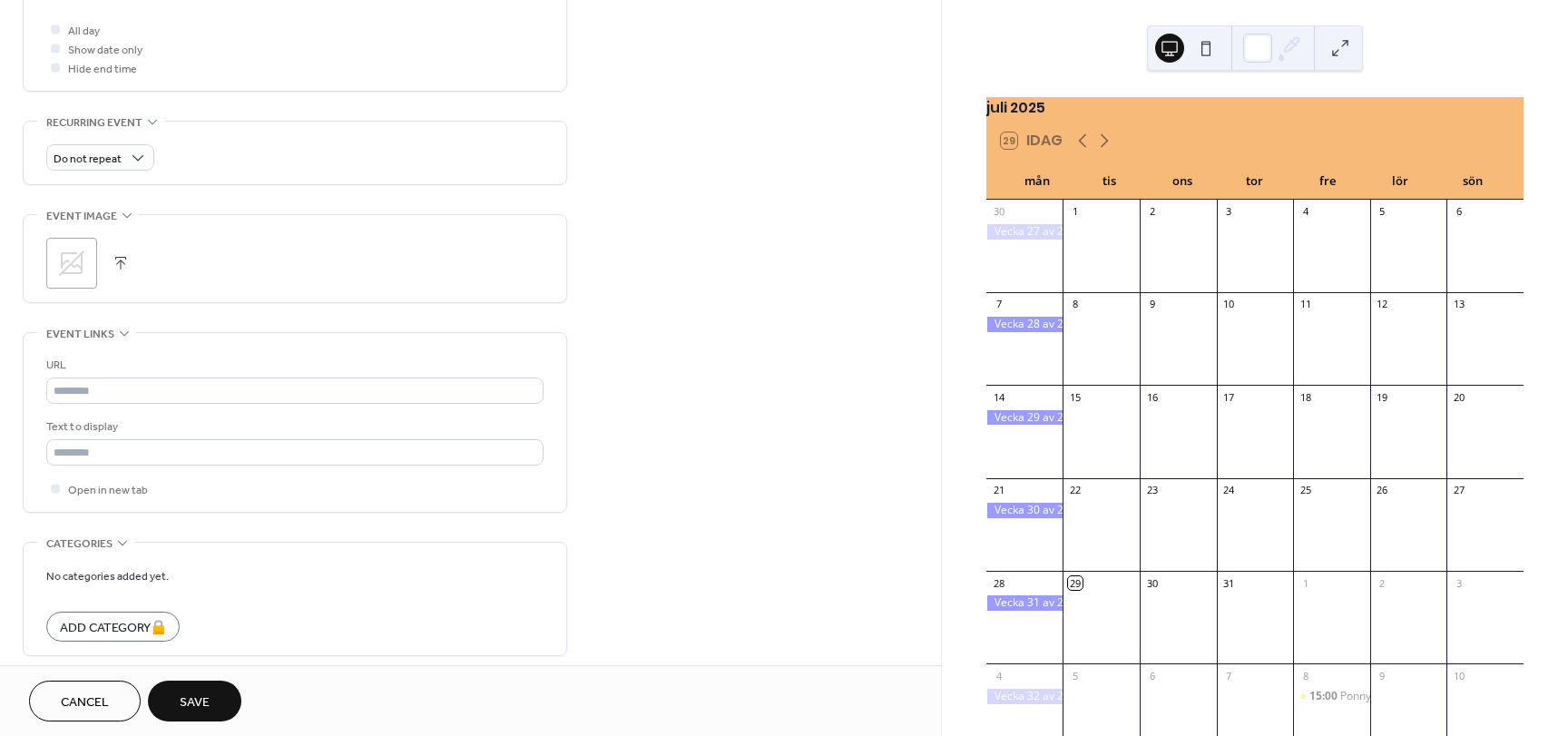 scroll, scrollTop: 760, scrollLeft: 0, axis: vertical 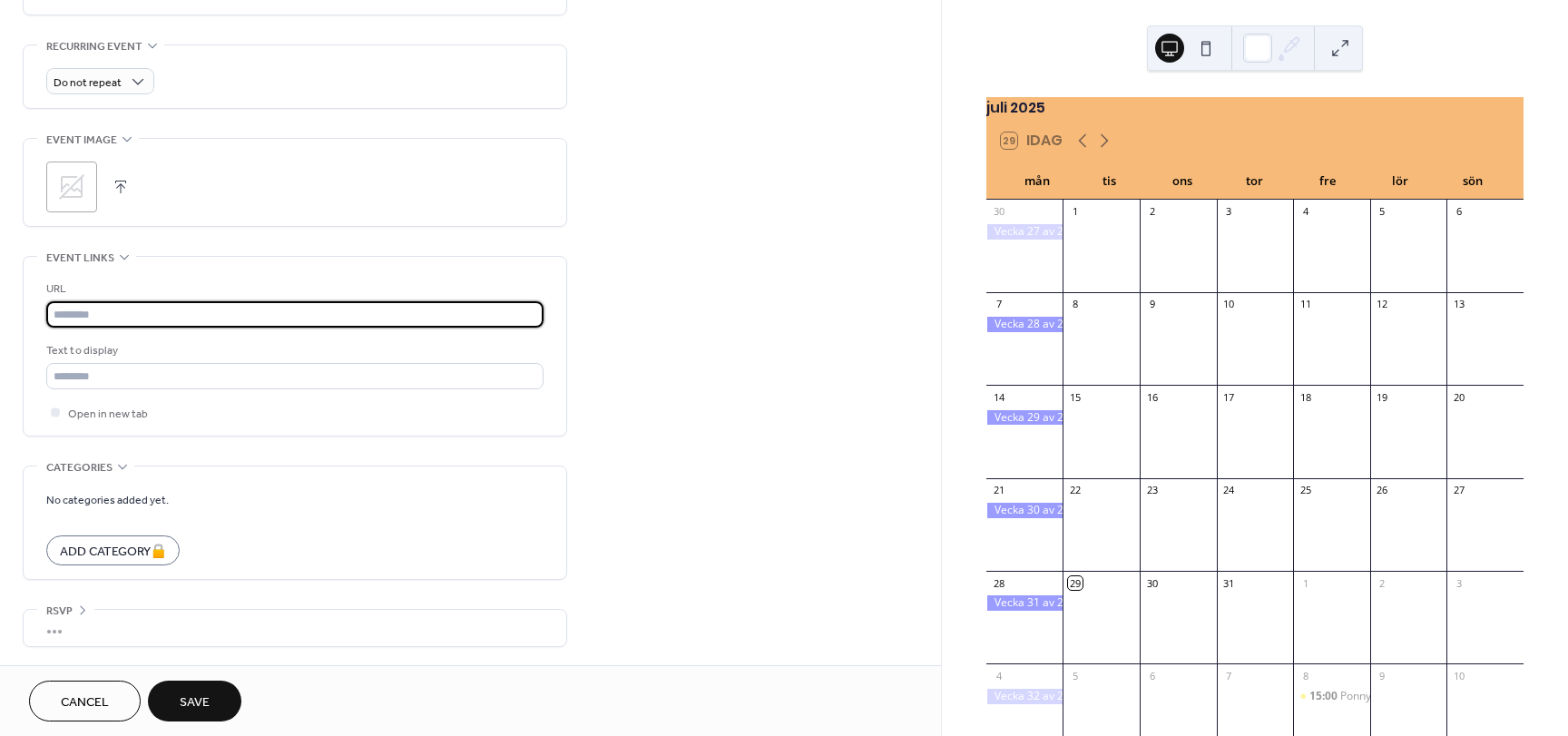 click at bounding box center (295, 314) 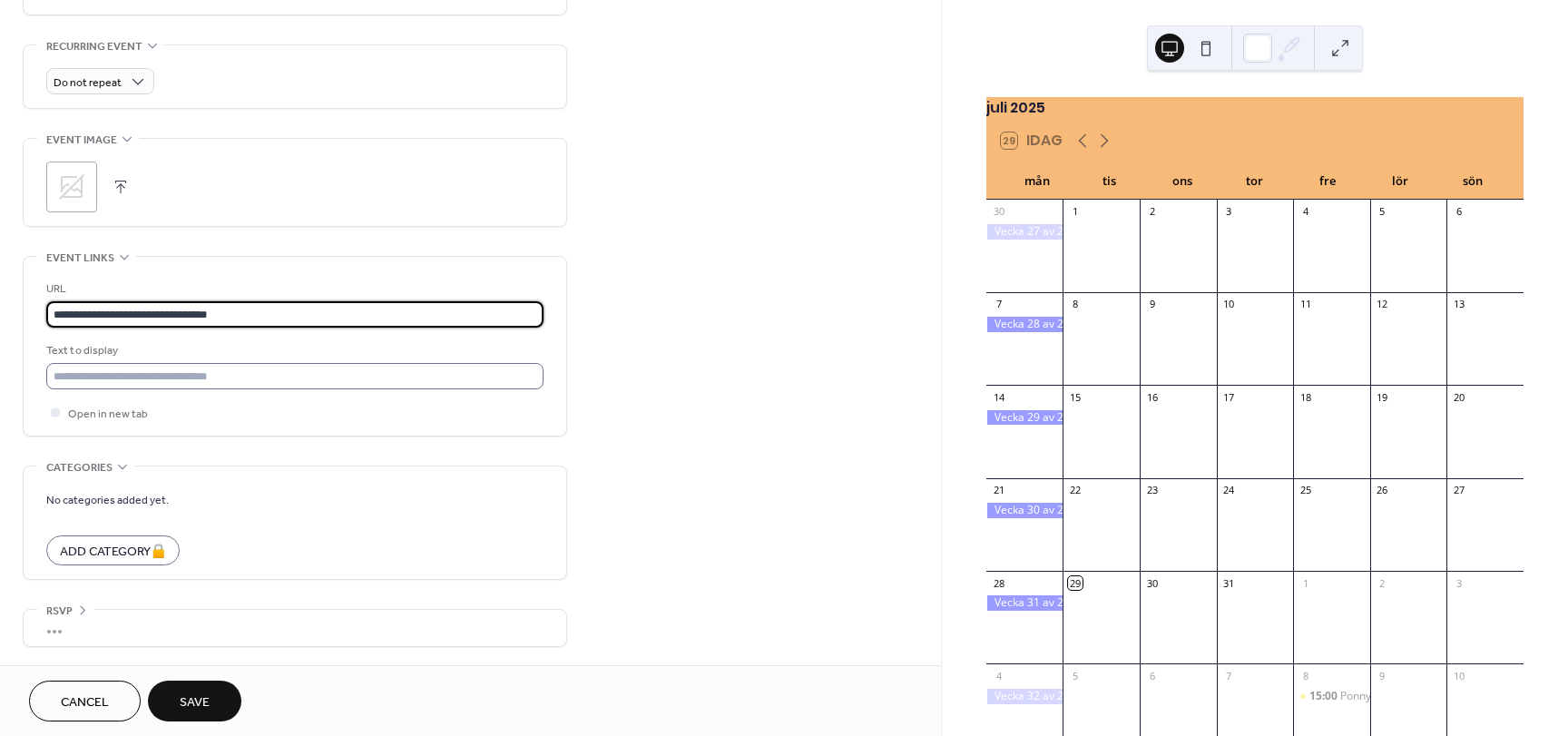 type on "**********" 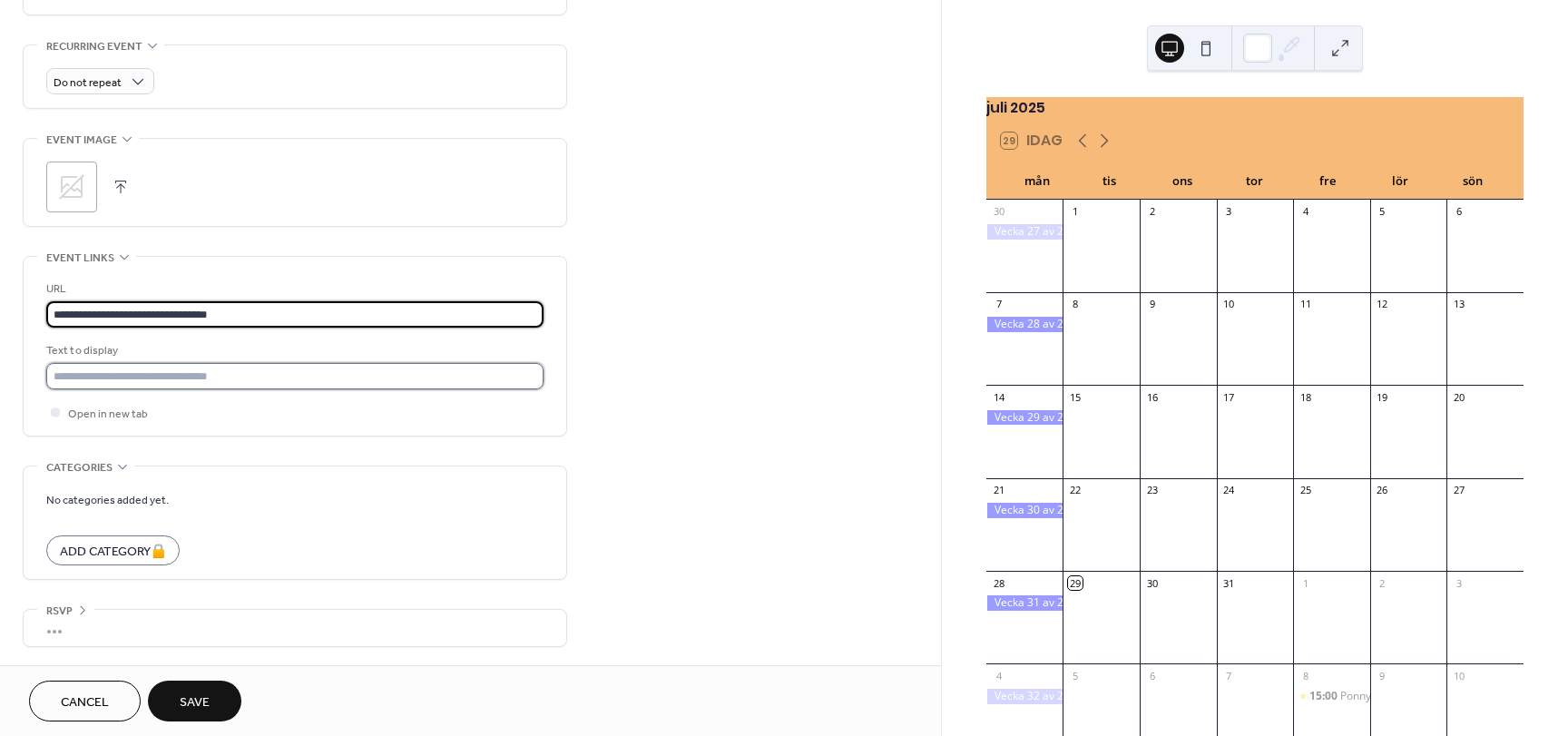 click at bounding box center (295, 376) 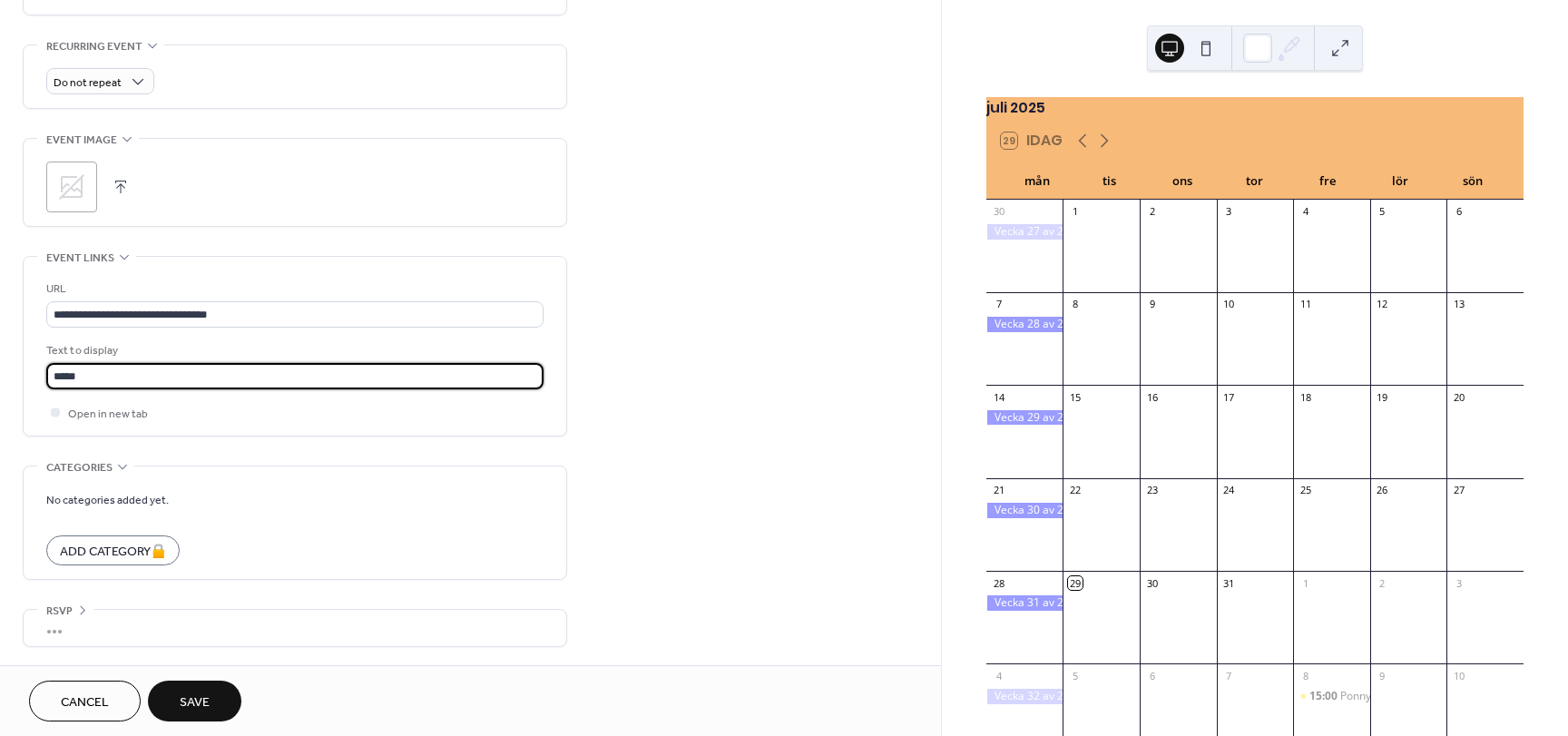 type on "**********" 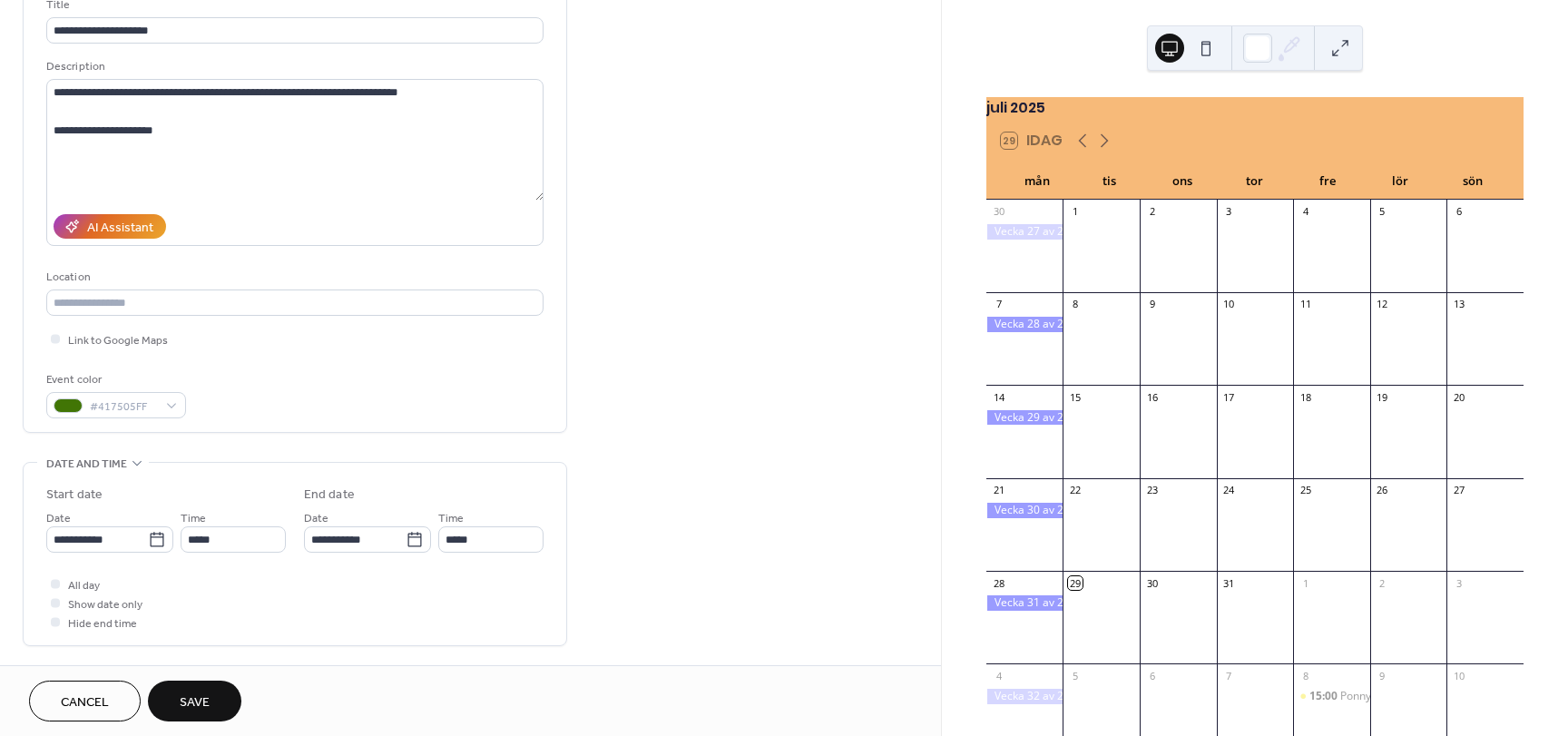 scroll, scrollTop: 128, scrollLeft: 0, axis: vertical 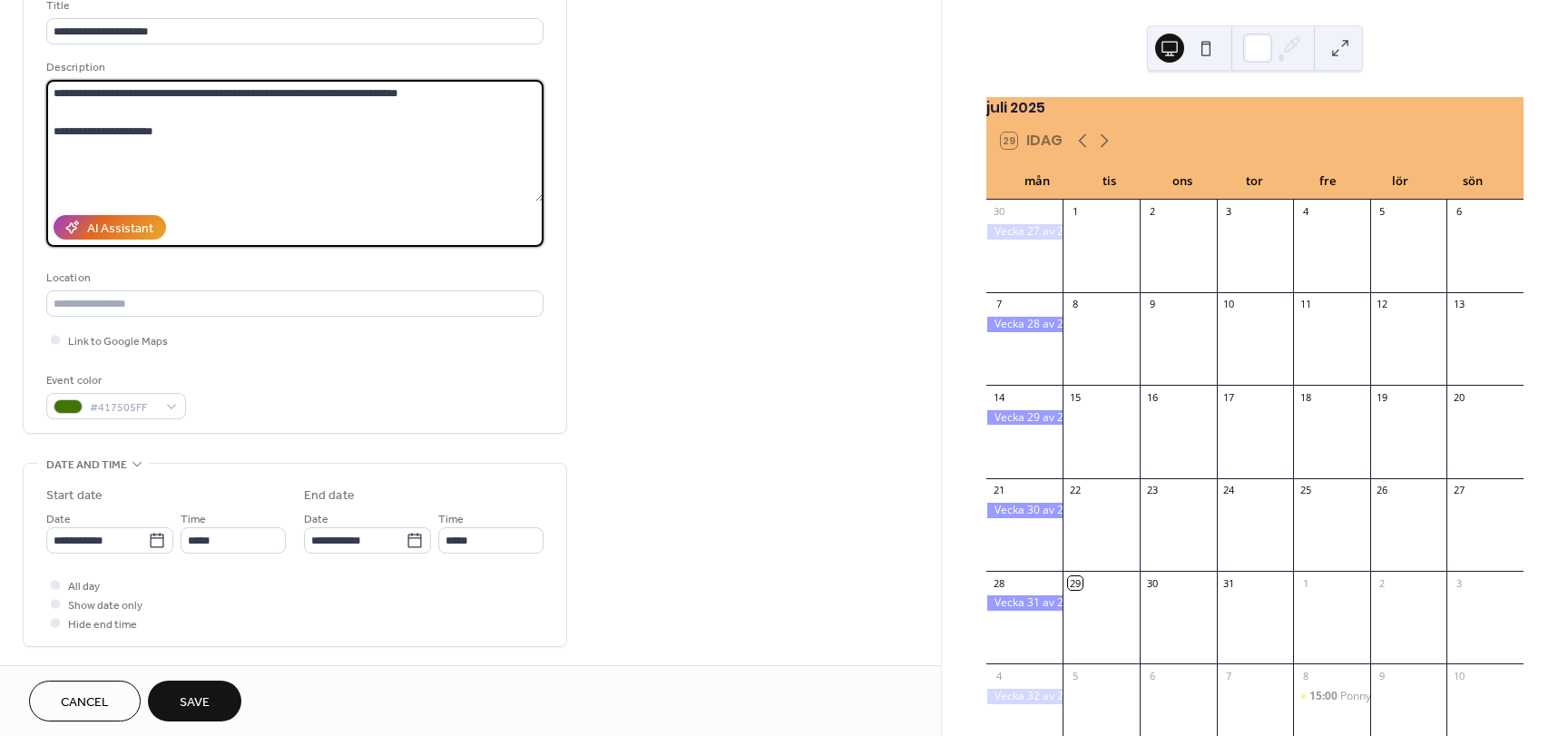 click on "**********" at bounding box center [295, 141] 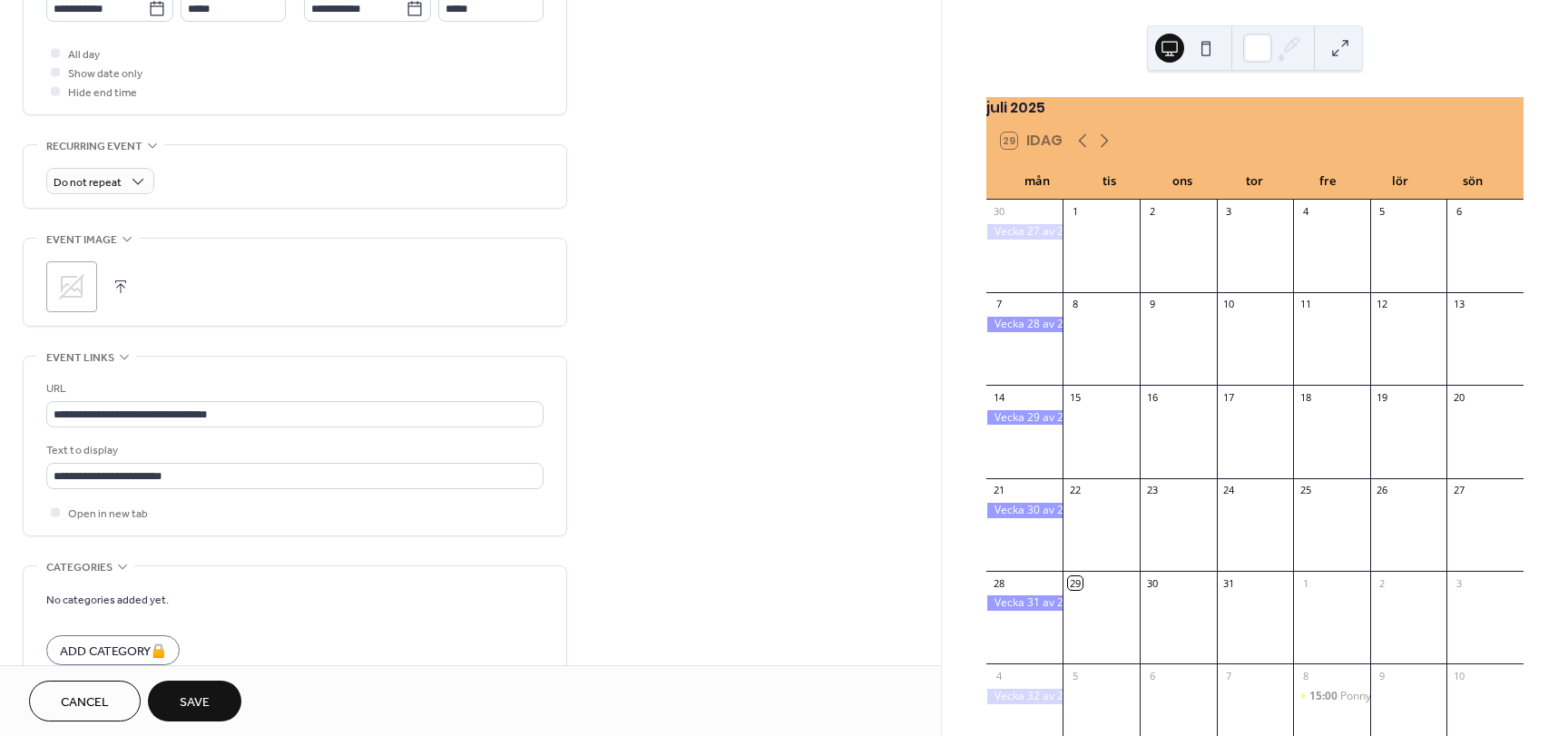 scroll, scrollTop: 760, scrollLeft: 0, axis: vertical 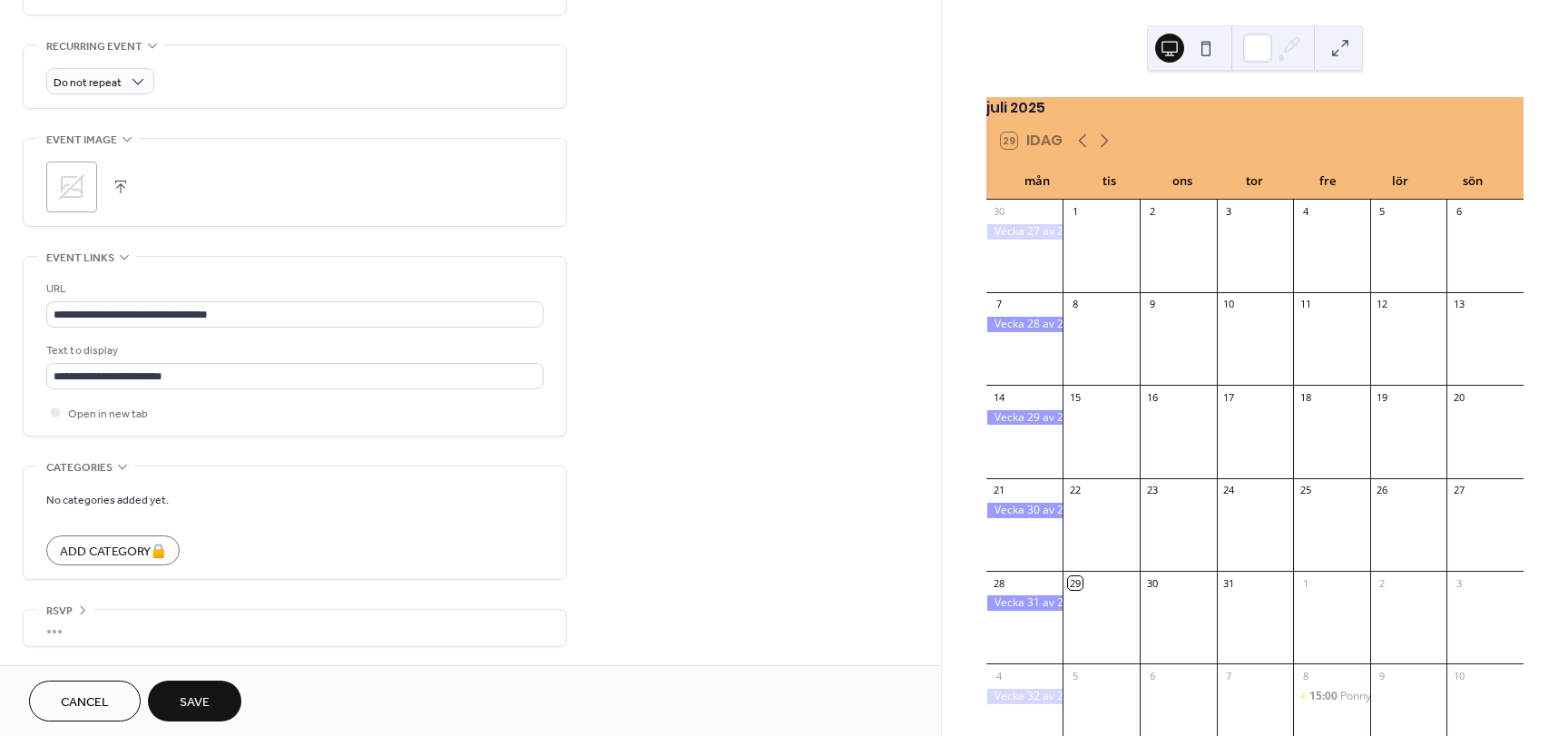 type on "**********" 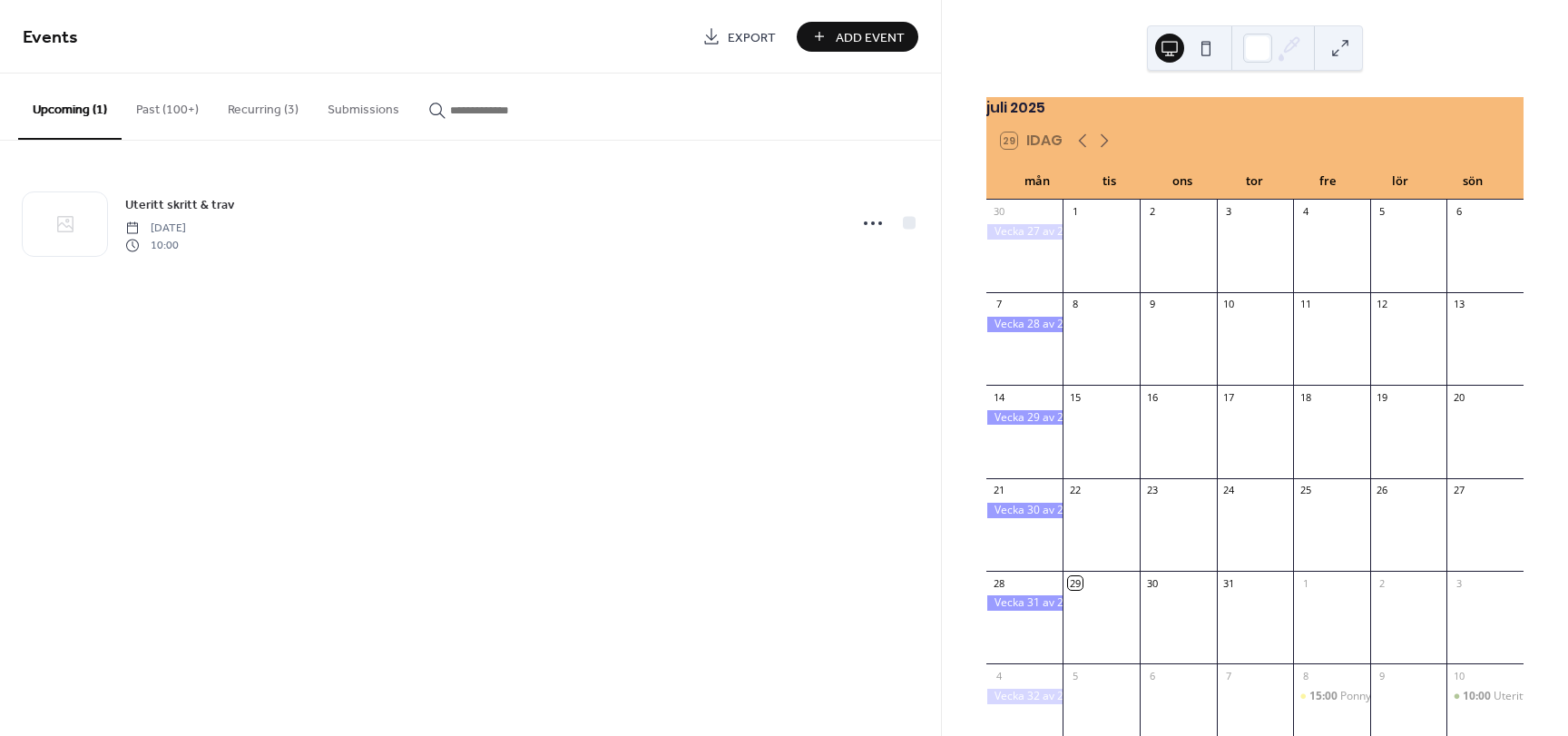 click on "Add Event" at bounding box center [870, 37] 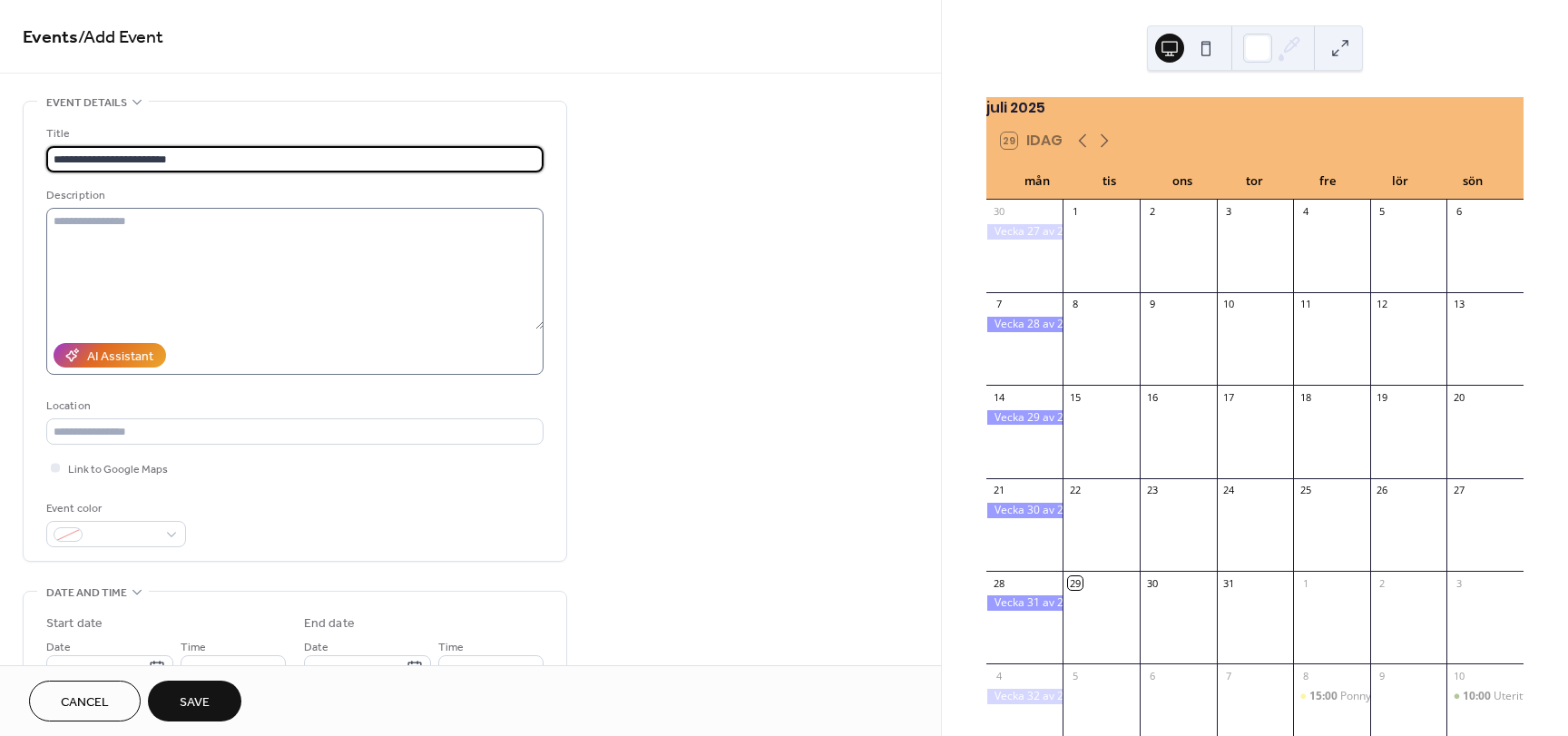 type on "**********" 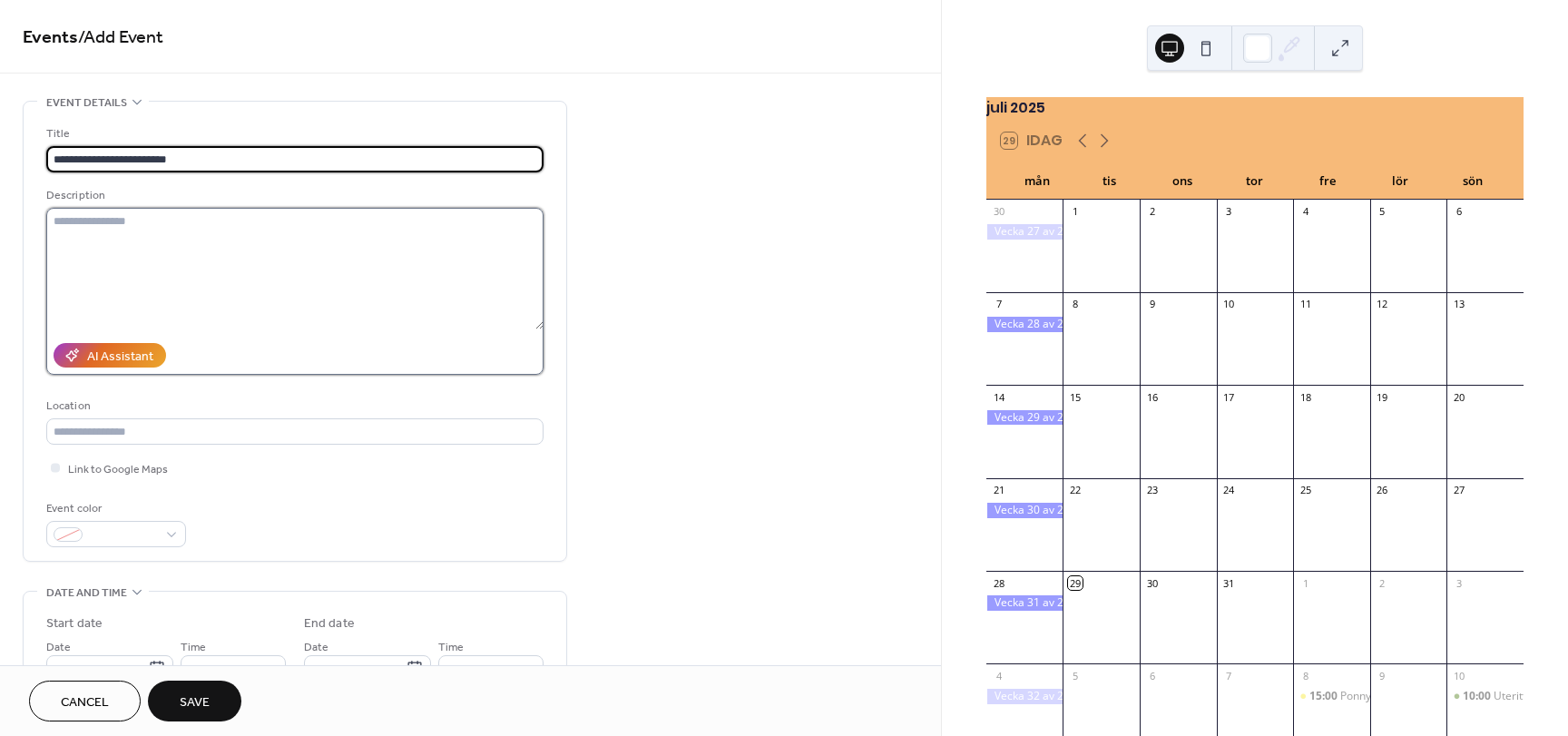 click at bounding box center (295, 269) 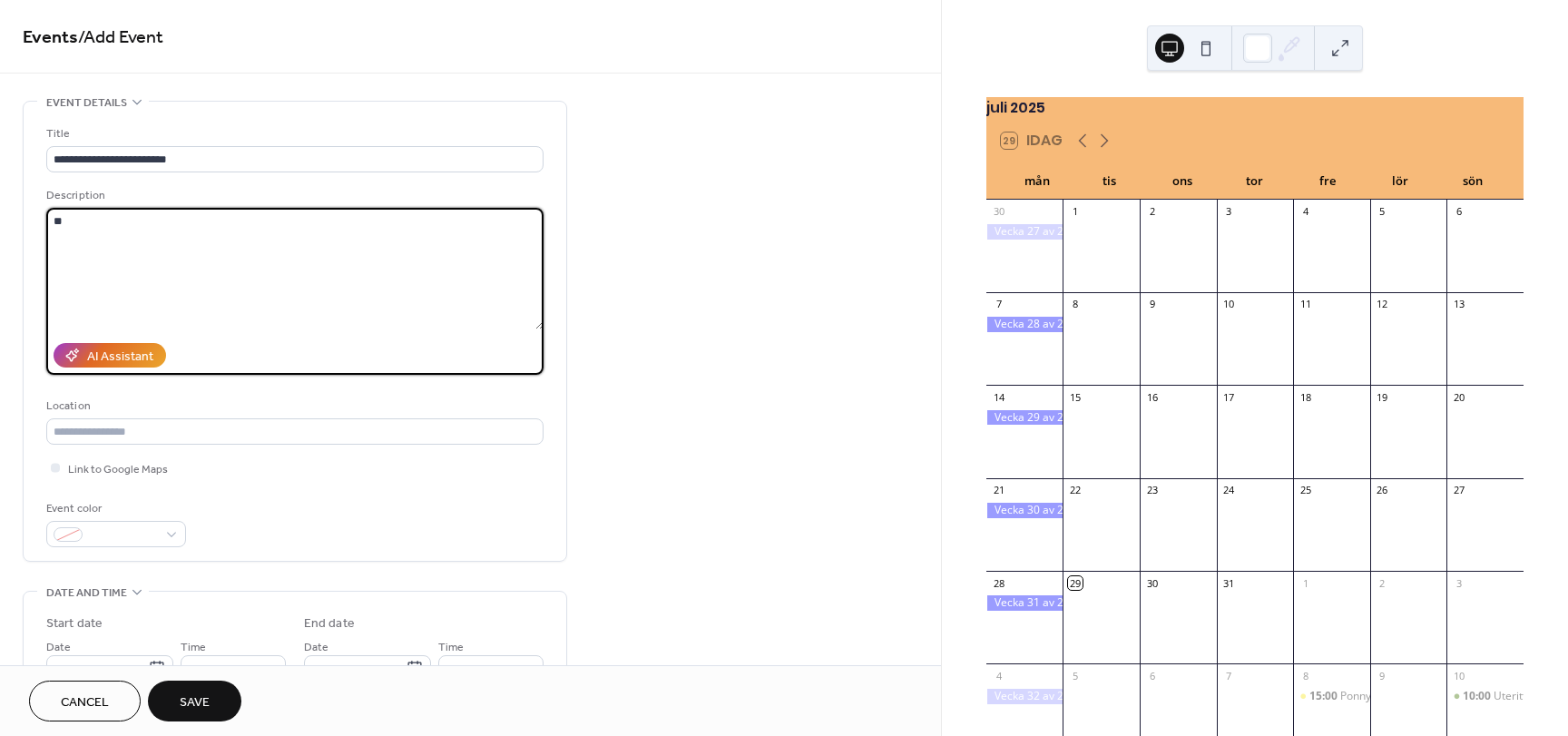 type on "*" 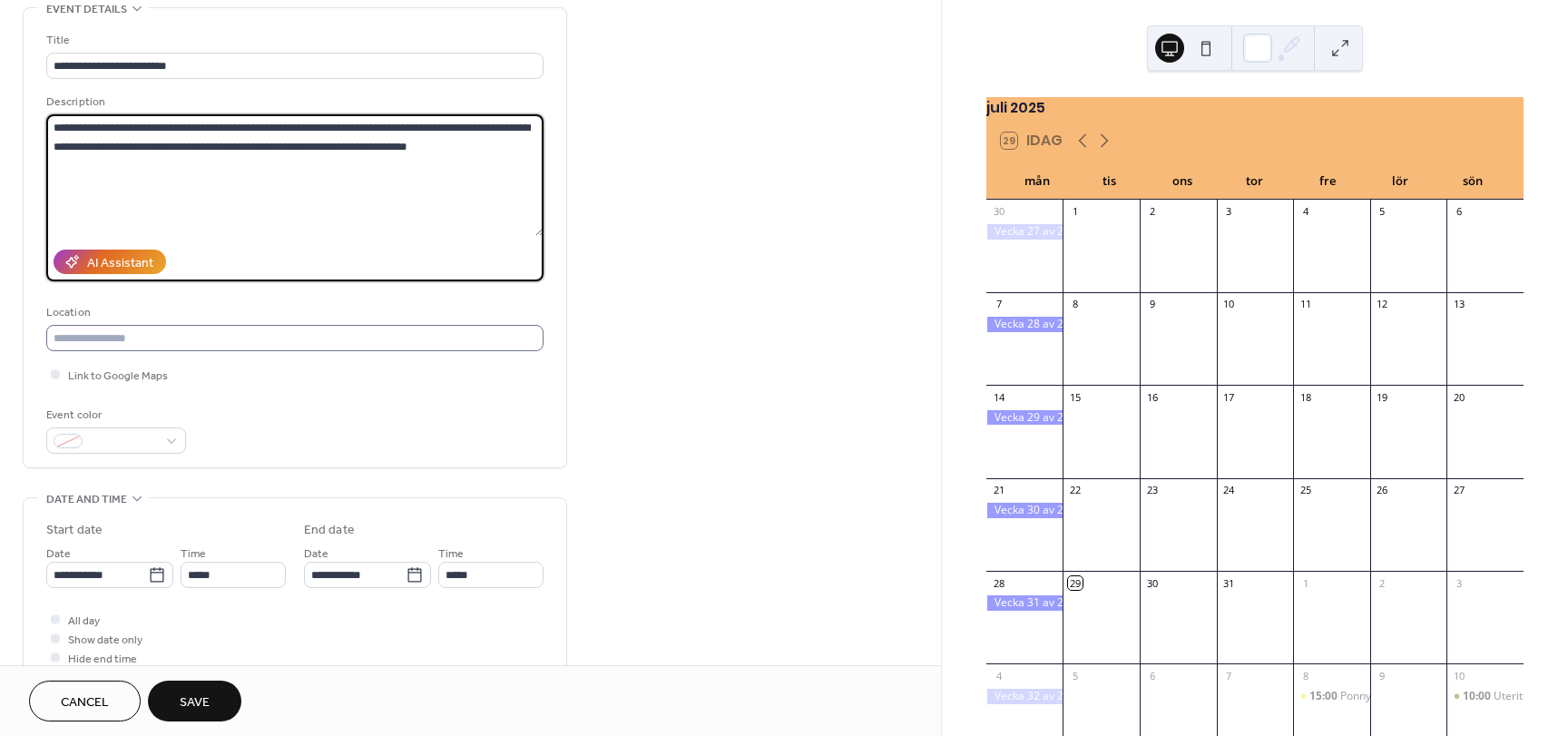 scroll, scrollTop: 107, scrollLeft: 0, axis: vertical 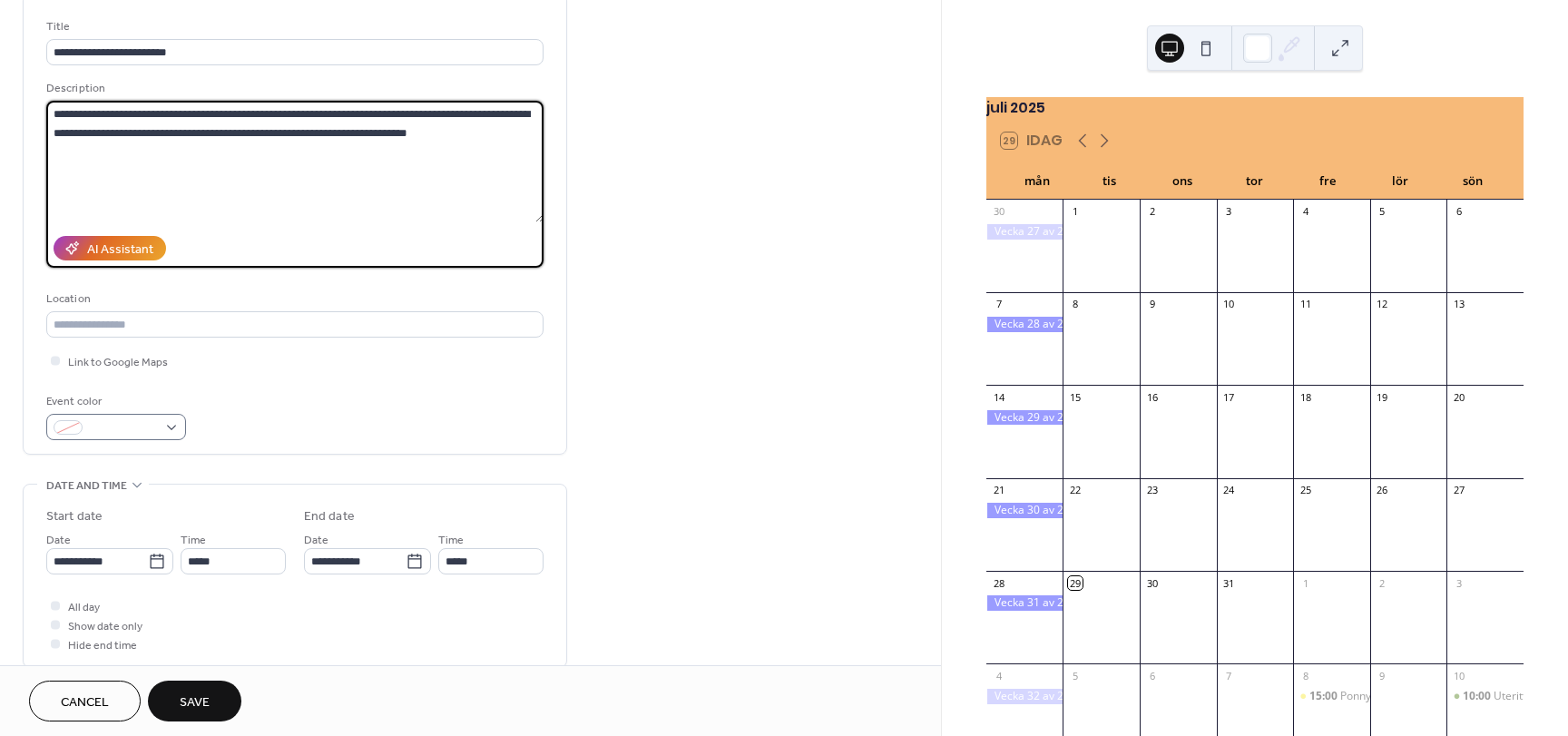 type on "**********" 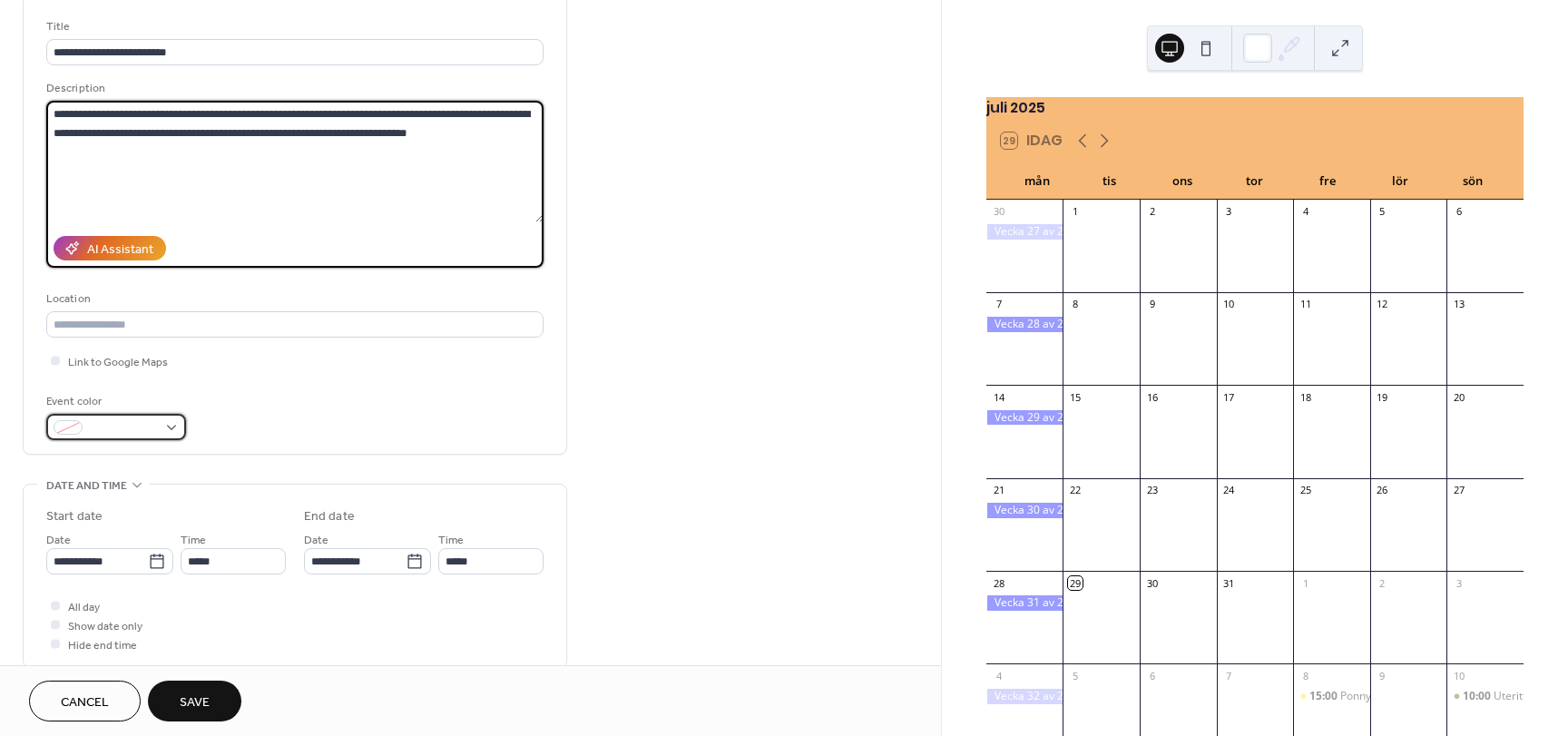 click at bounding box center (123, 428) 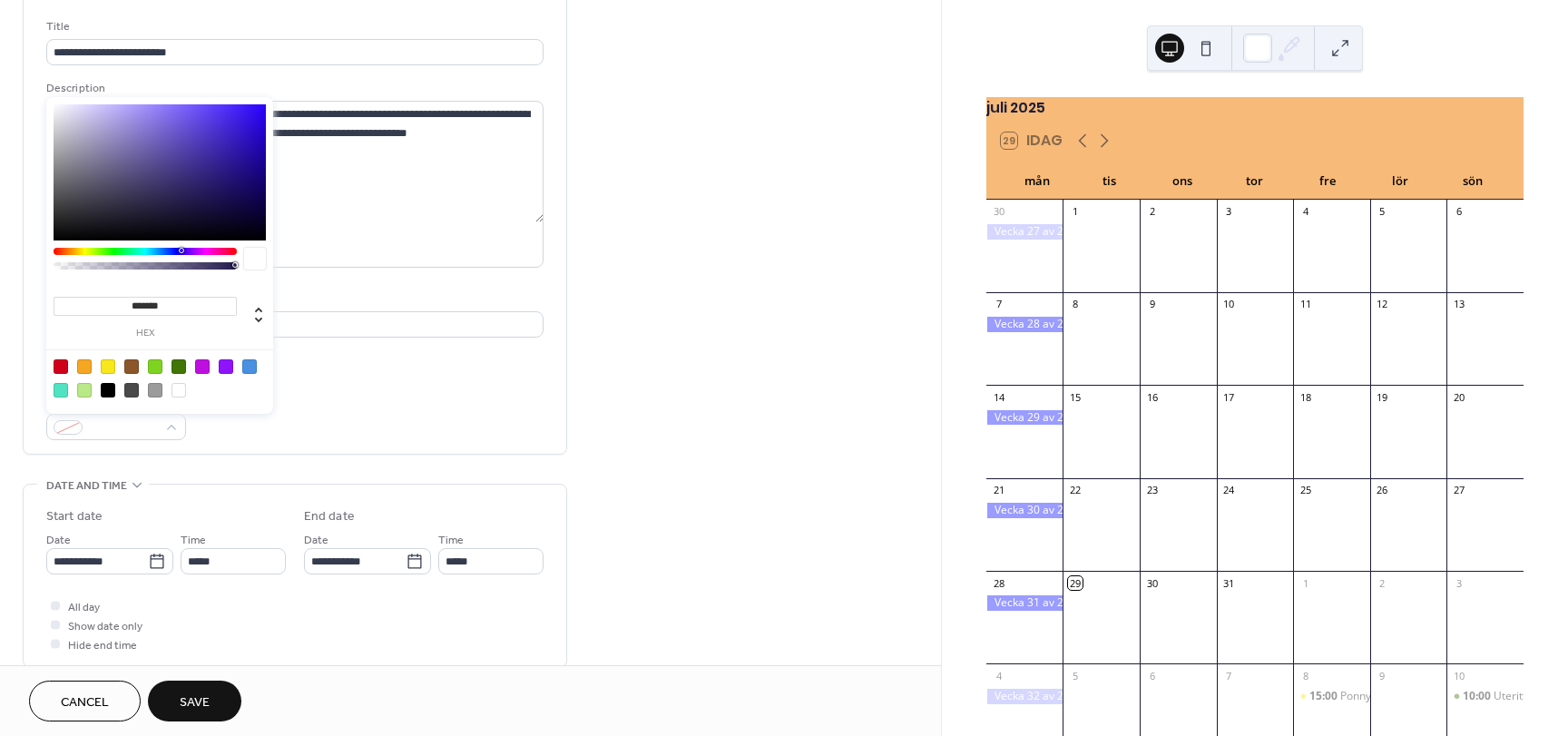 click at bounding box center [160, 378] 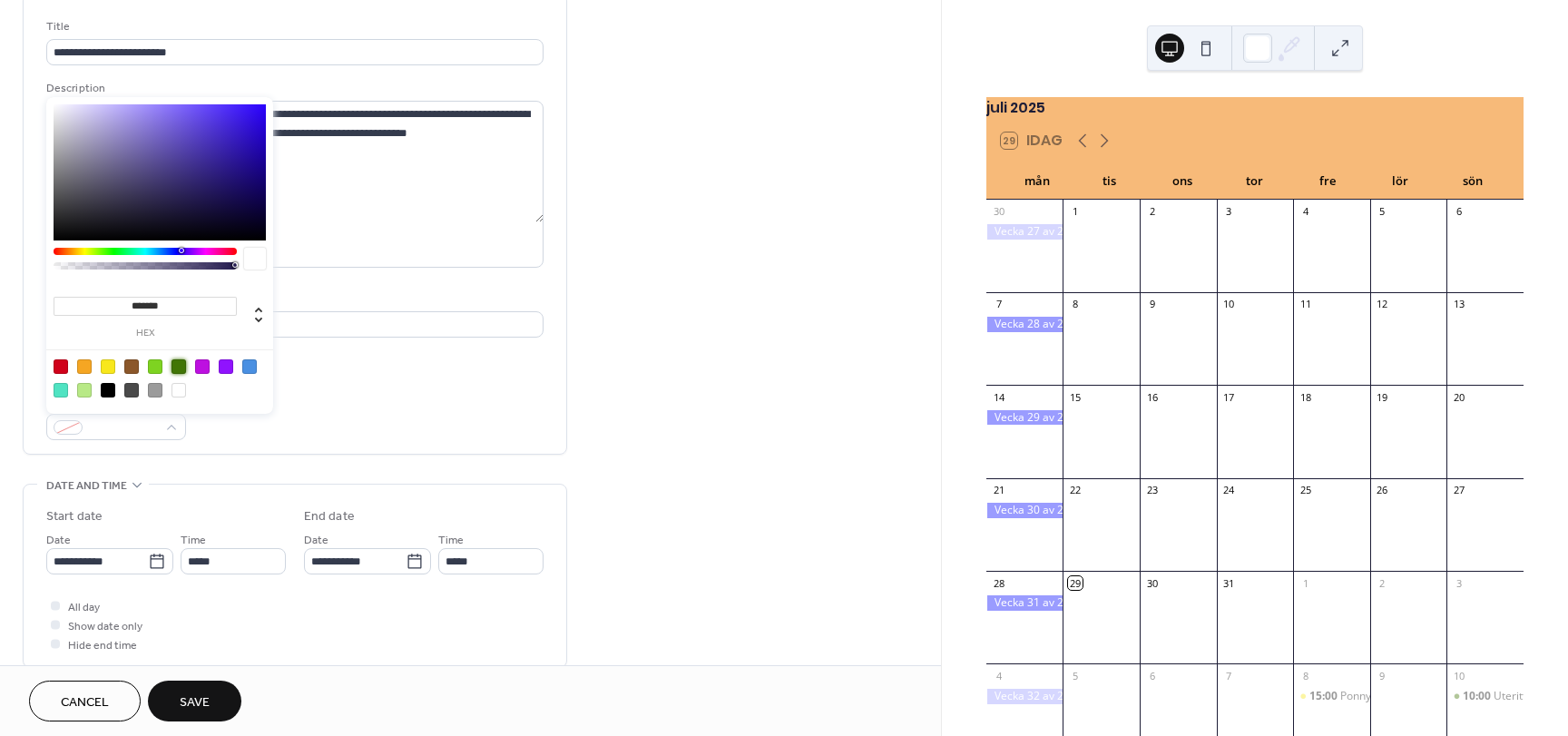 click at bounding box center (179, 367) 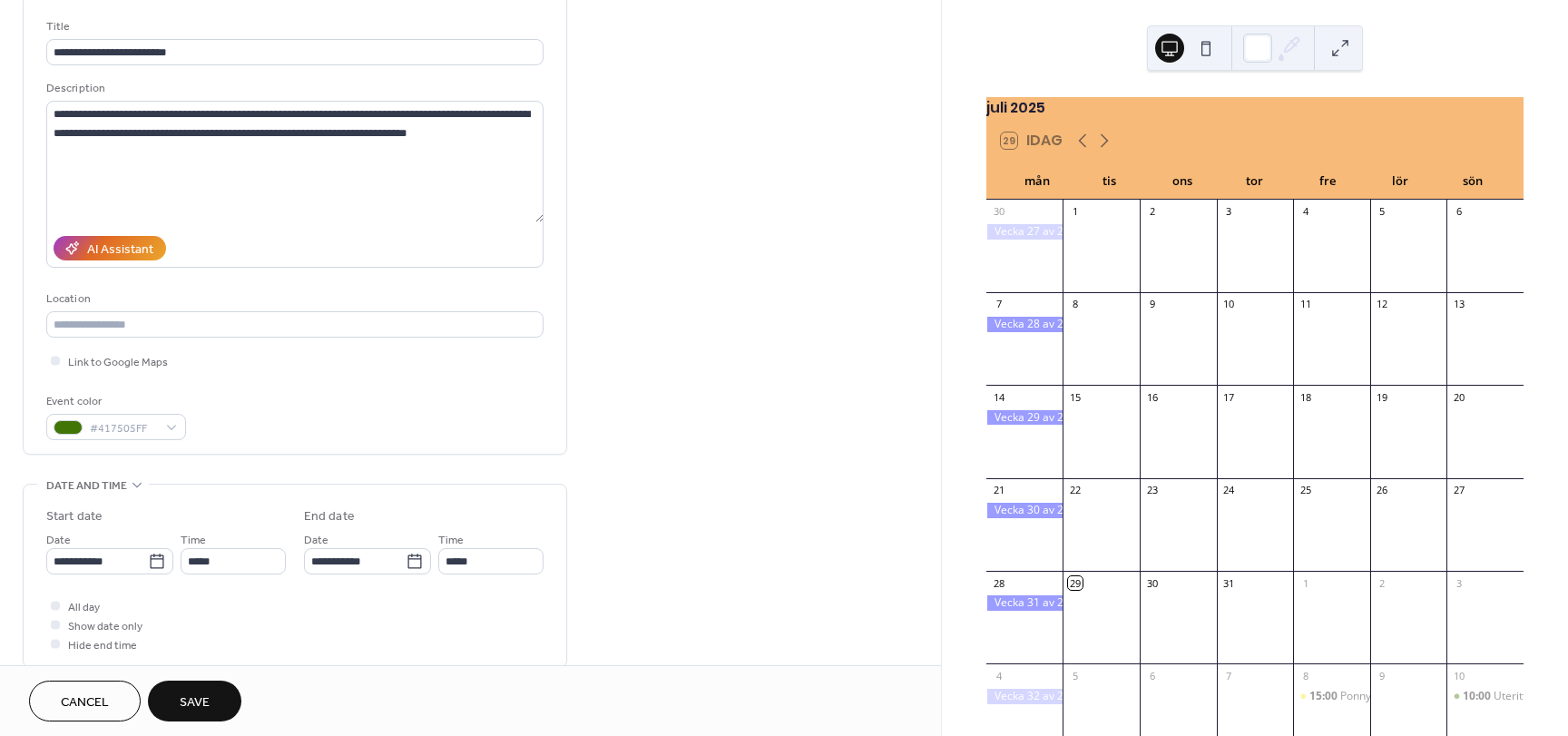 click on "Event color #417505FF" at bounding box center [295, 416] 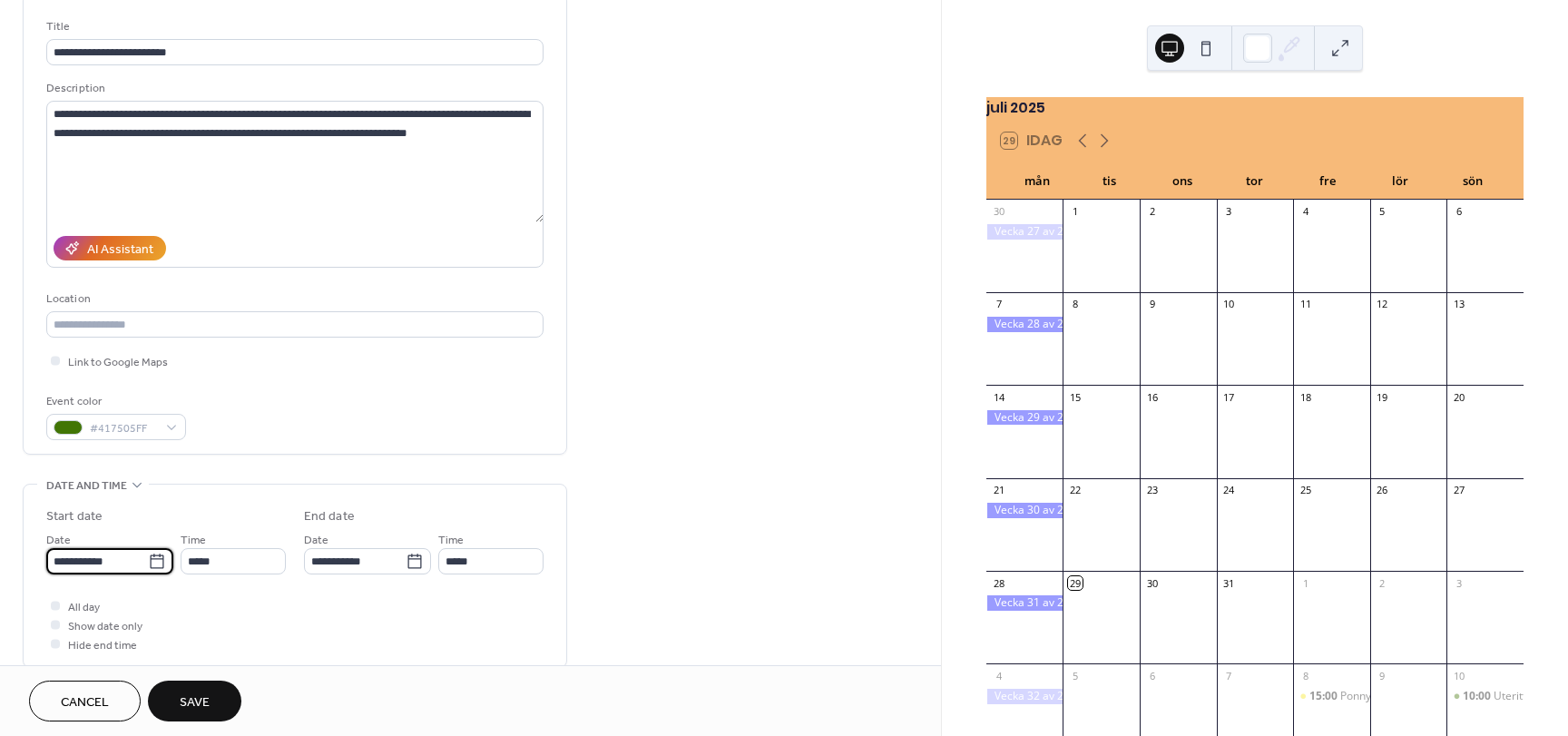 click on "**********" at bounding box center [97, 561] 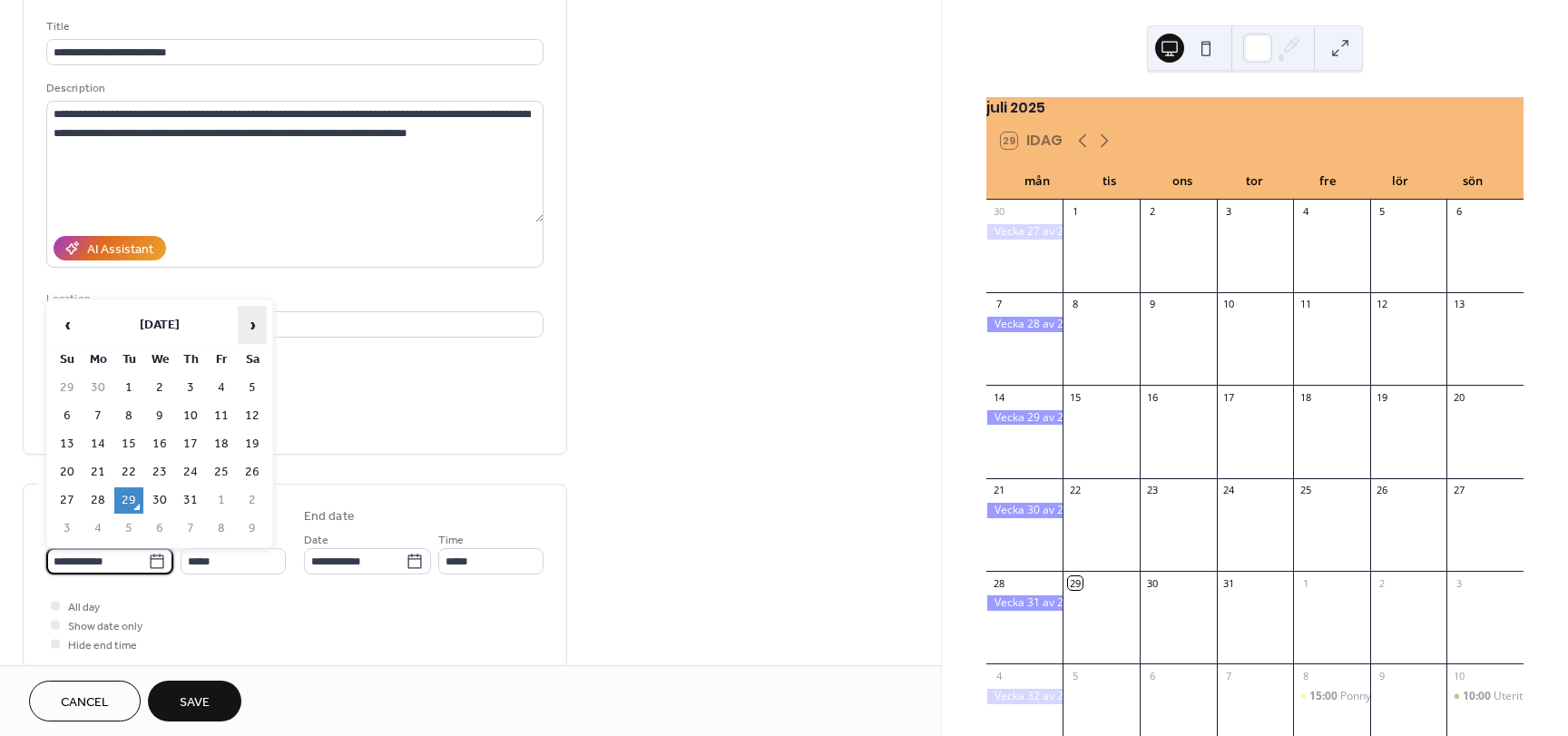 click on "›" at bounding box center (252, 325) 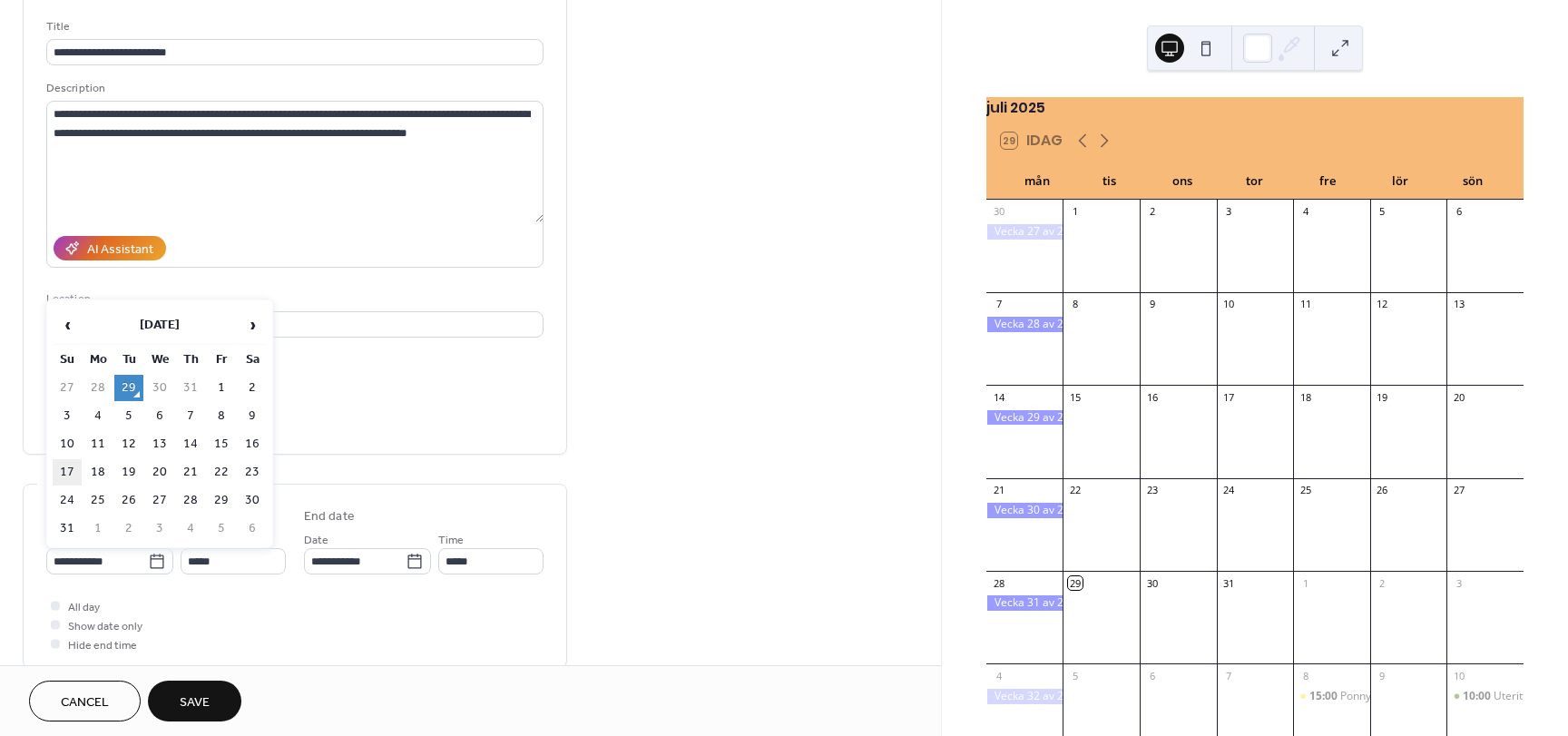 click on "17" at bounding box center [67, 472] 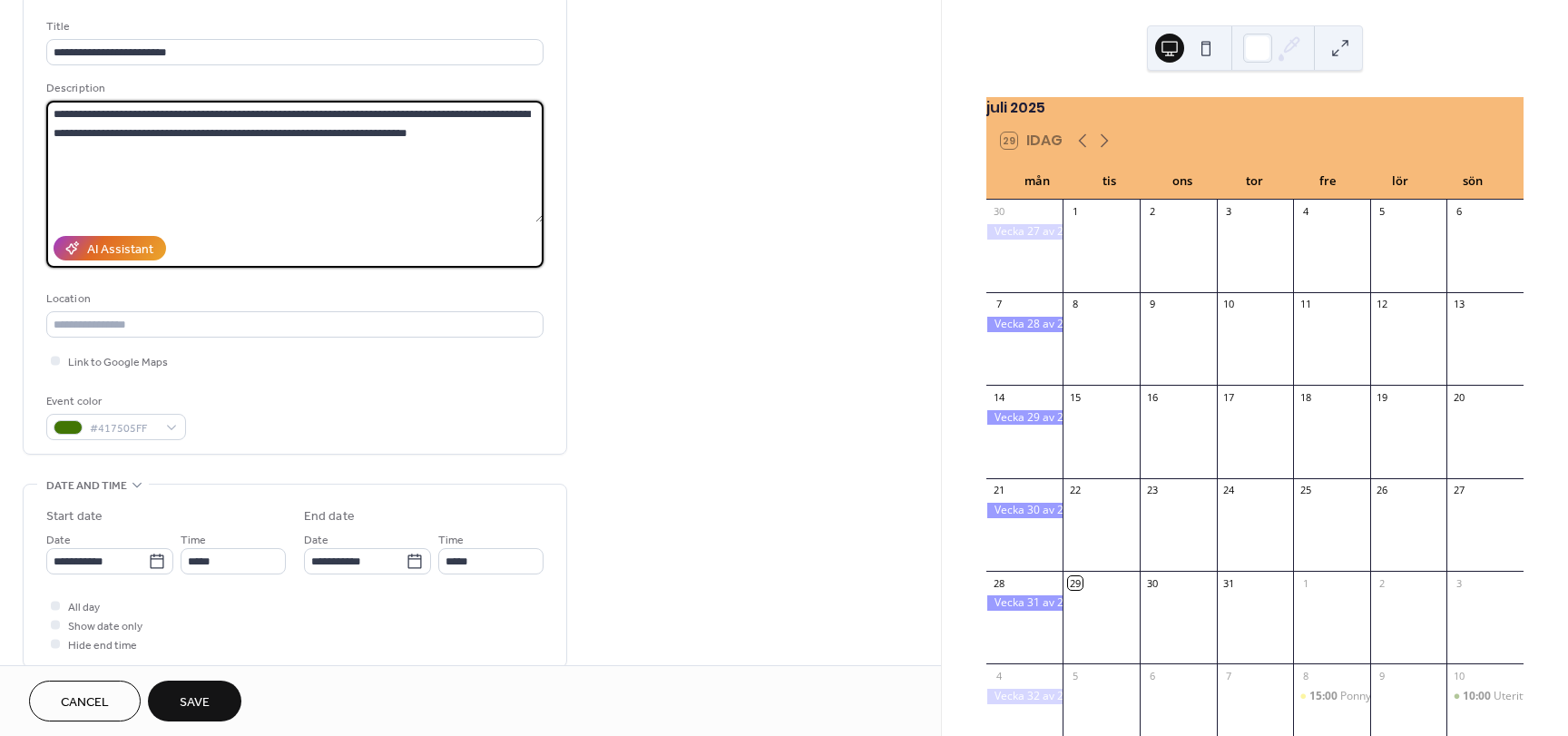 click on "**********" at bounding box center [295, 162] 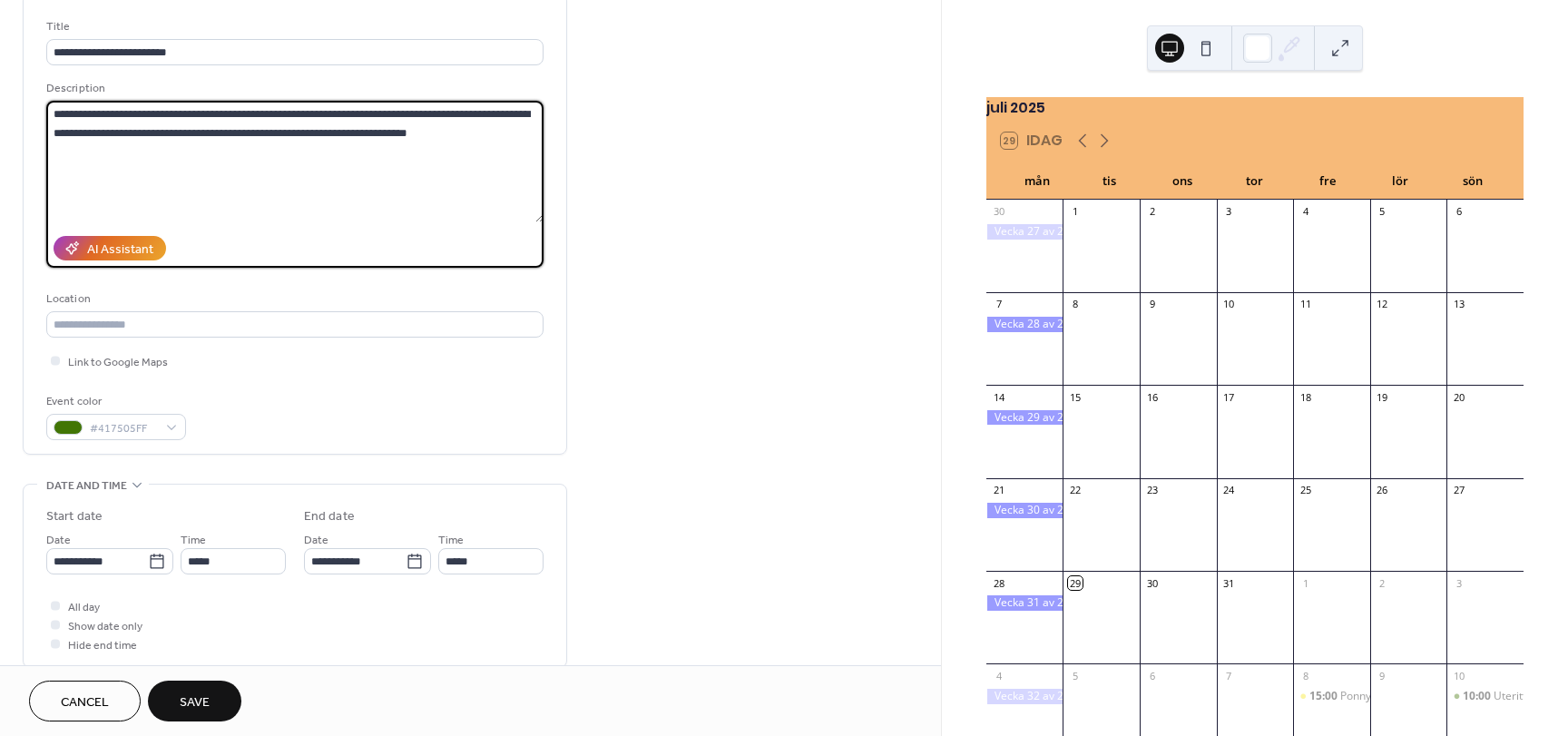 scroll, scrollTop: 193, scrollLeft: 0, axis: vertical 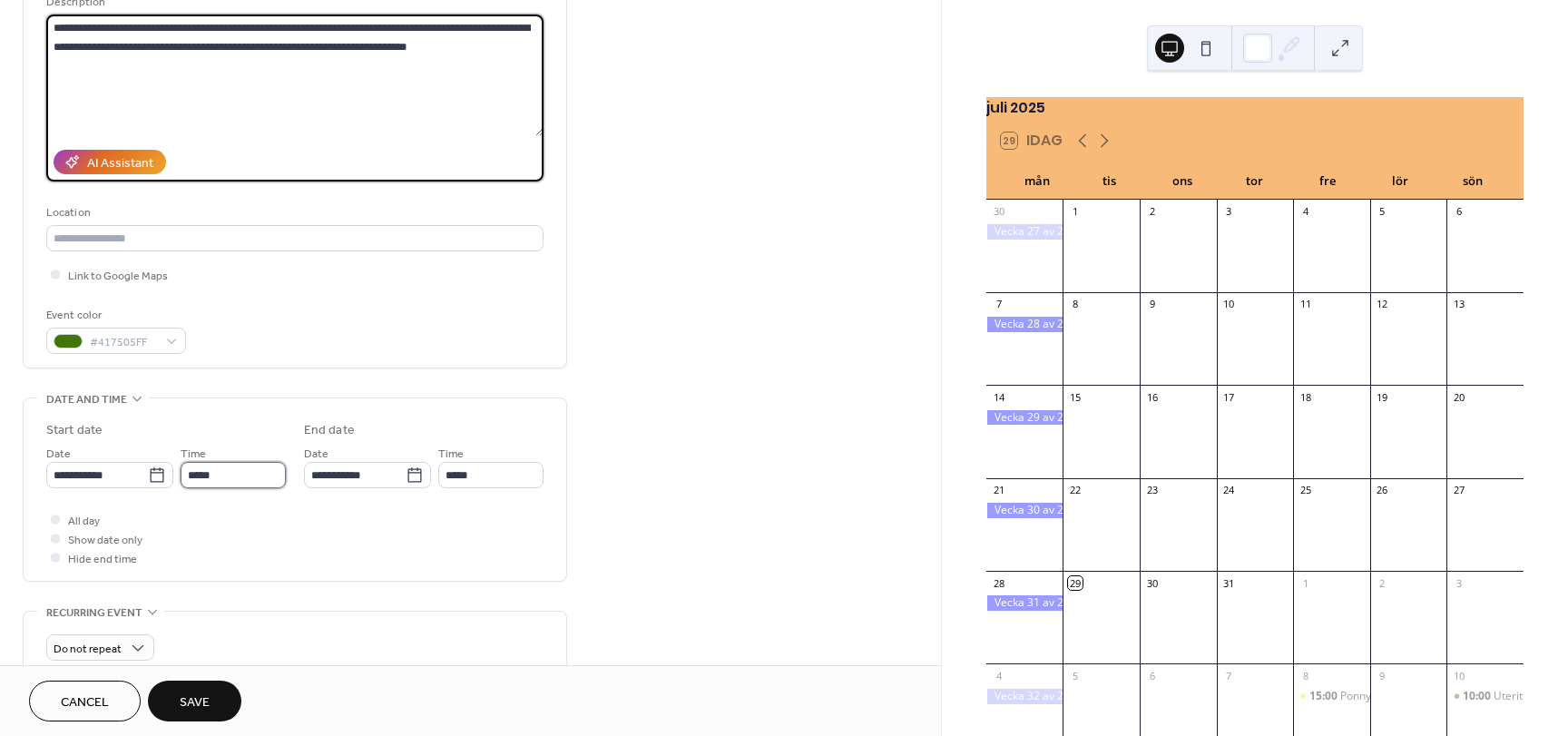 click on "*****" at bounding box center (233, 475) 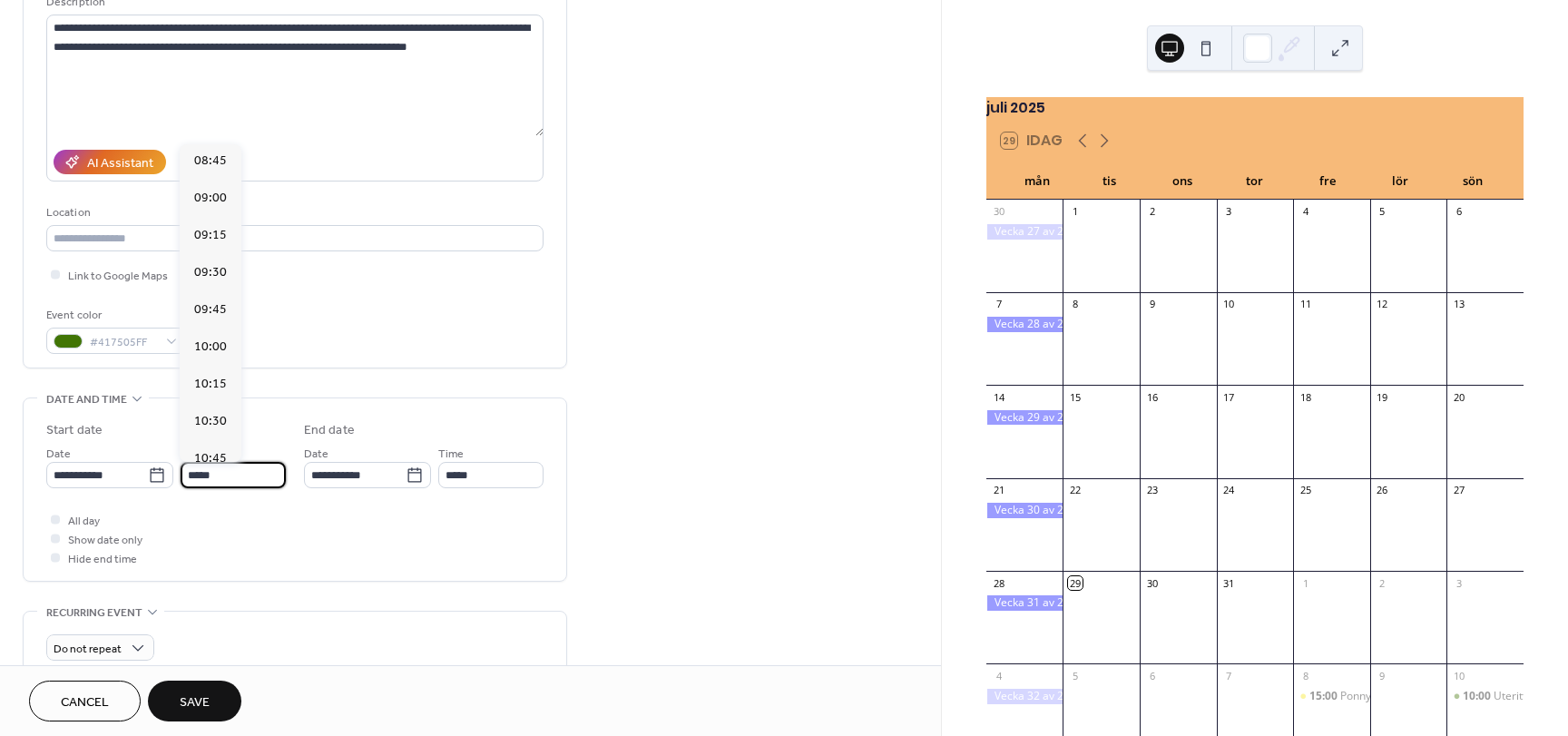 scroll, scrollTop: 1303, scrollLeft: 0, axis: vertical 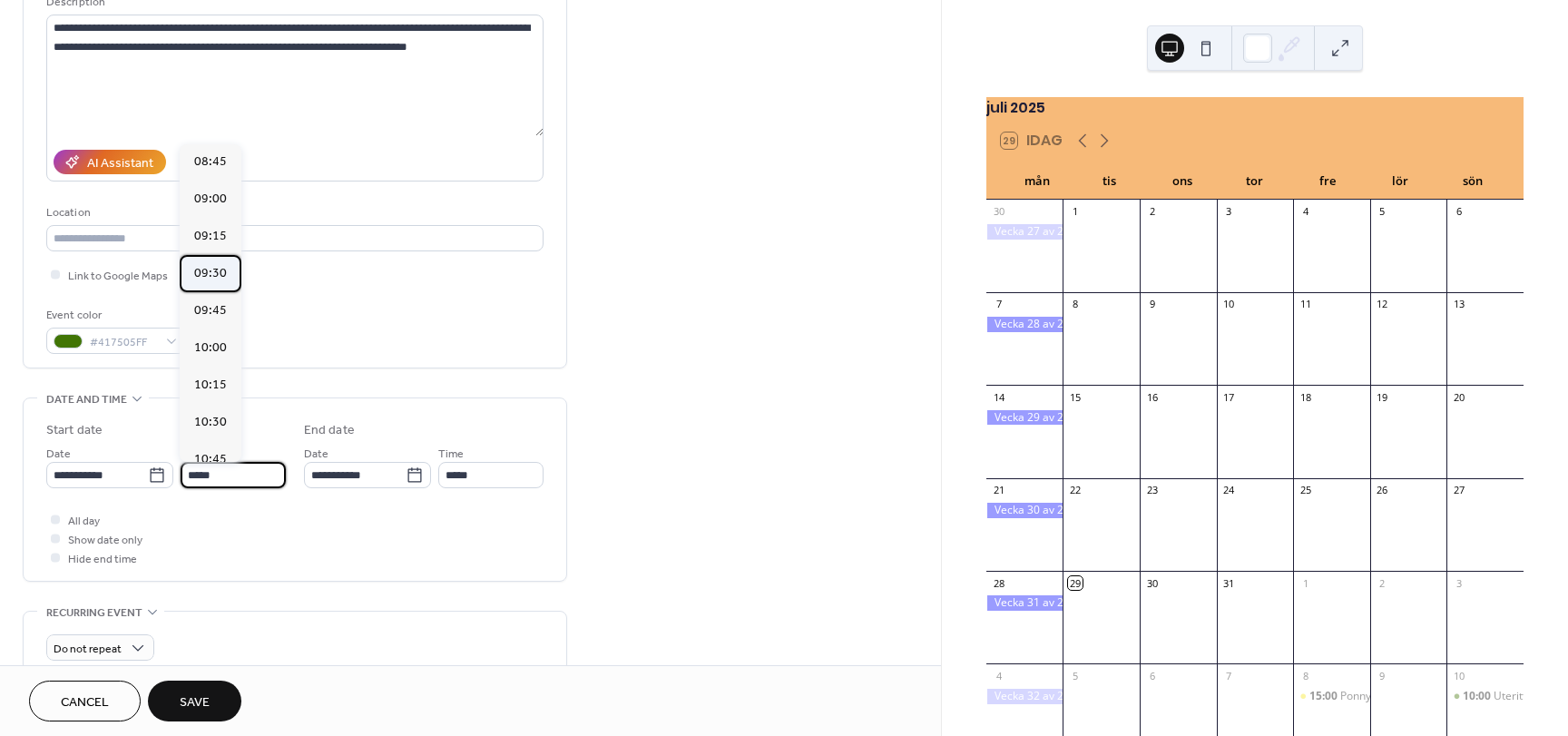 click on "09:30" at bounding box center (211, 273) 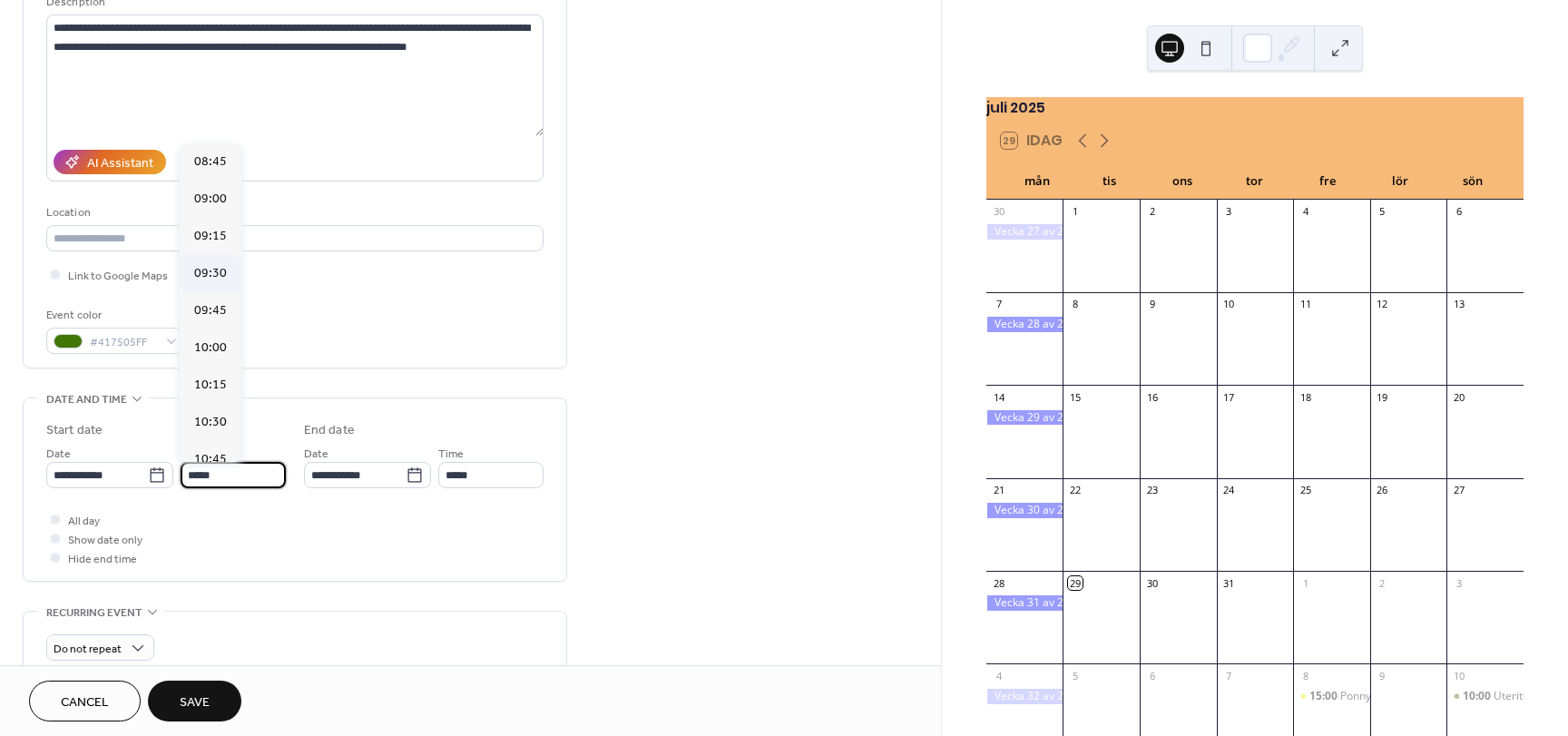 type on "*****" 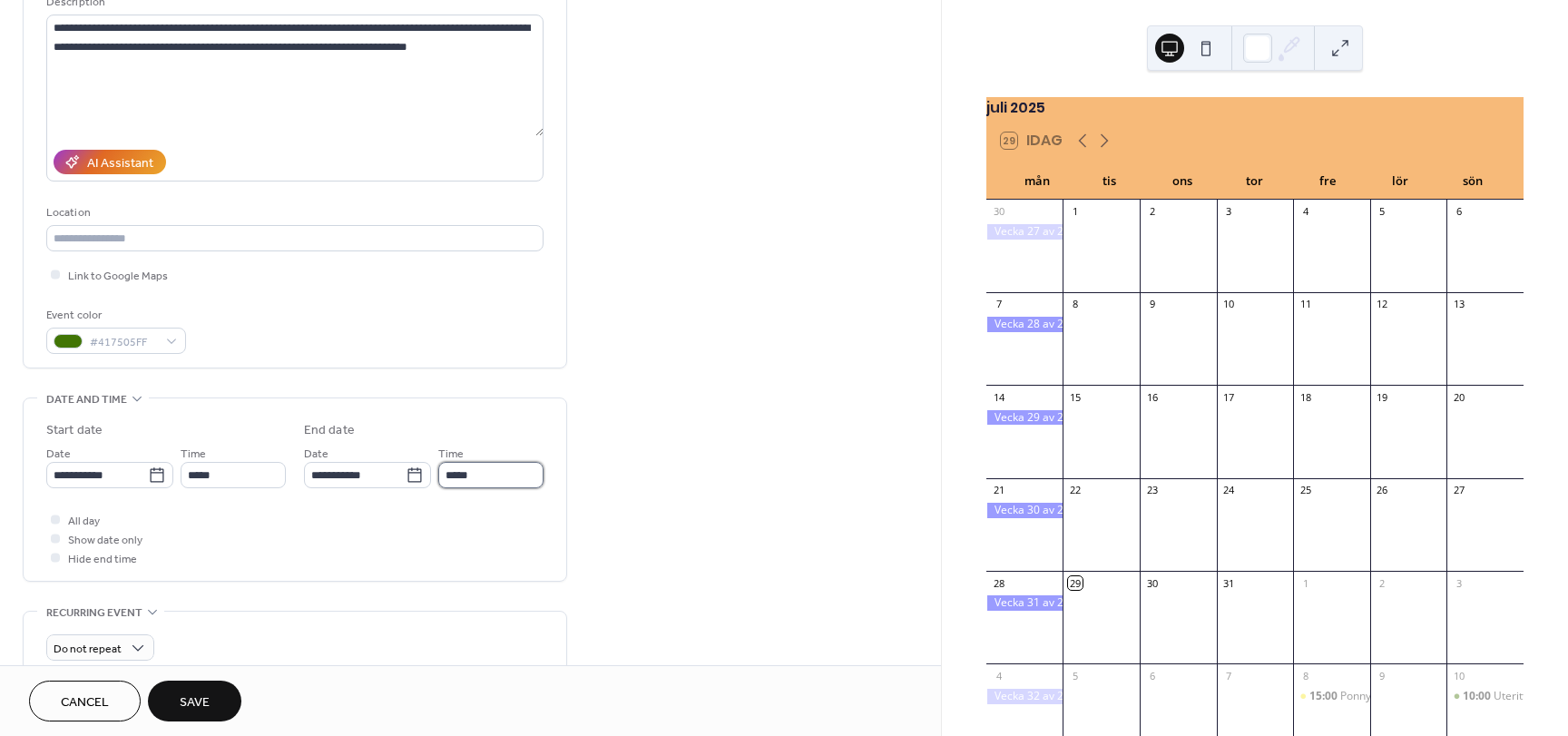 click on "*****" at bounding box center [491, 475] 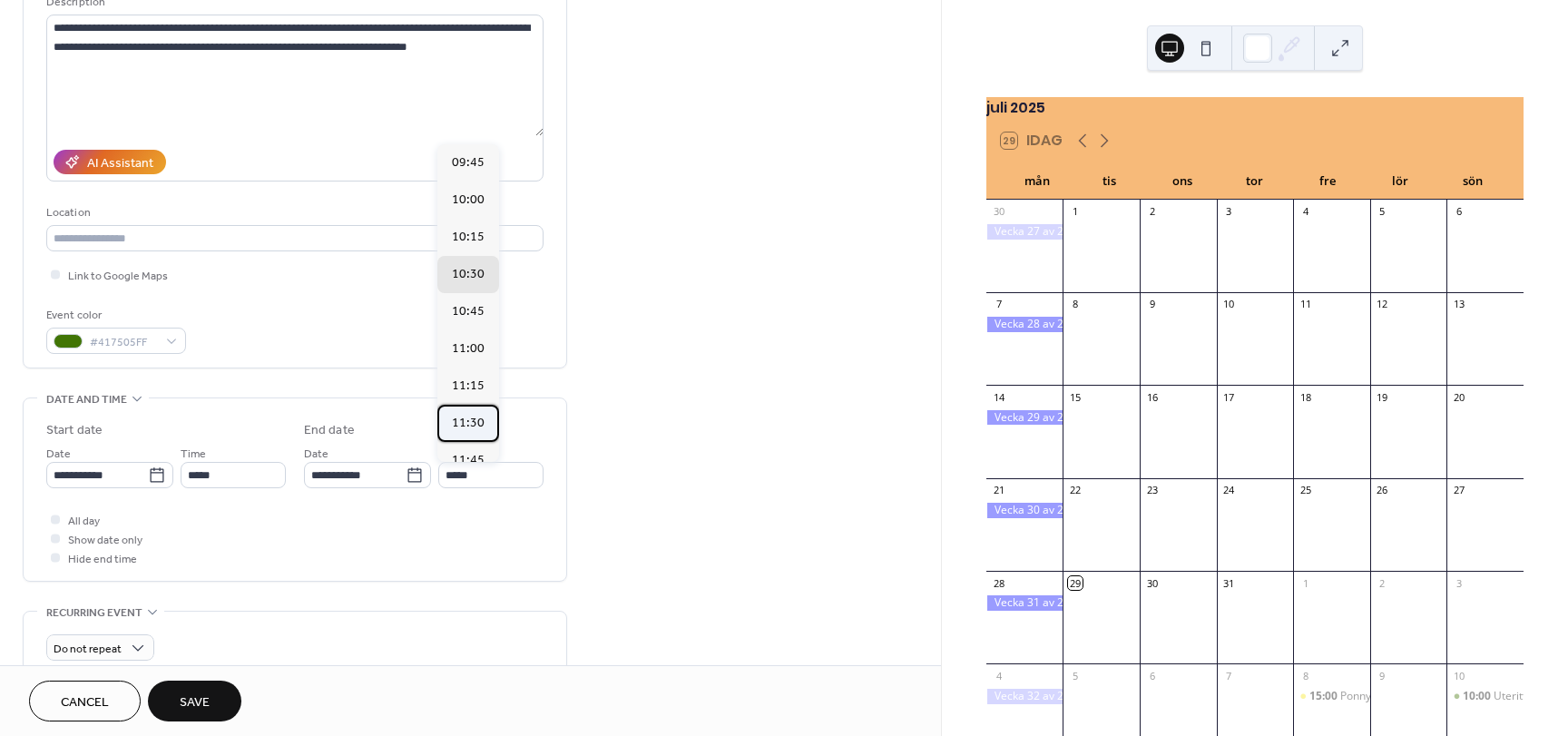 click on "11:30" at bounding box center [468, 423] 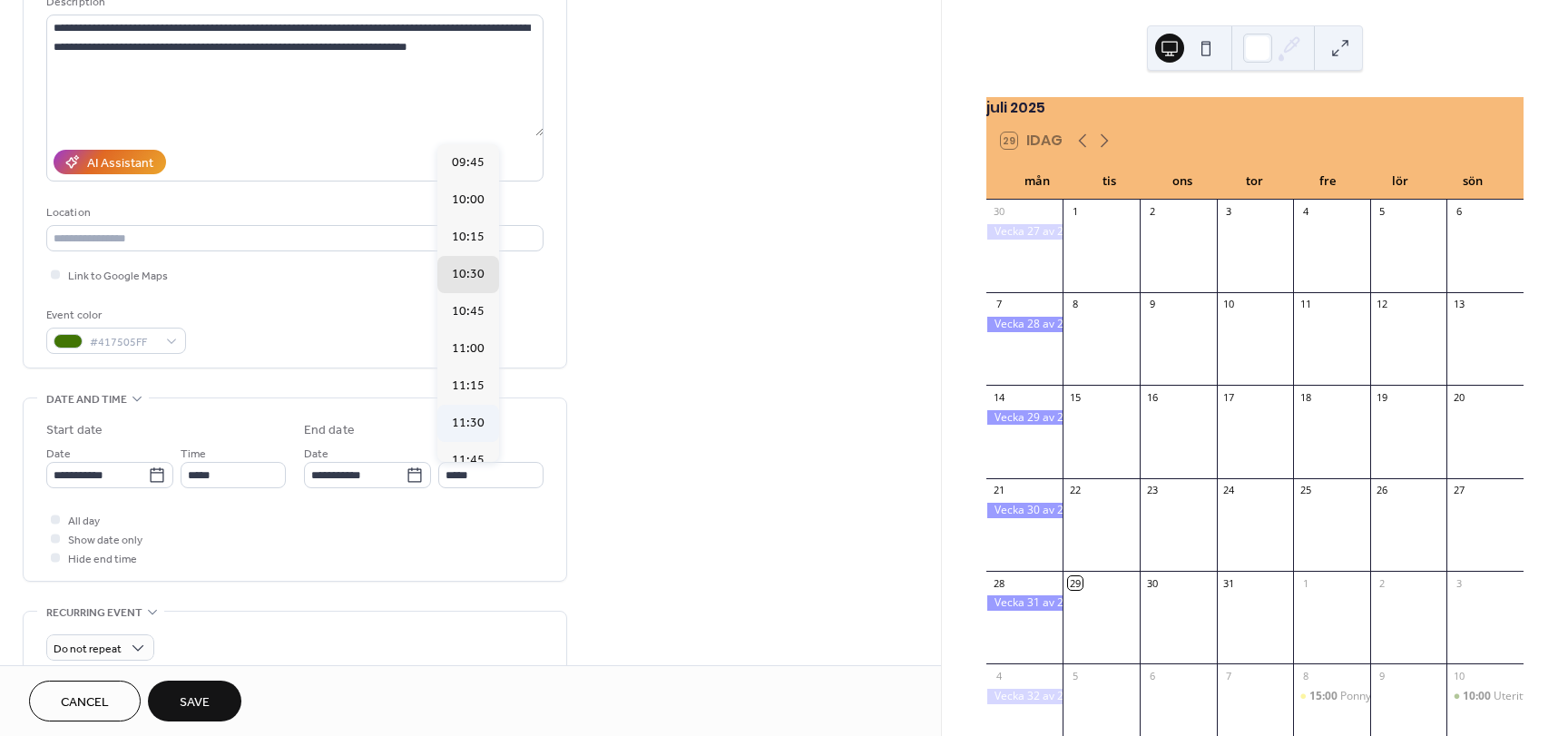 type on "*****" 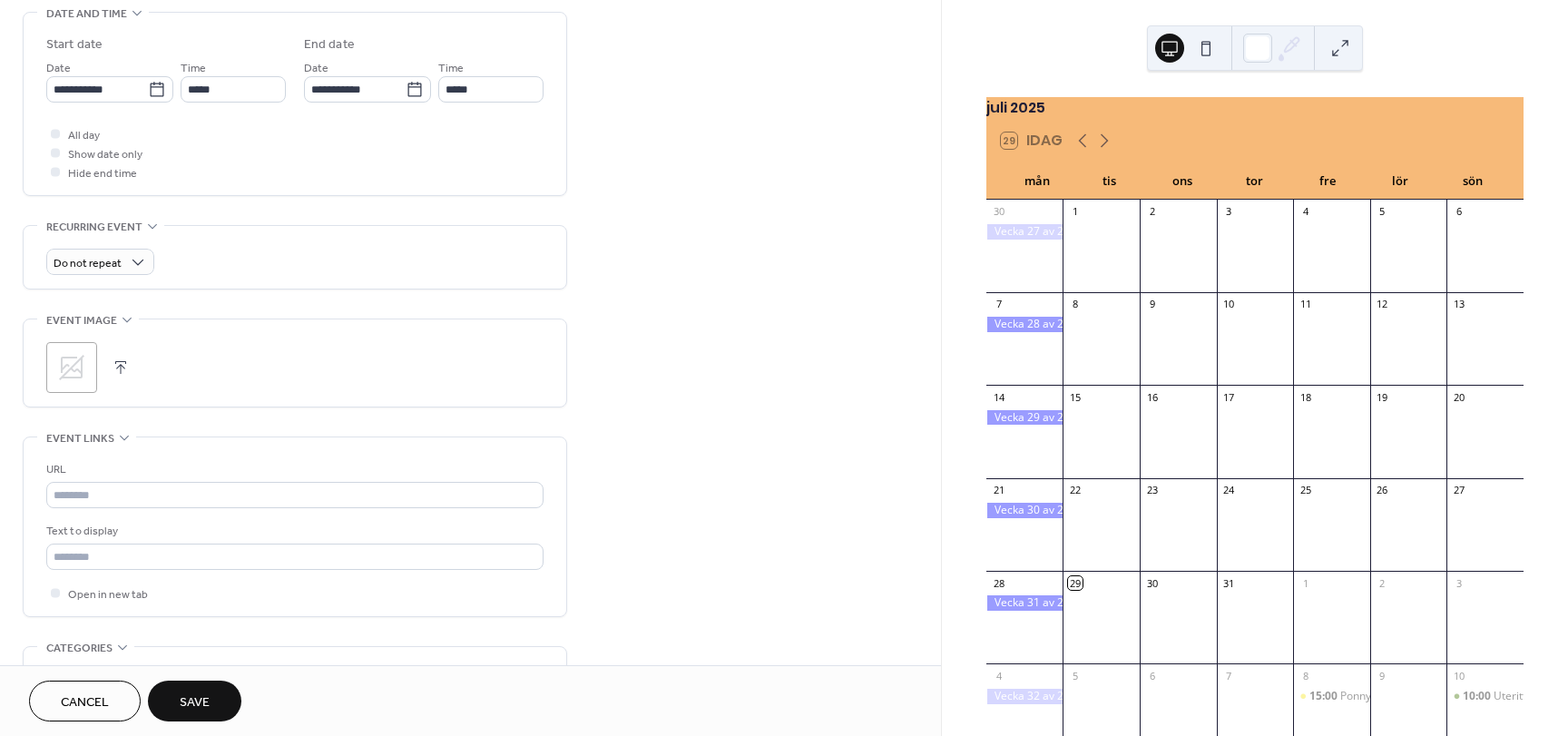 scroll, scrollTop: 581, scrollLeft: 0, axis: vertical 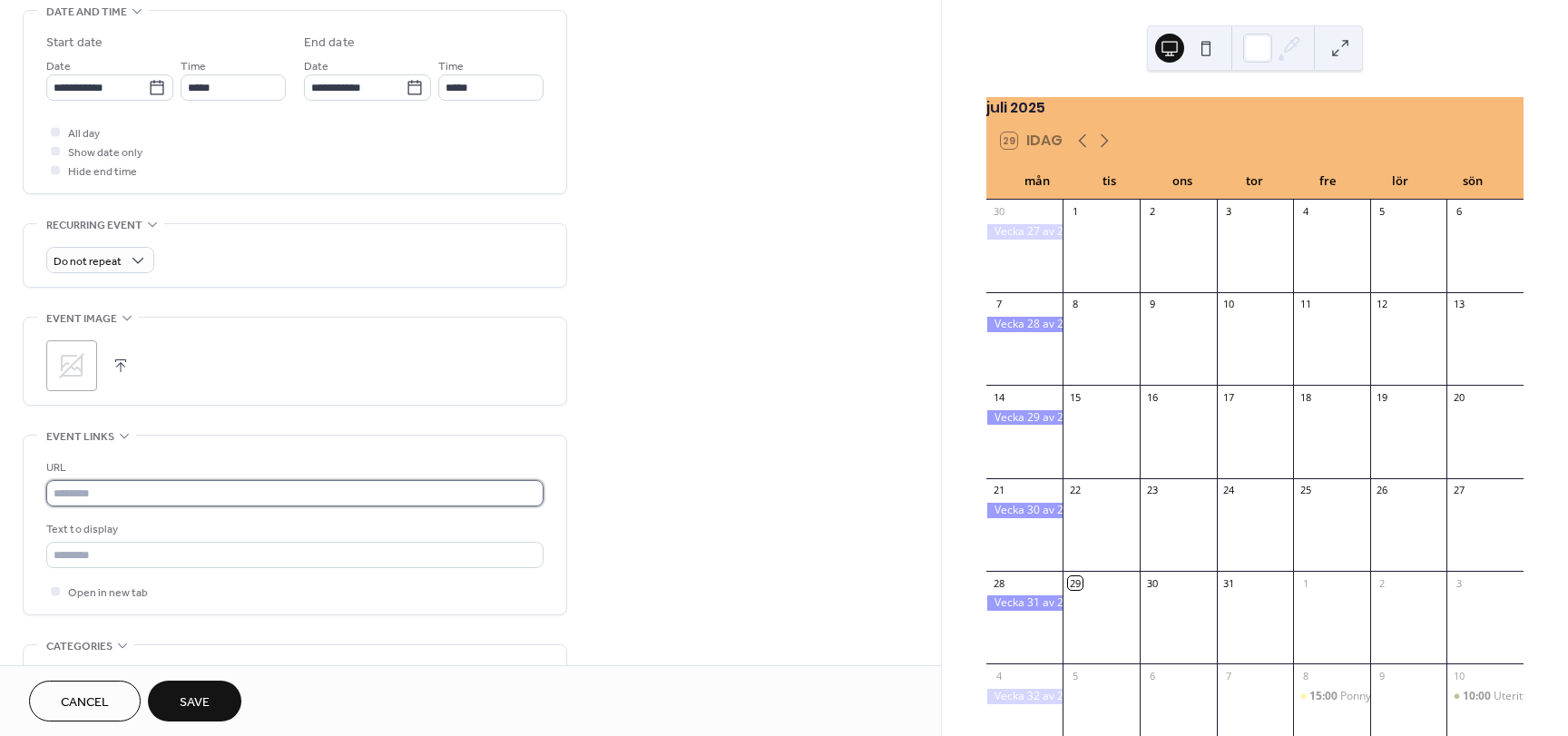 click at bounding box center (295, 493) 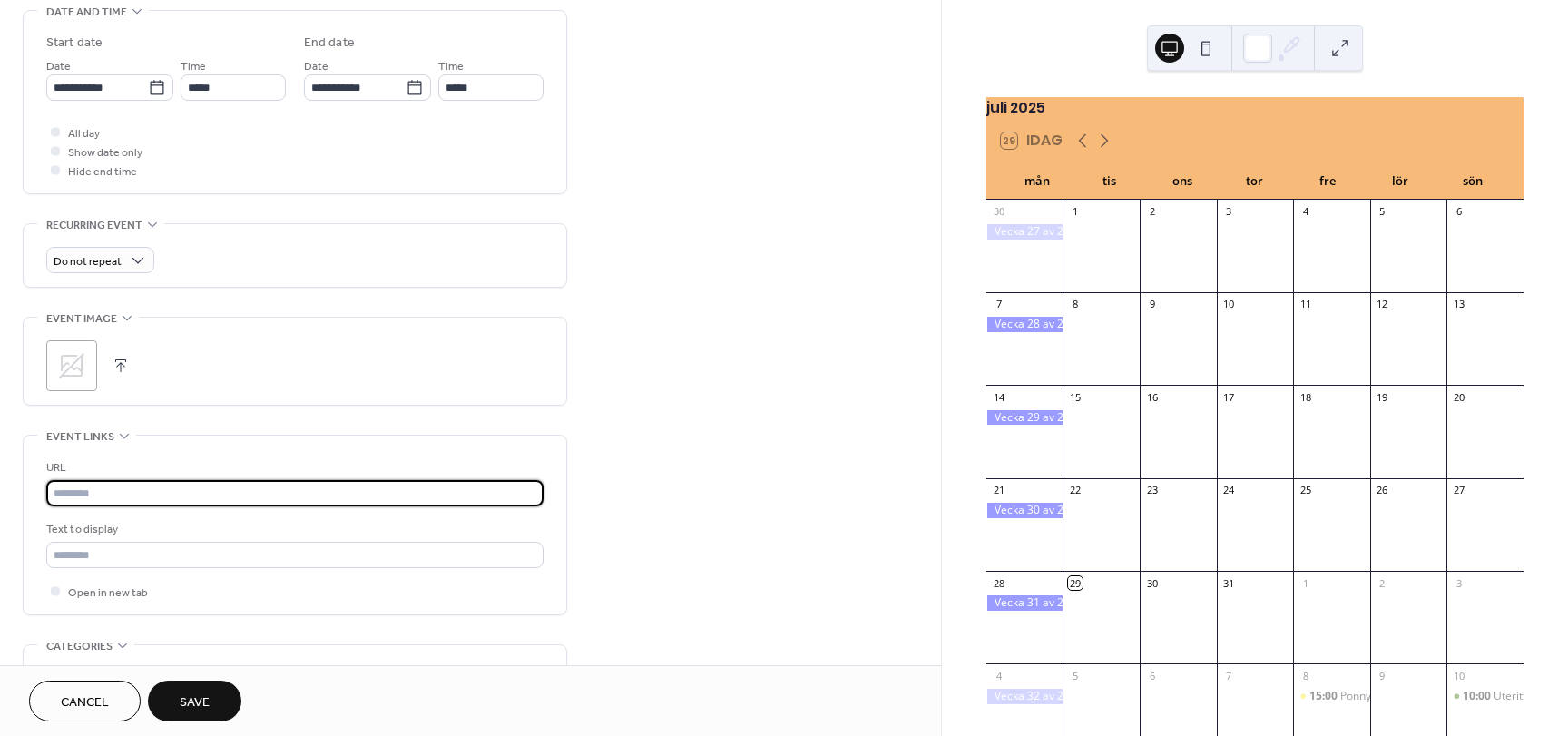 paste on "**********" 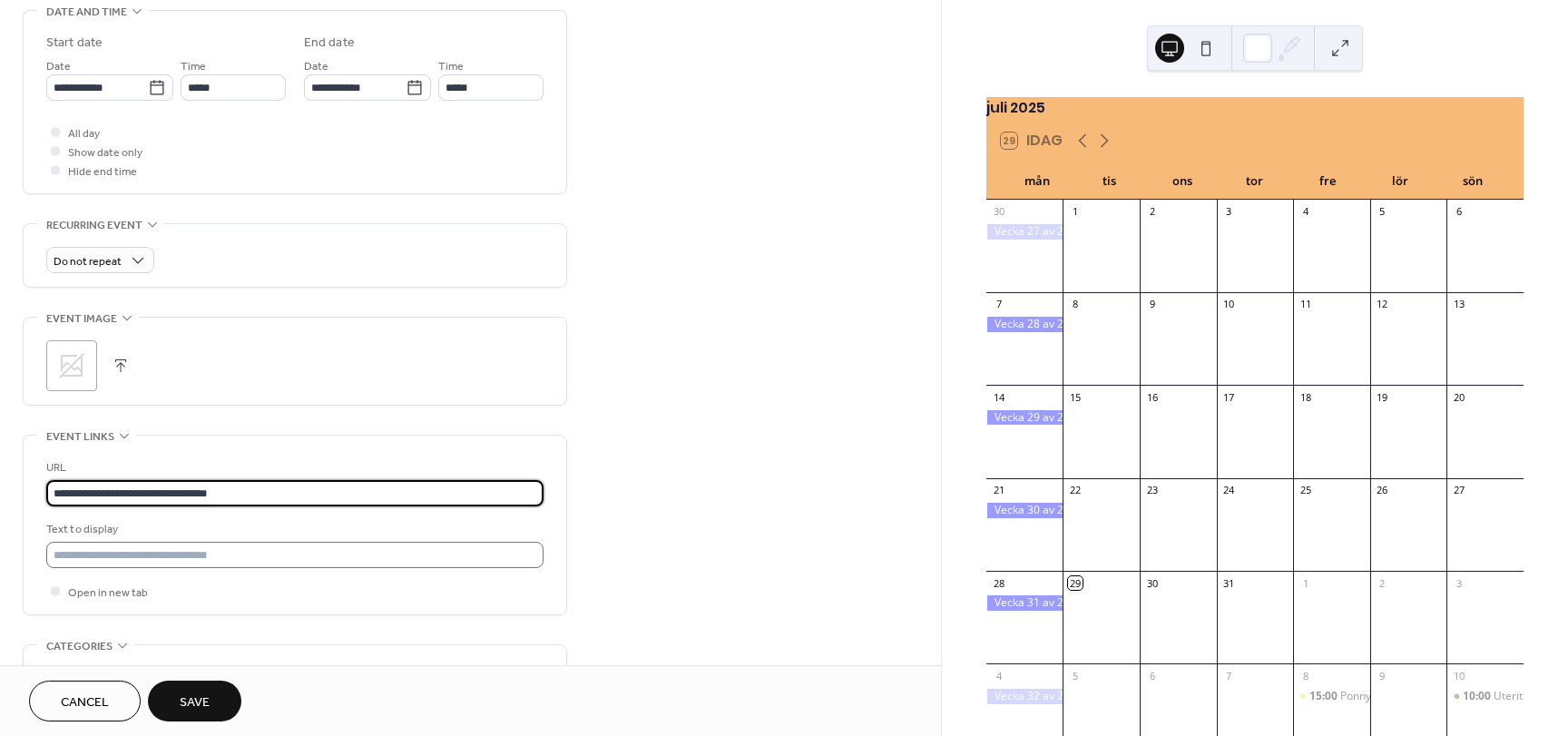 type on "**********" 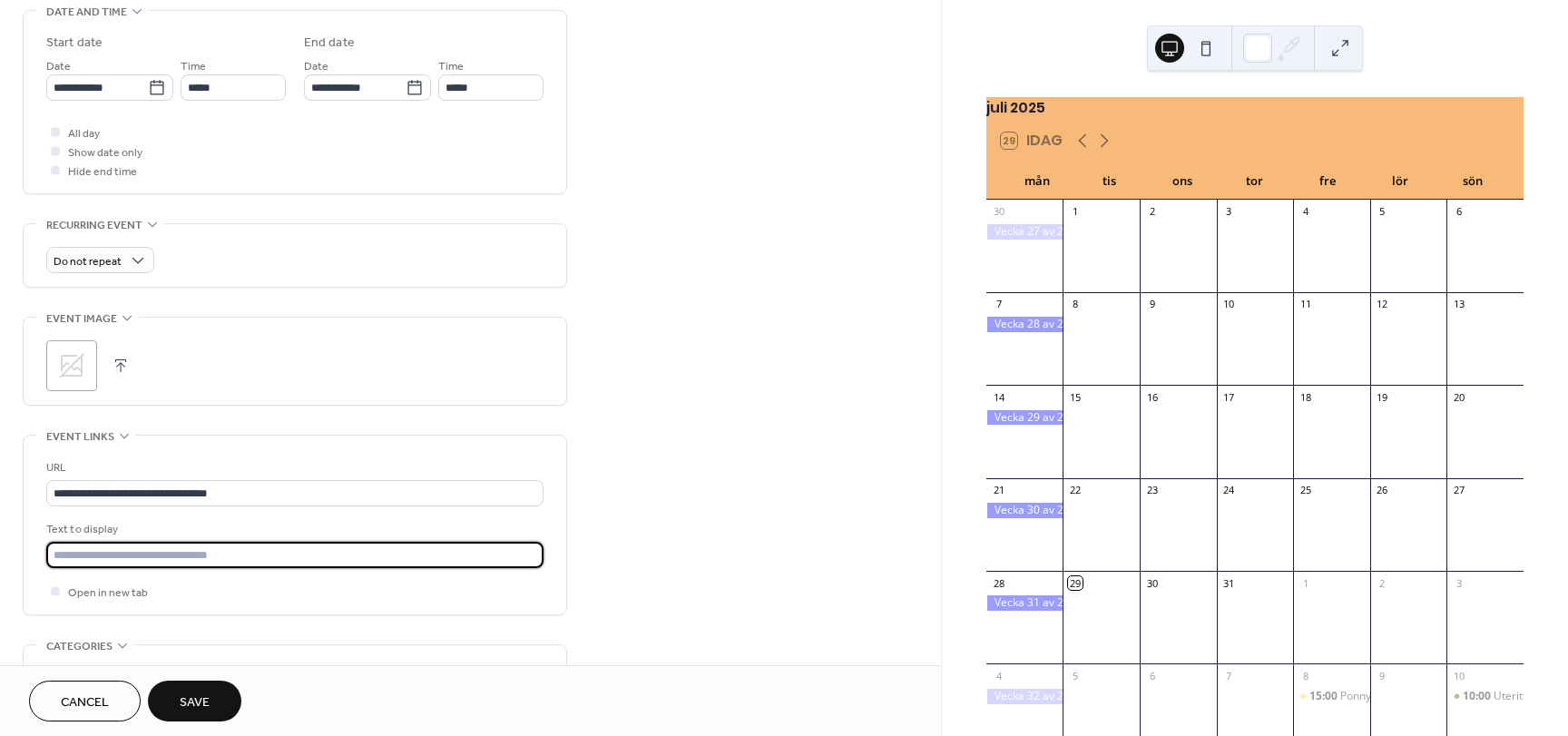 click at bounding box center (295, 554) 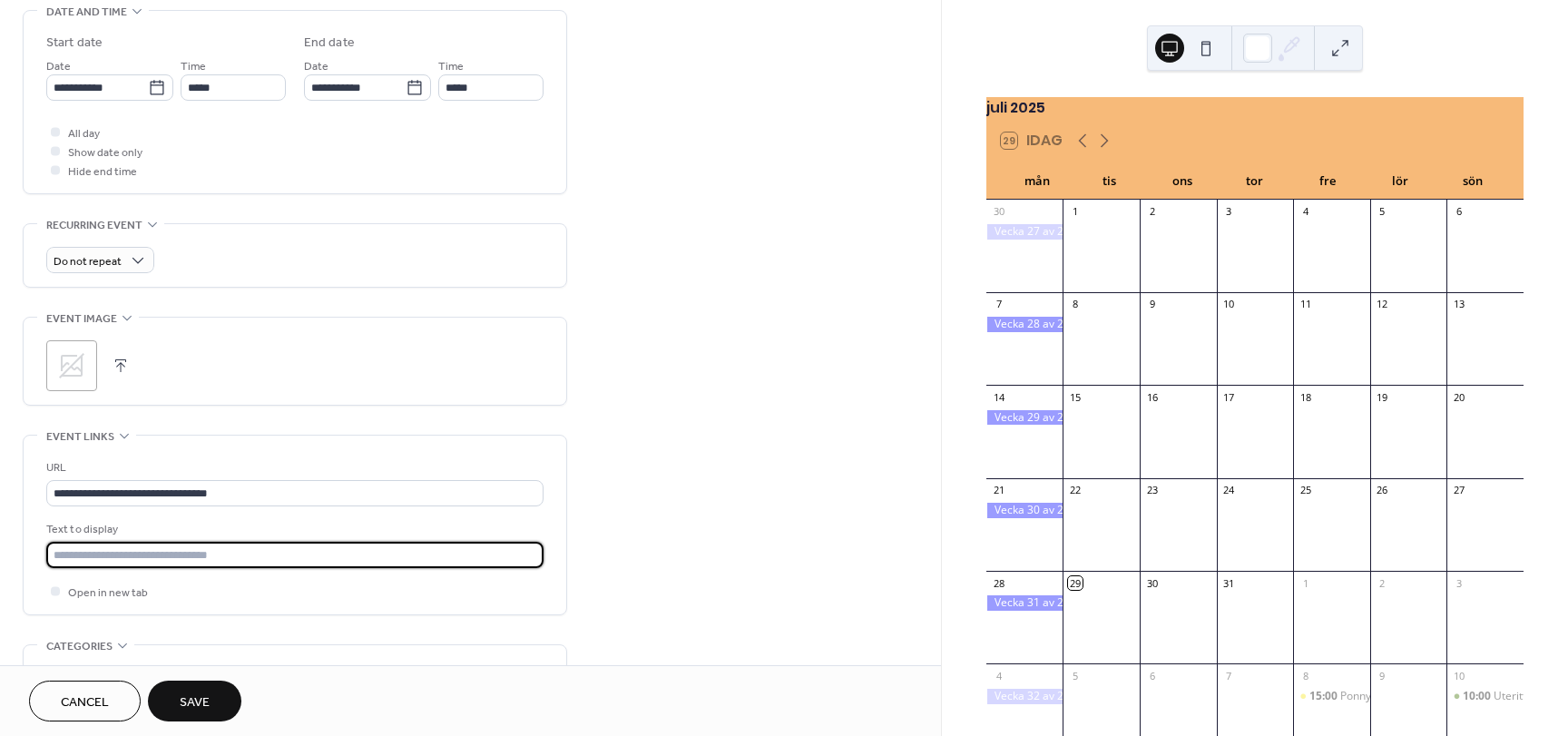 type on "**********" 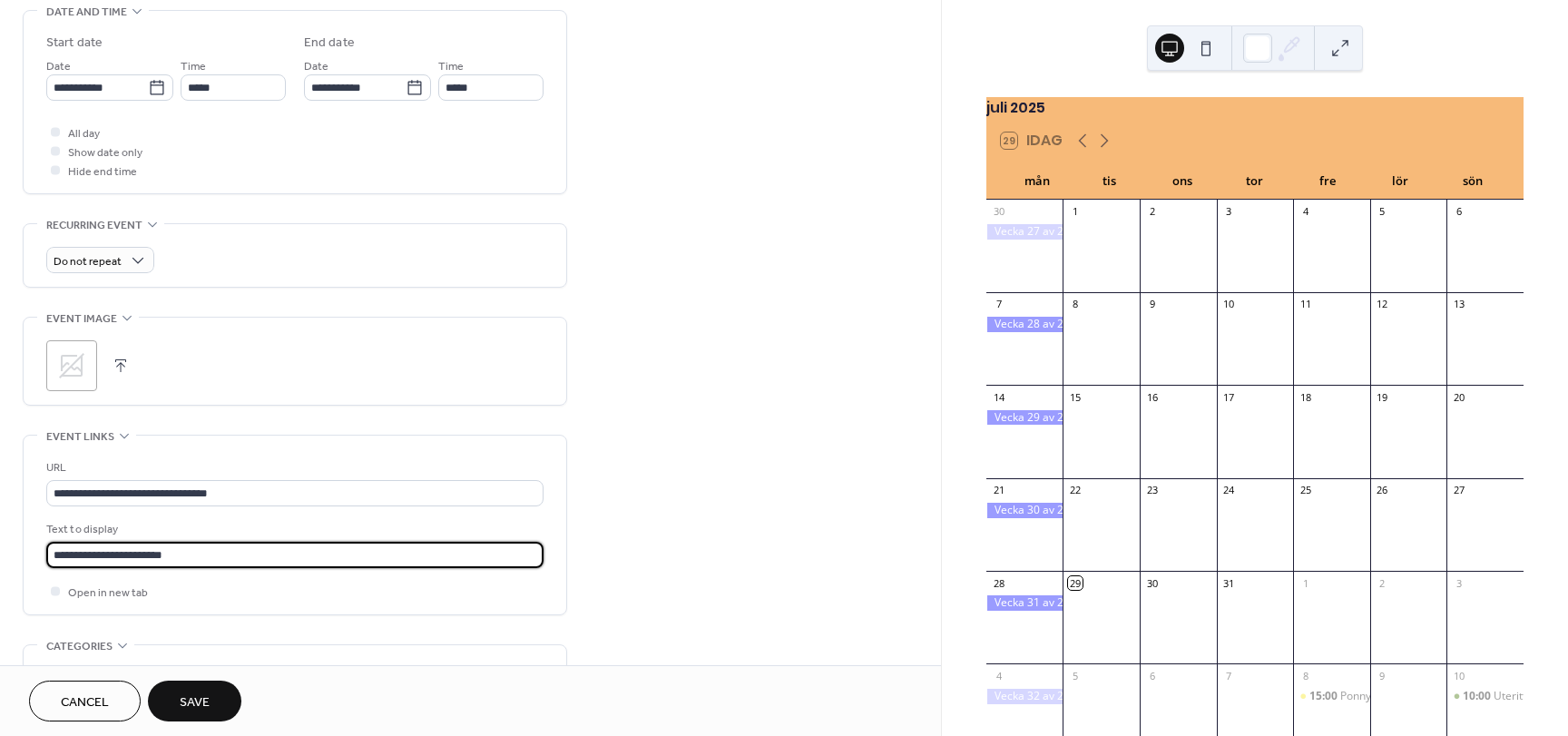 scroll, scrollTop: 1, scrollLeft: 0, axis: vertical 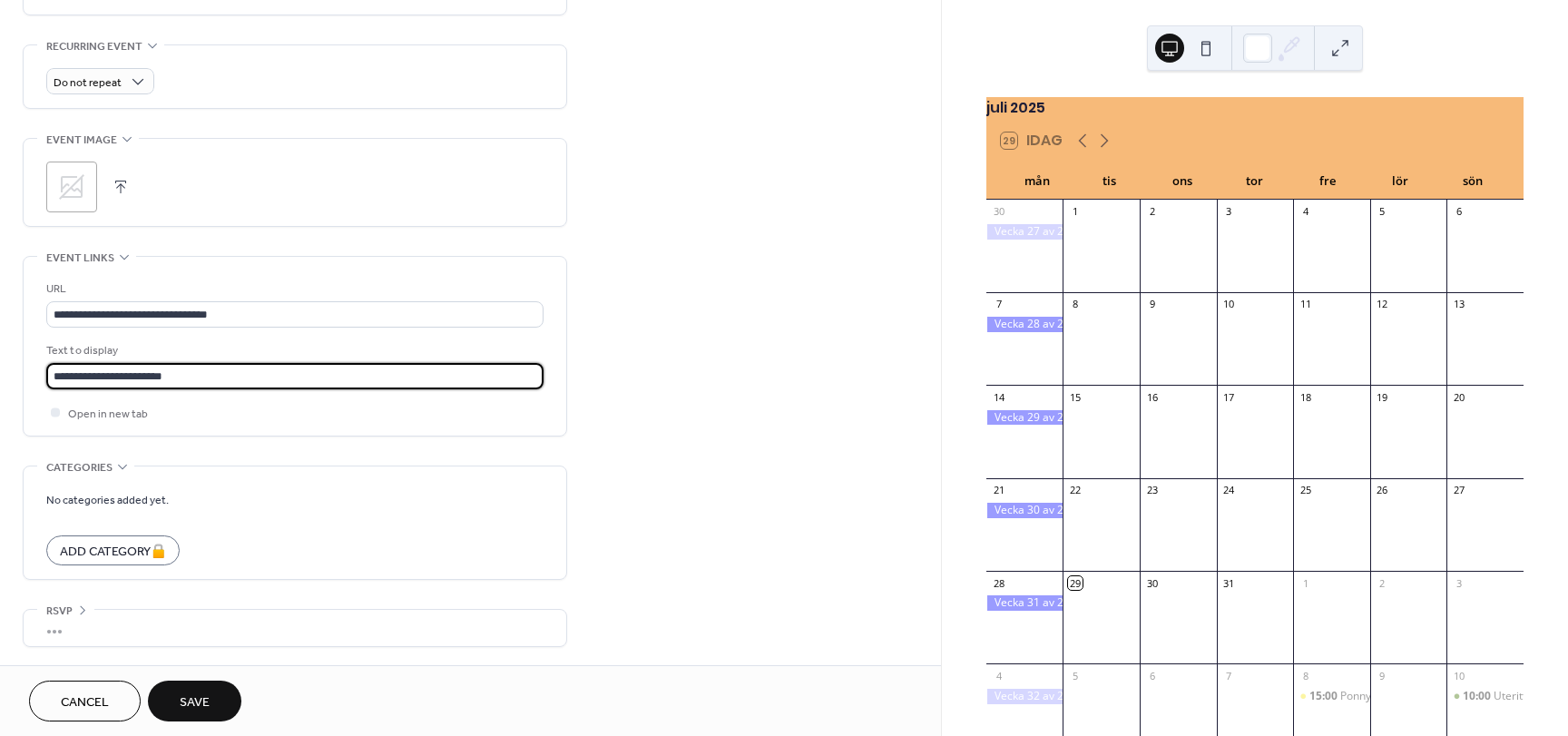 click on "Save" at bounding box center (194, 701) 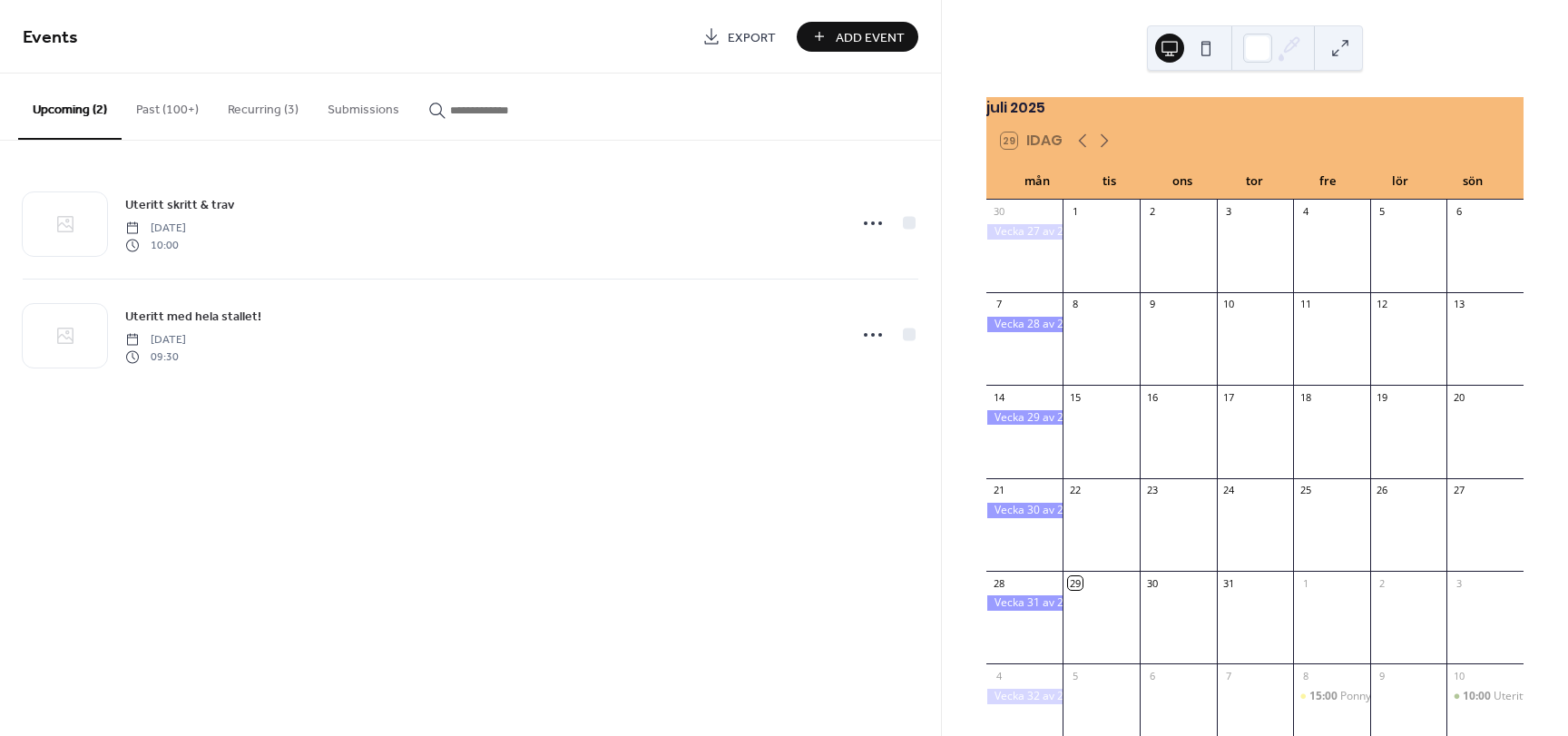 click on "Add Event" at bounding box center (858, 36) 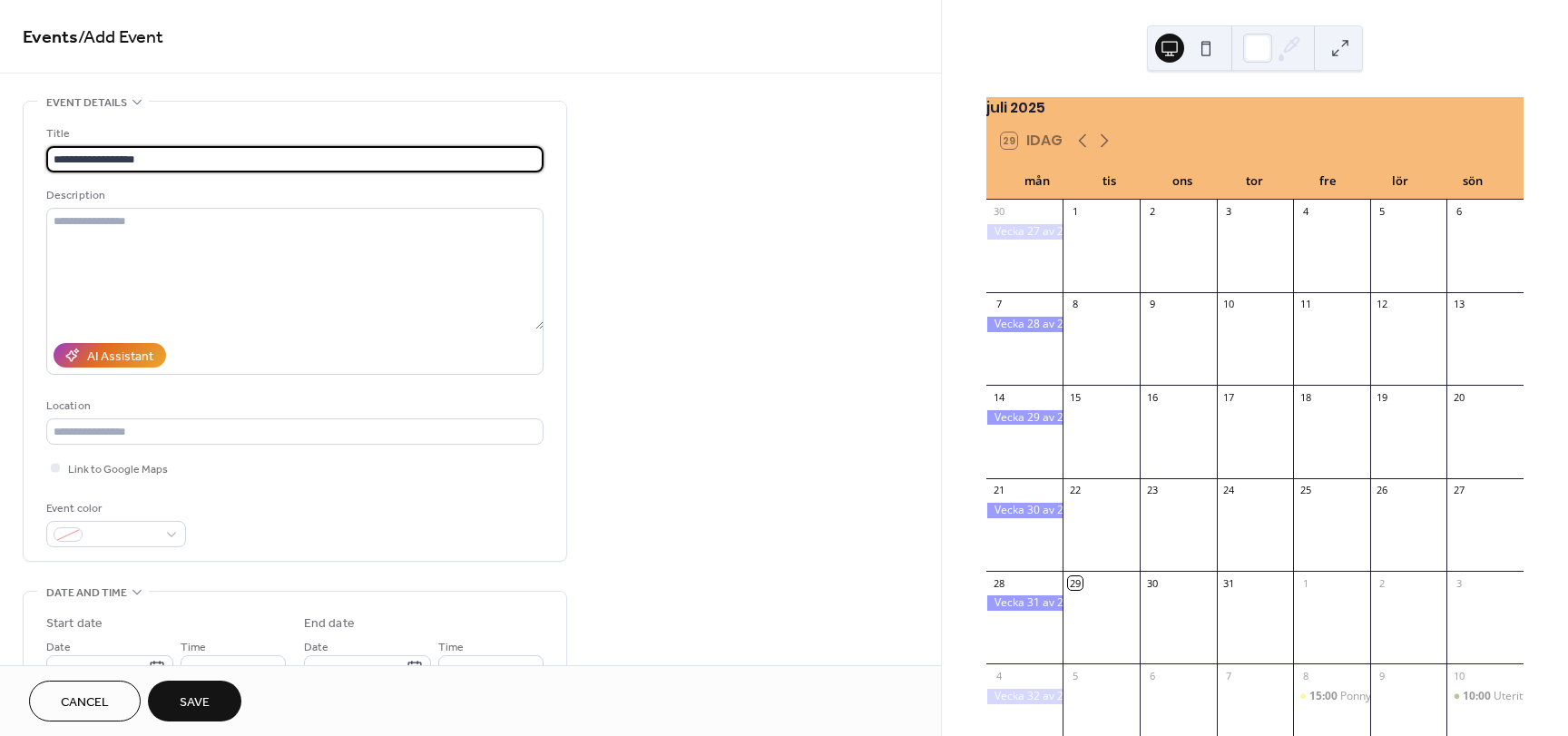 type on "**********" 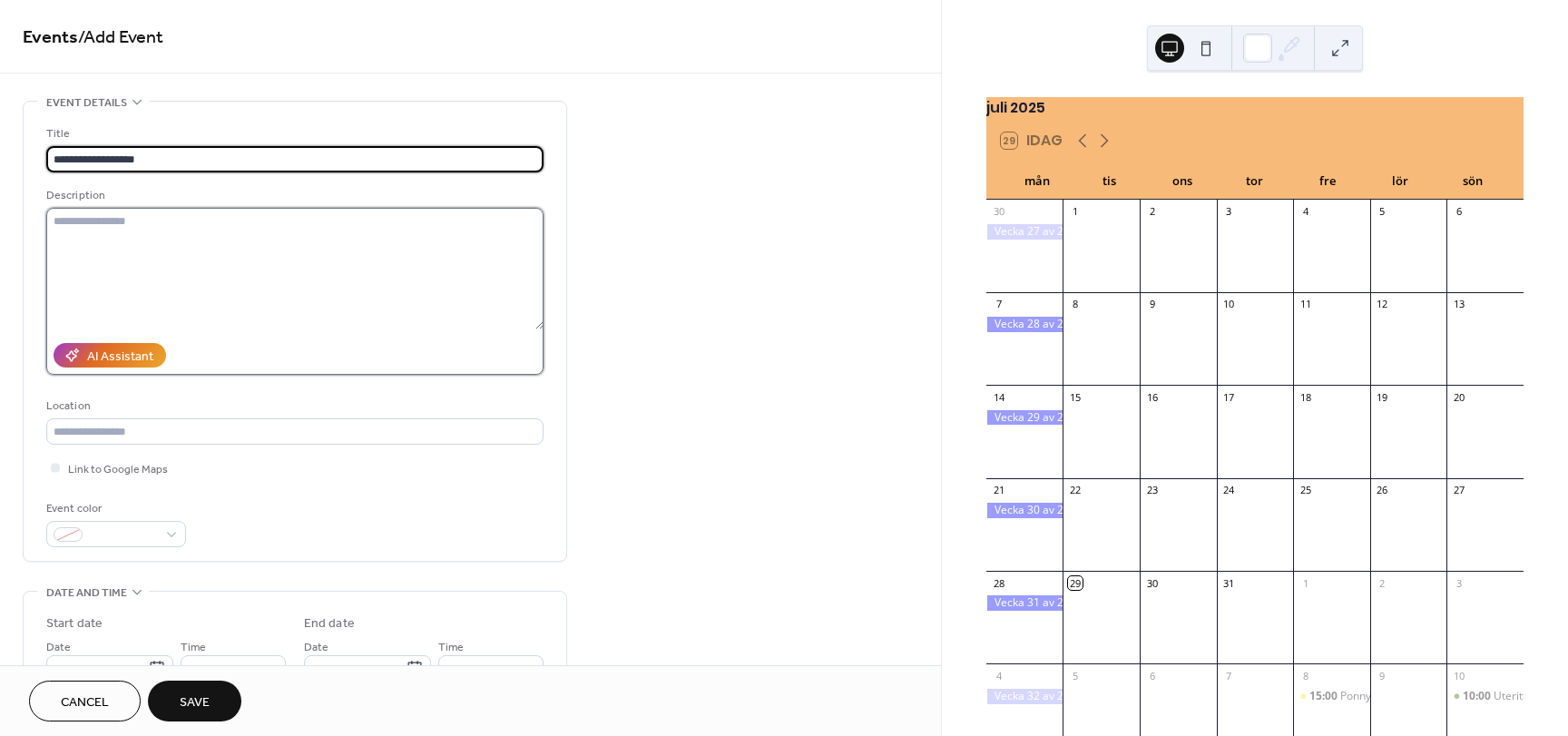click at bounding box center (295, 269) 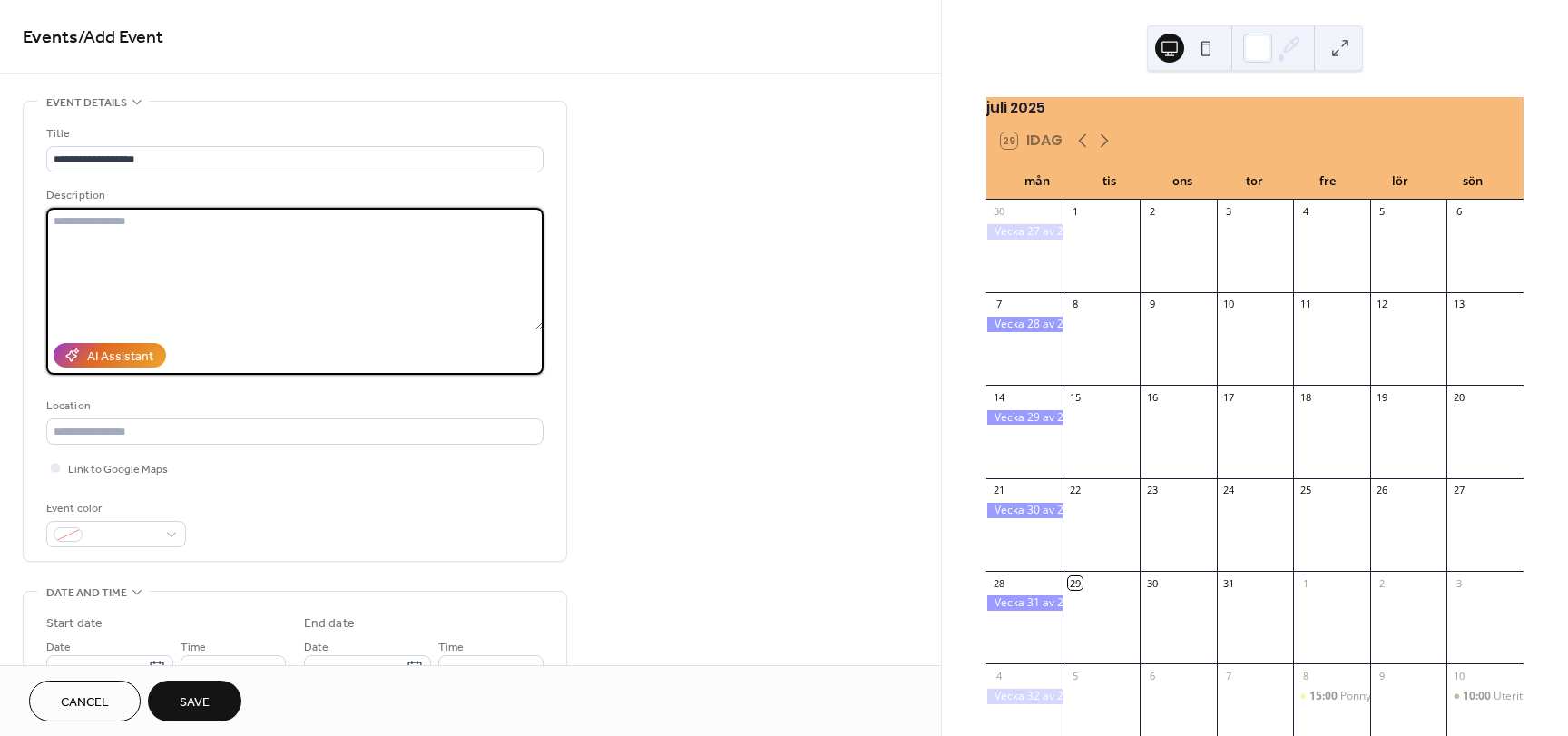paste on "**********" 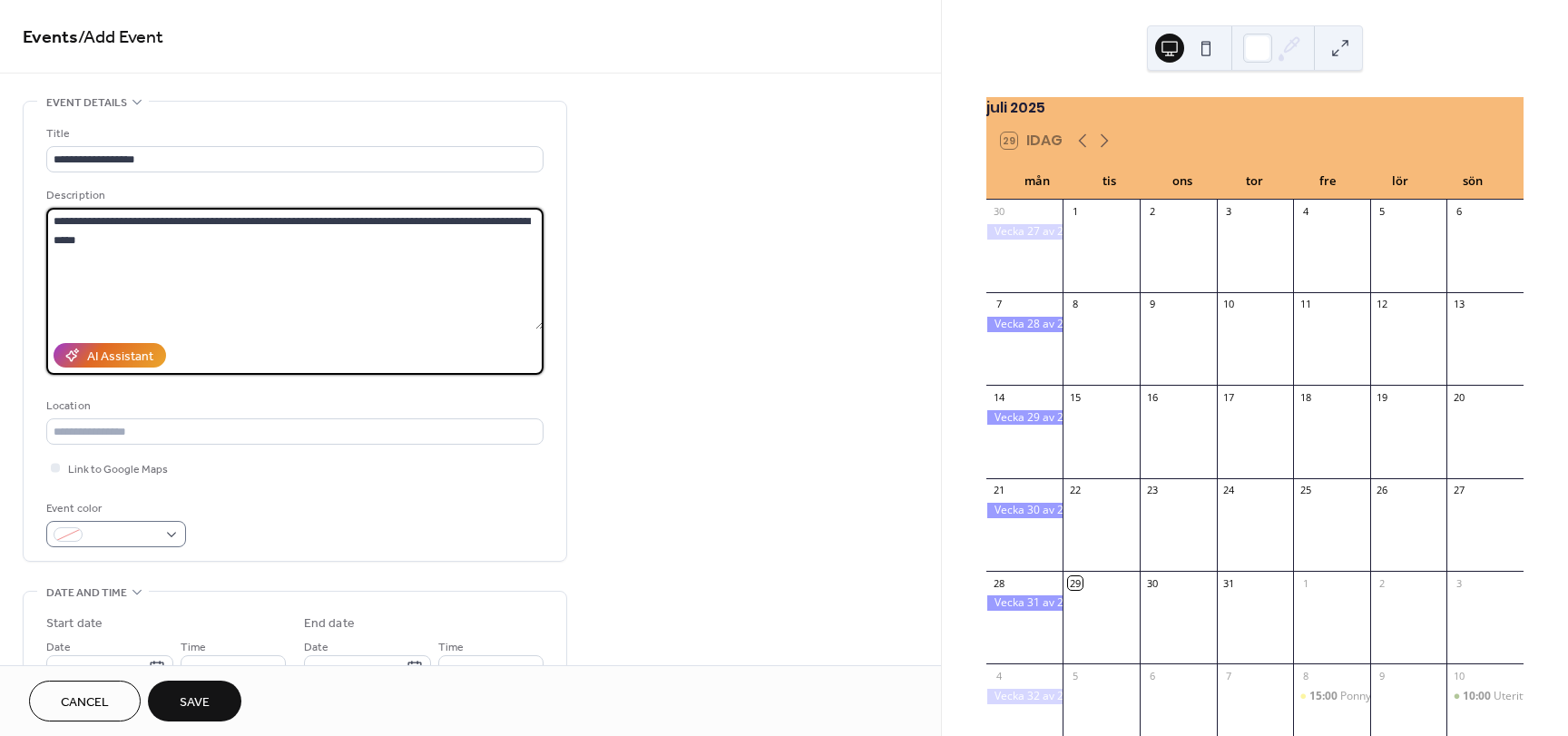 type on "**********" 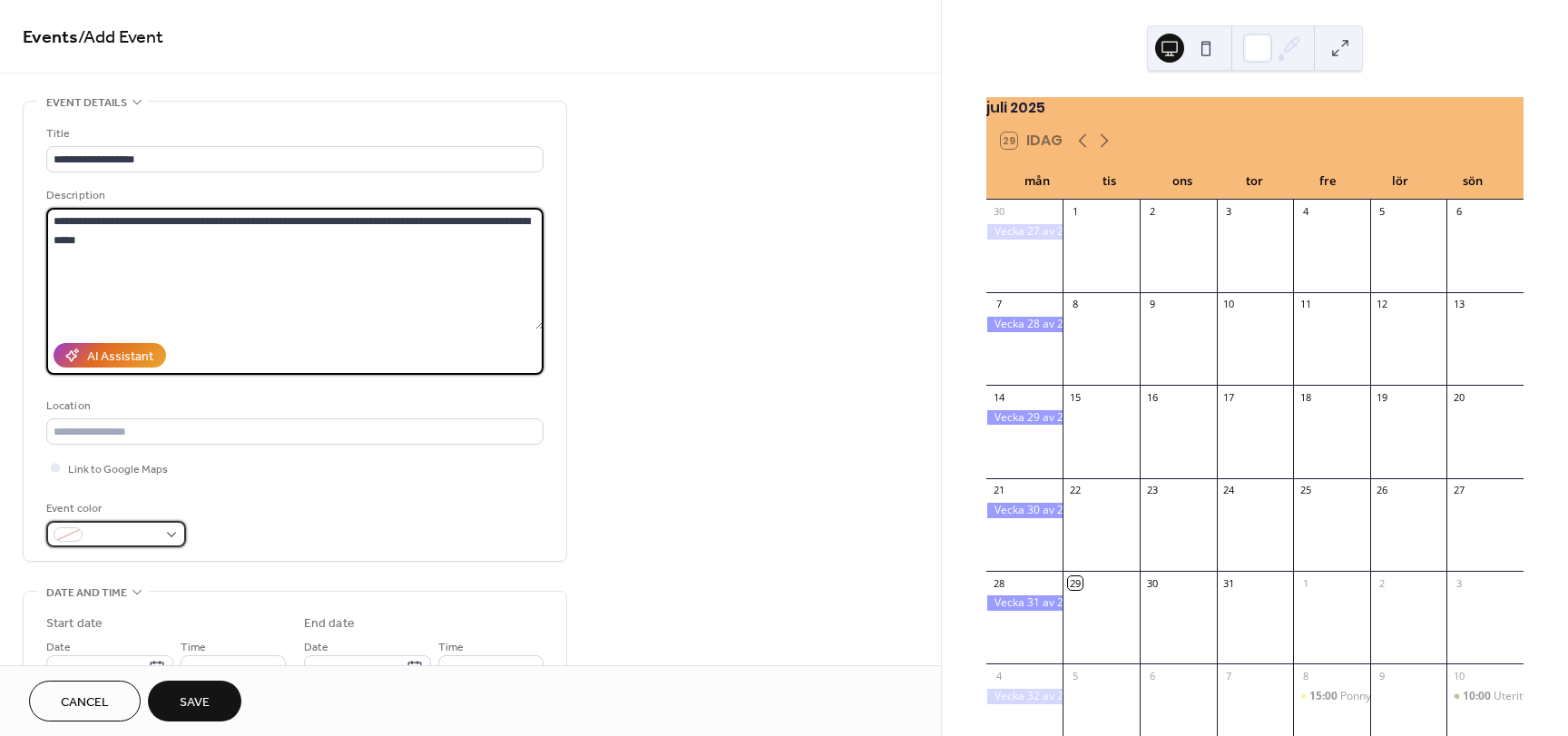 click at bounding box center [116, 534] 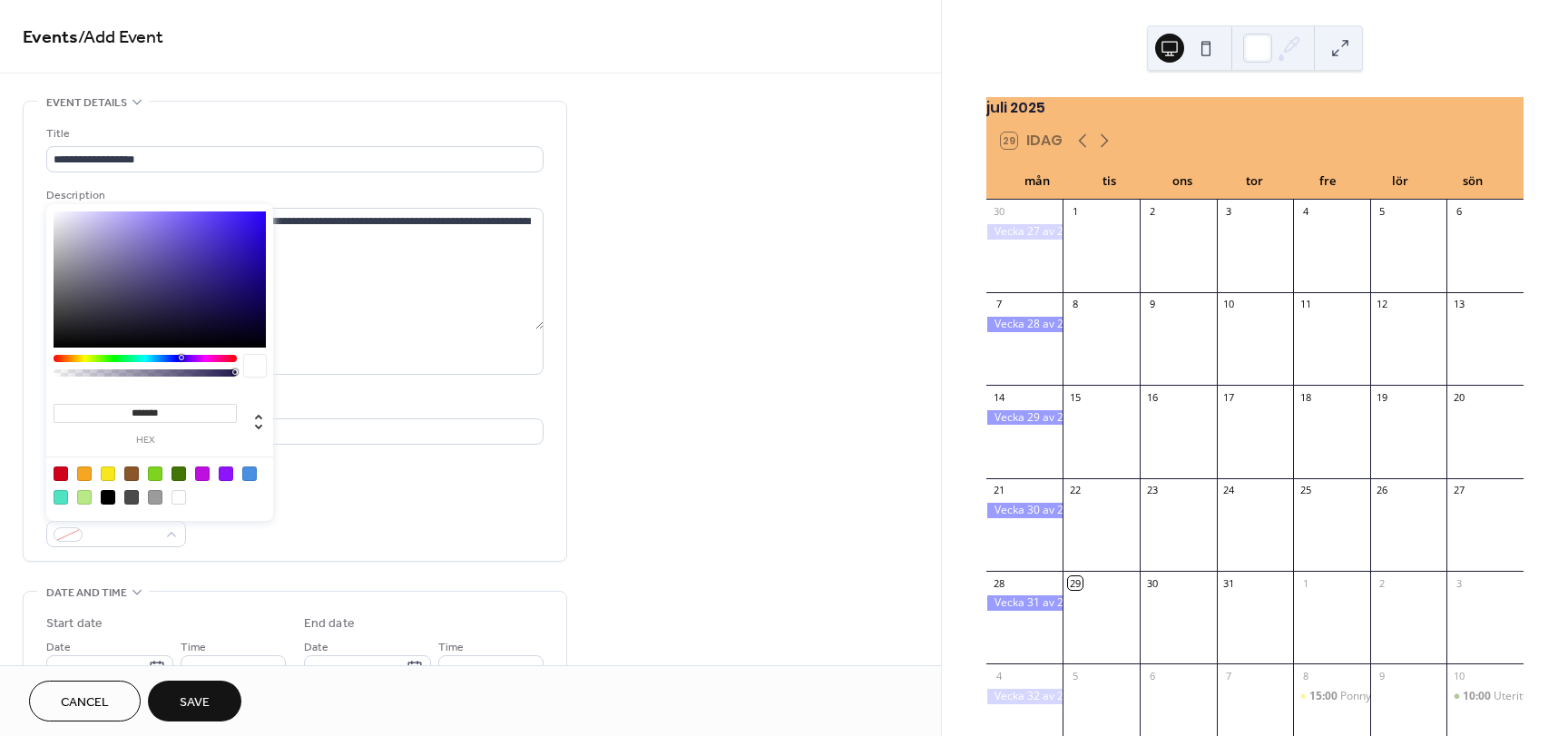 click at bounding box center (179, 474) 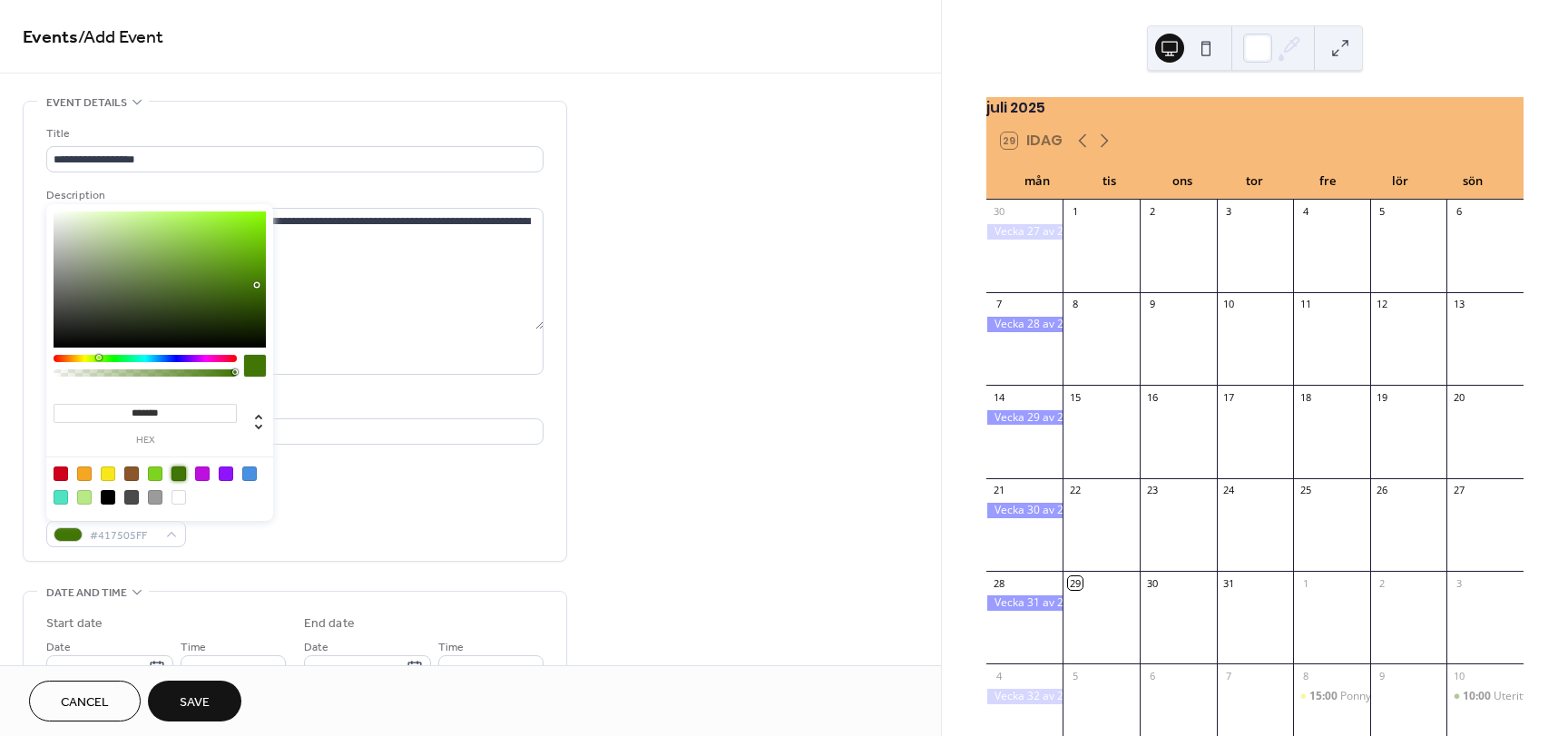 click on "Event color #417505FF" at bounding box center (295, 523) 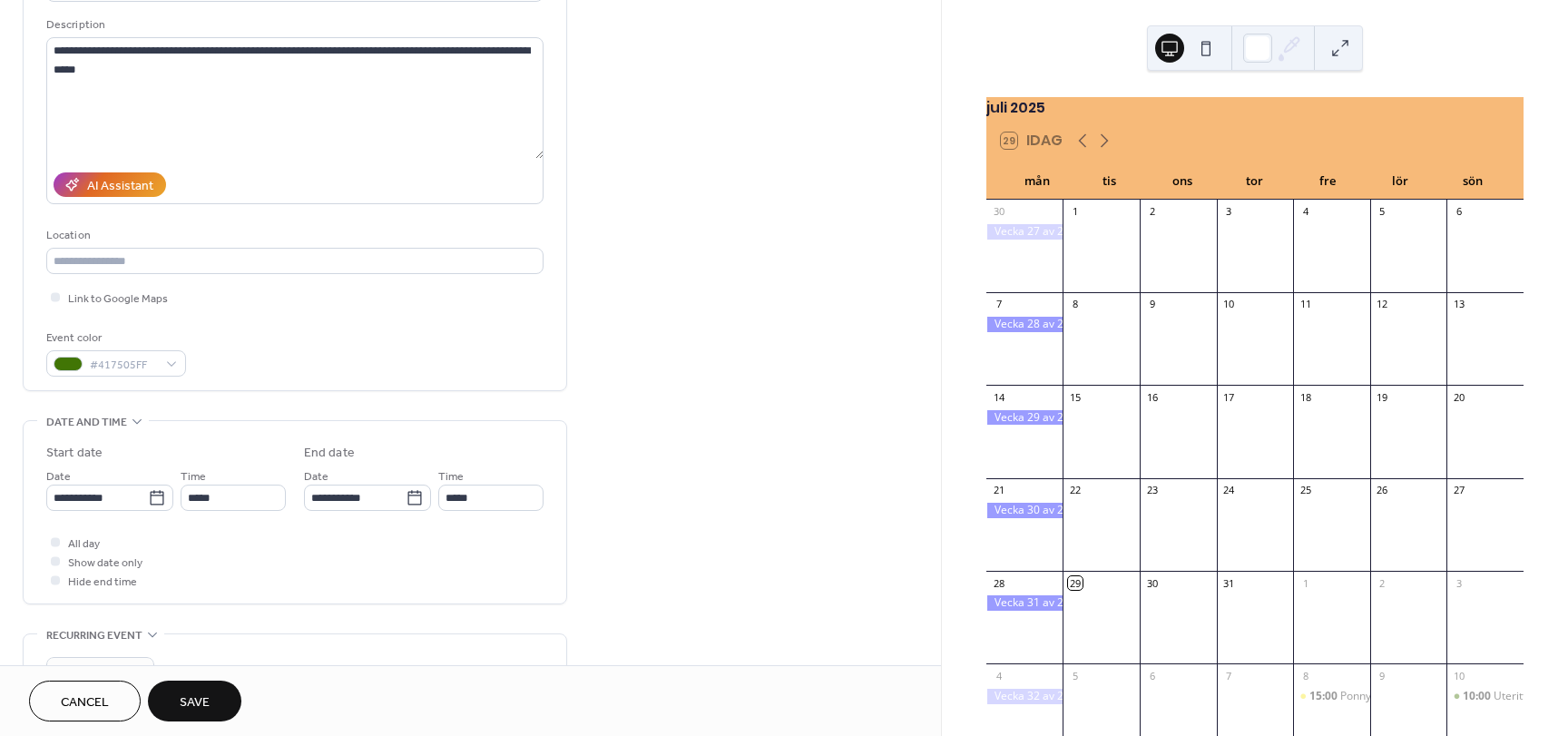 scroll, scrollTop: 172, scrollLeft: 0, axis: vertical 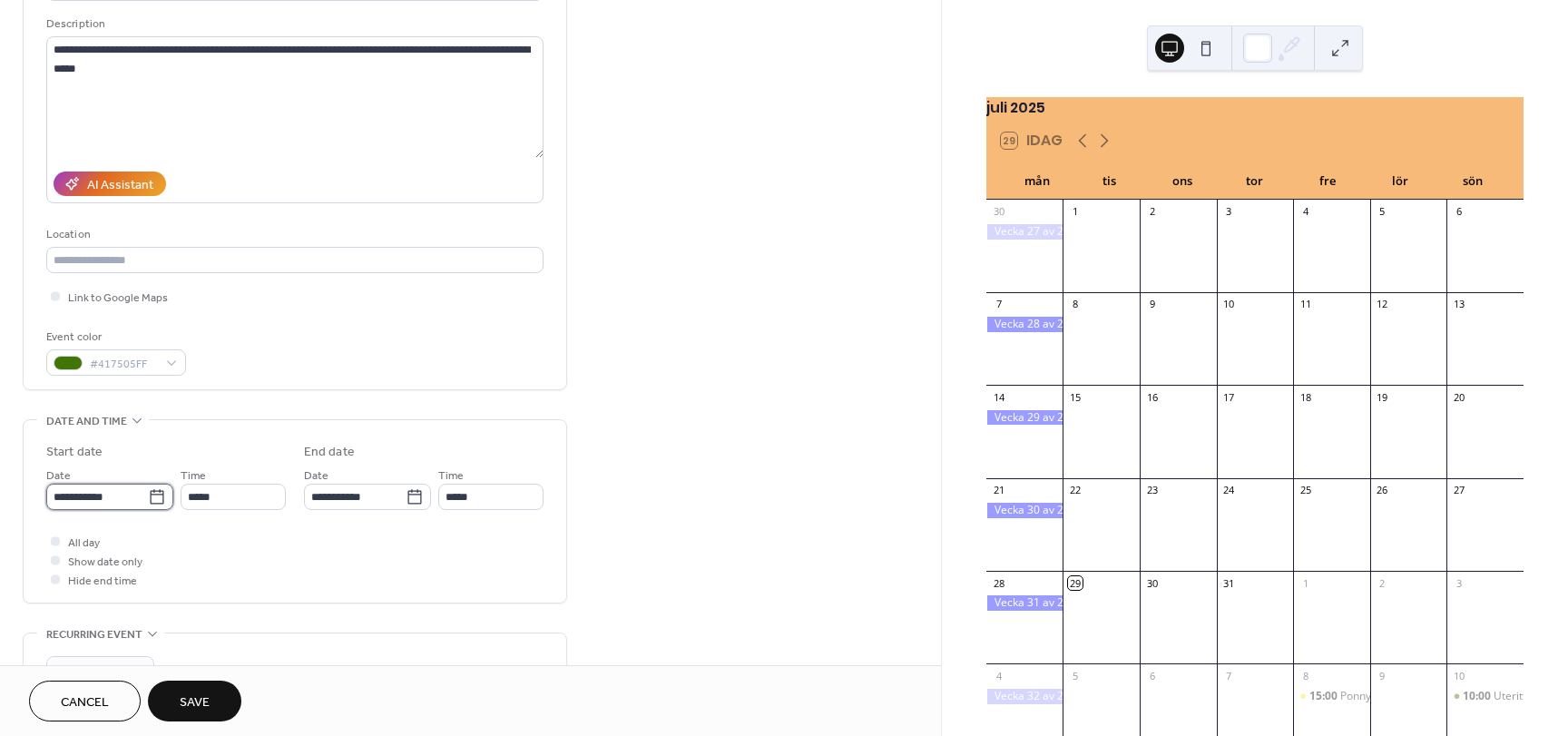 click on "**********" at bounding box center [97, 496] 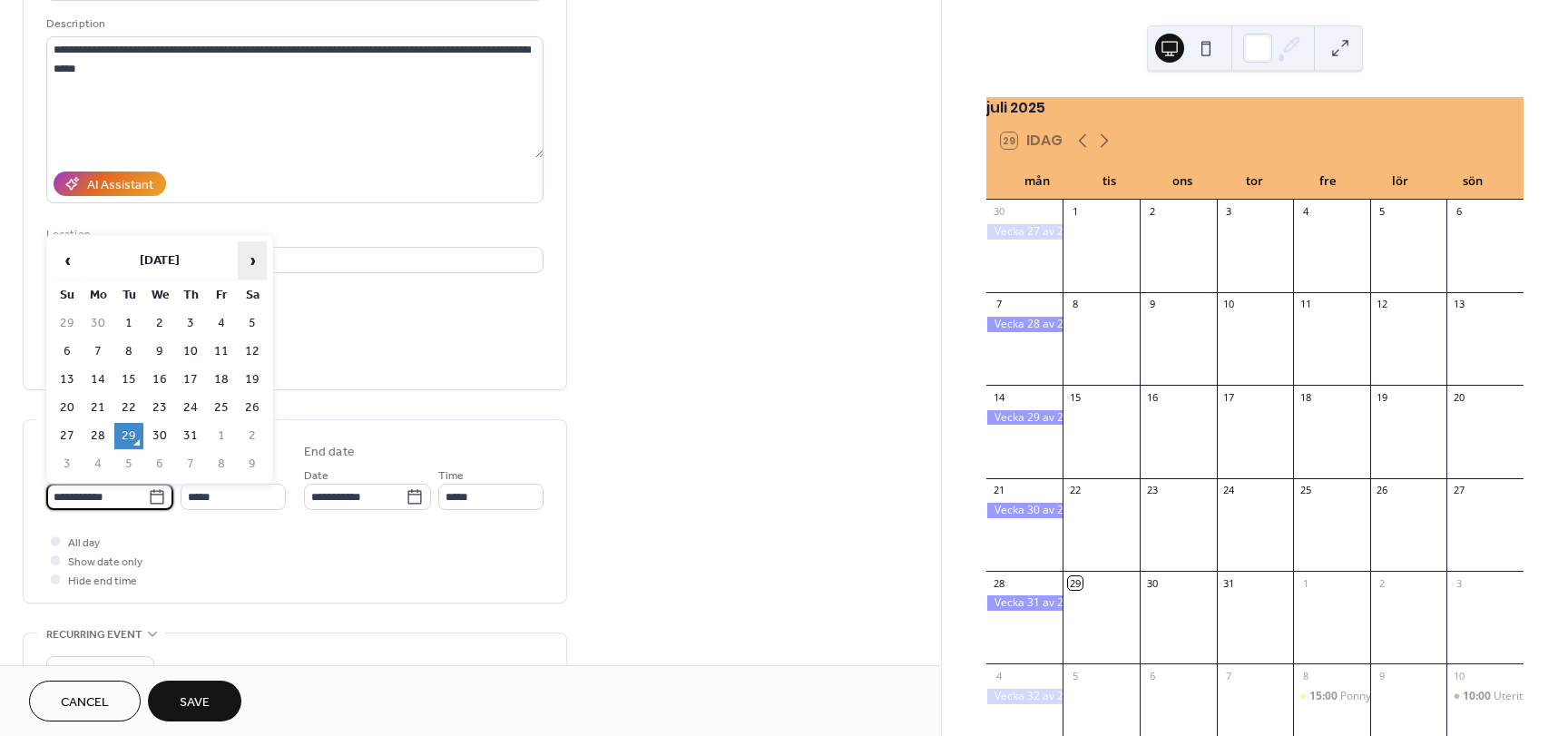 click on "›" at bounding box center (252, 260) 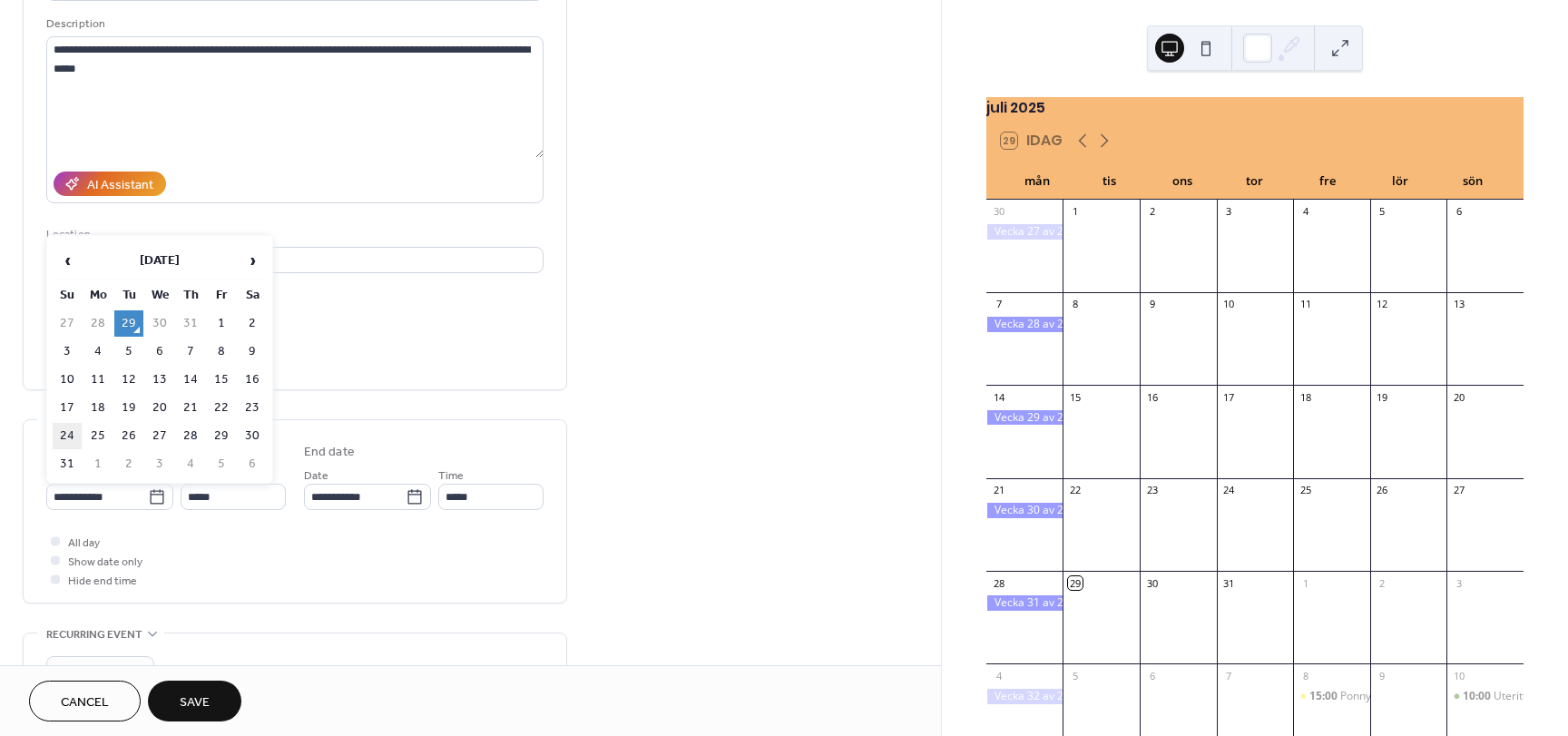 click on "24" at bounding box center [67, 436] 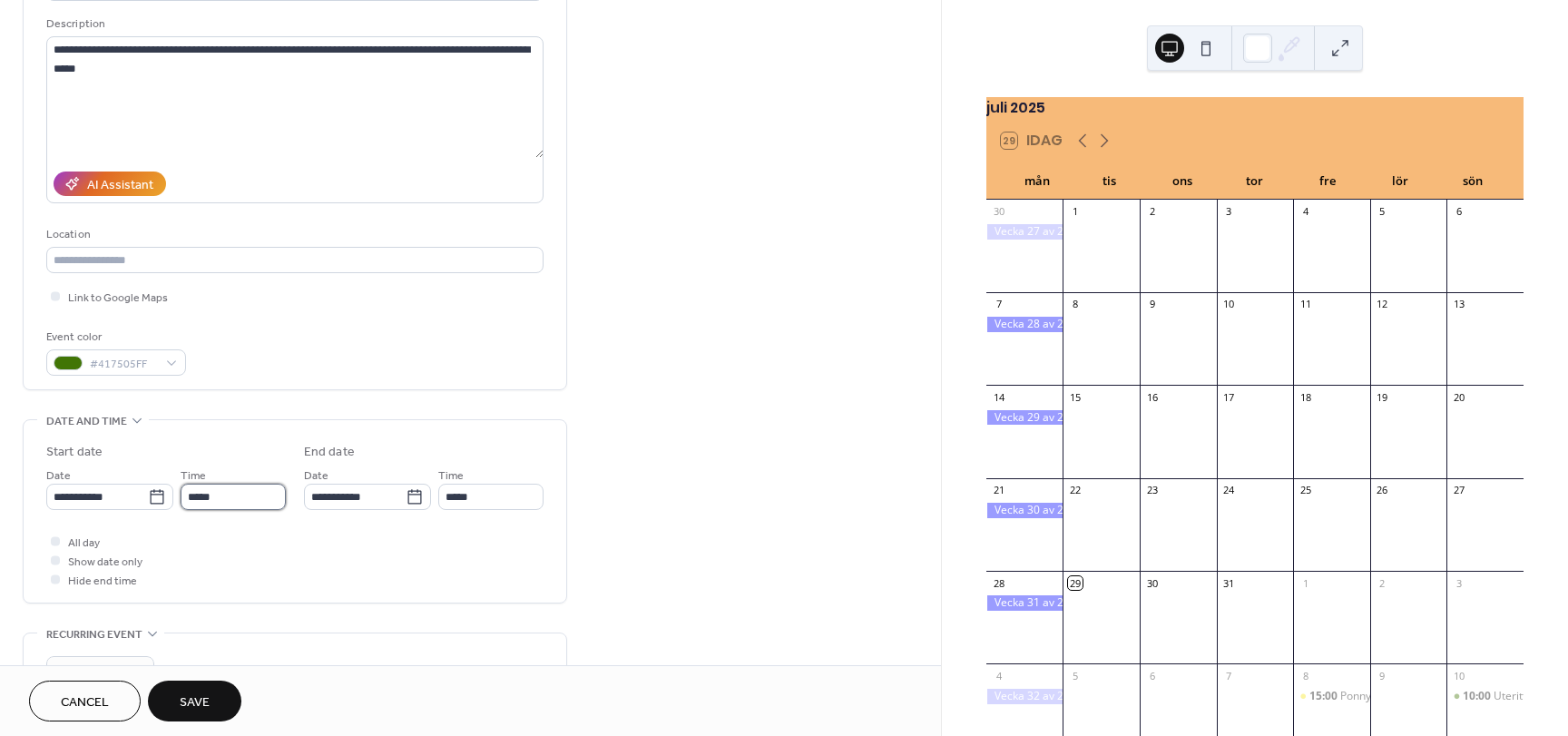 click on "*****" at bounding box center [233, 496] 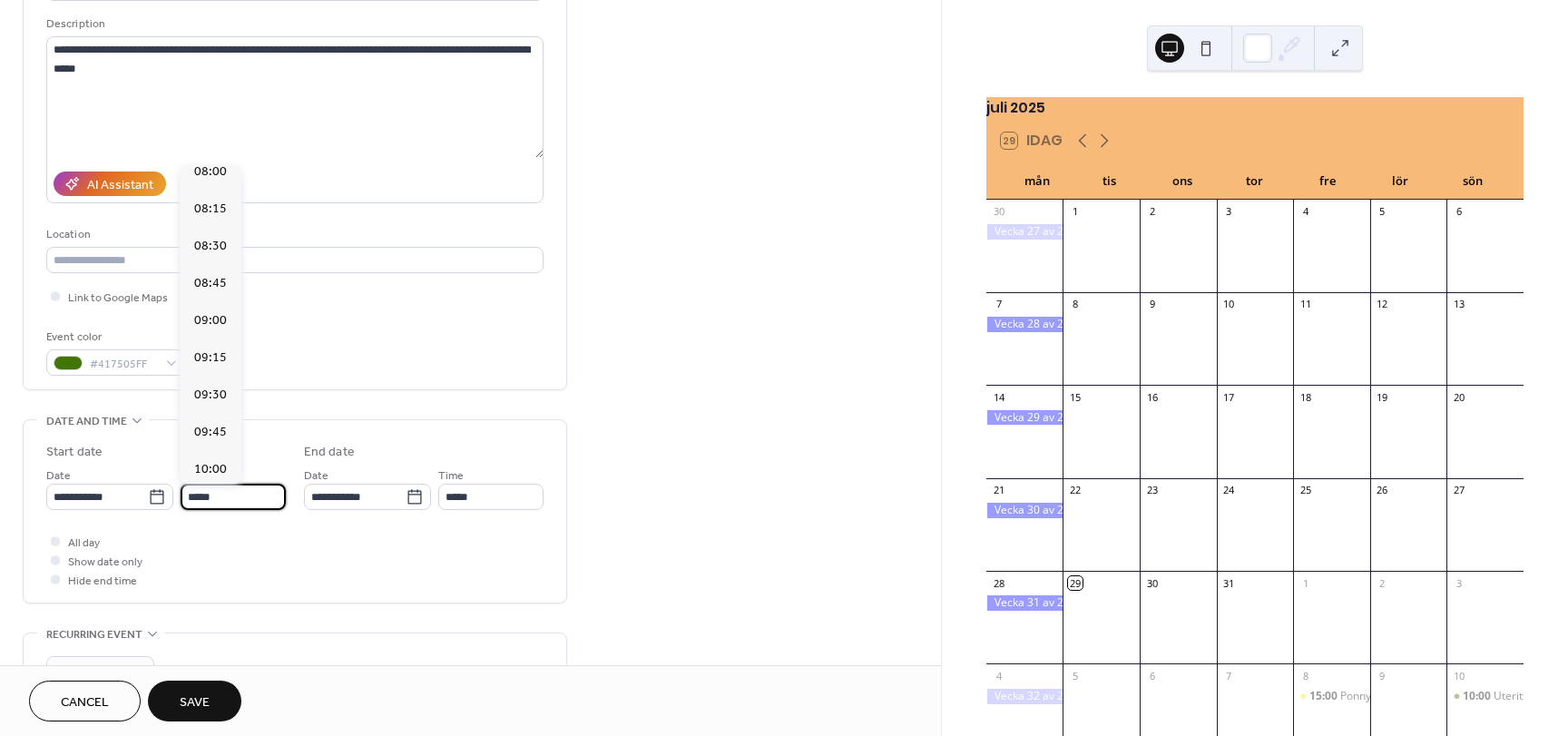 scroll, scrollTop: 1200, scrollLeft: 0, axis: vertical 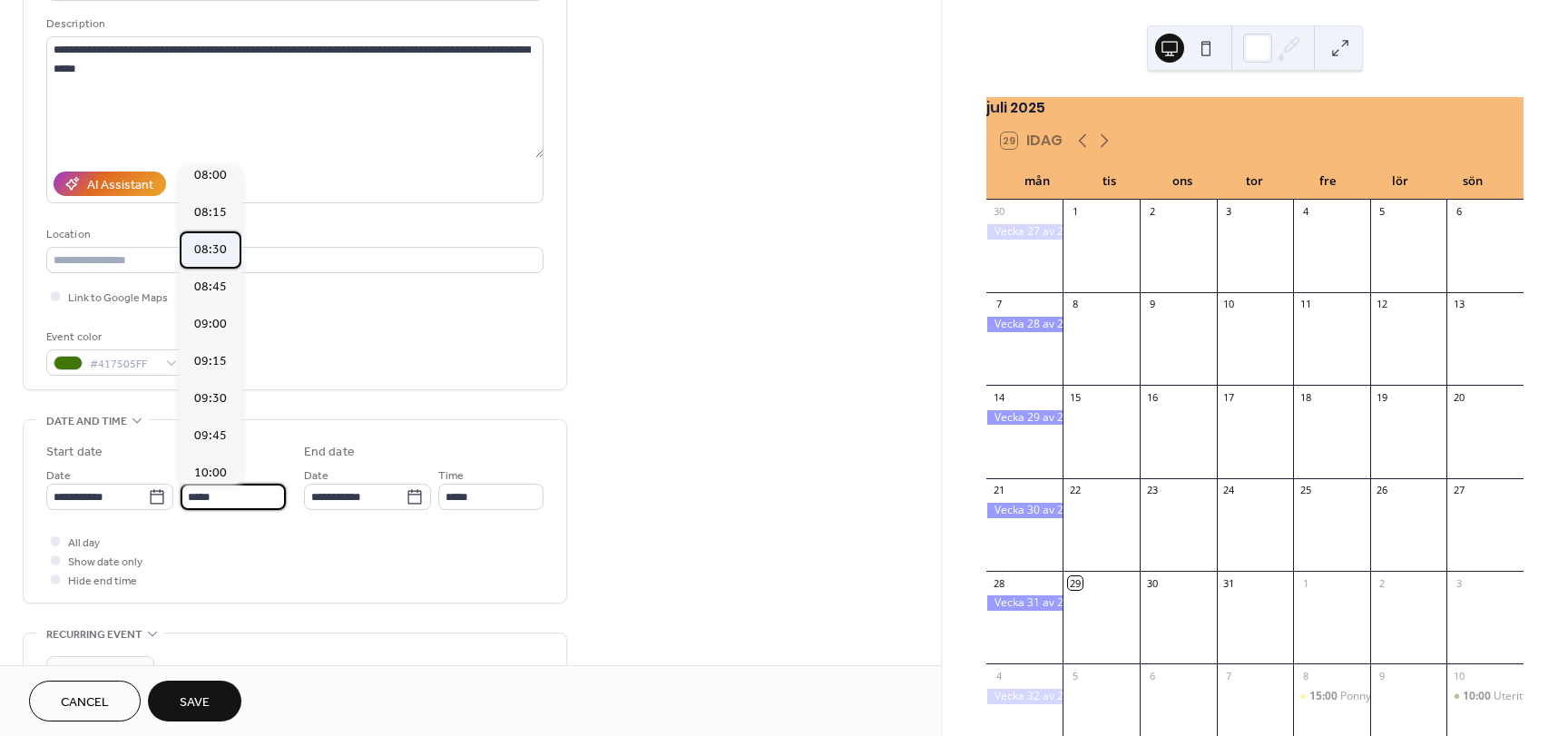 click on "08:30" at bounding box center (211, 250) 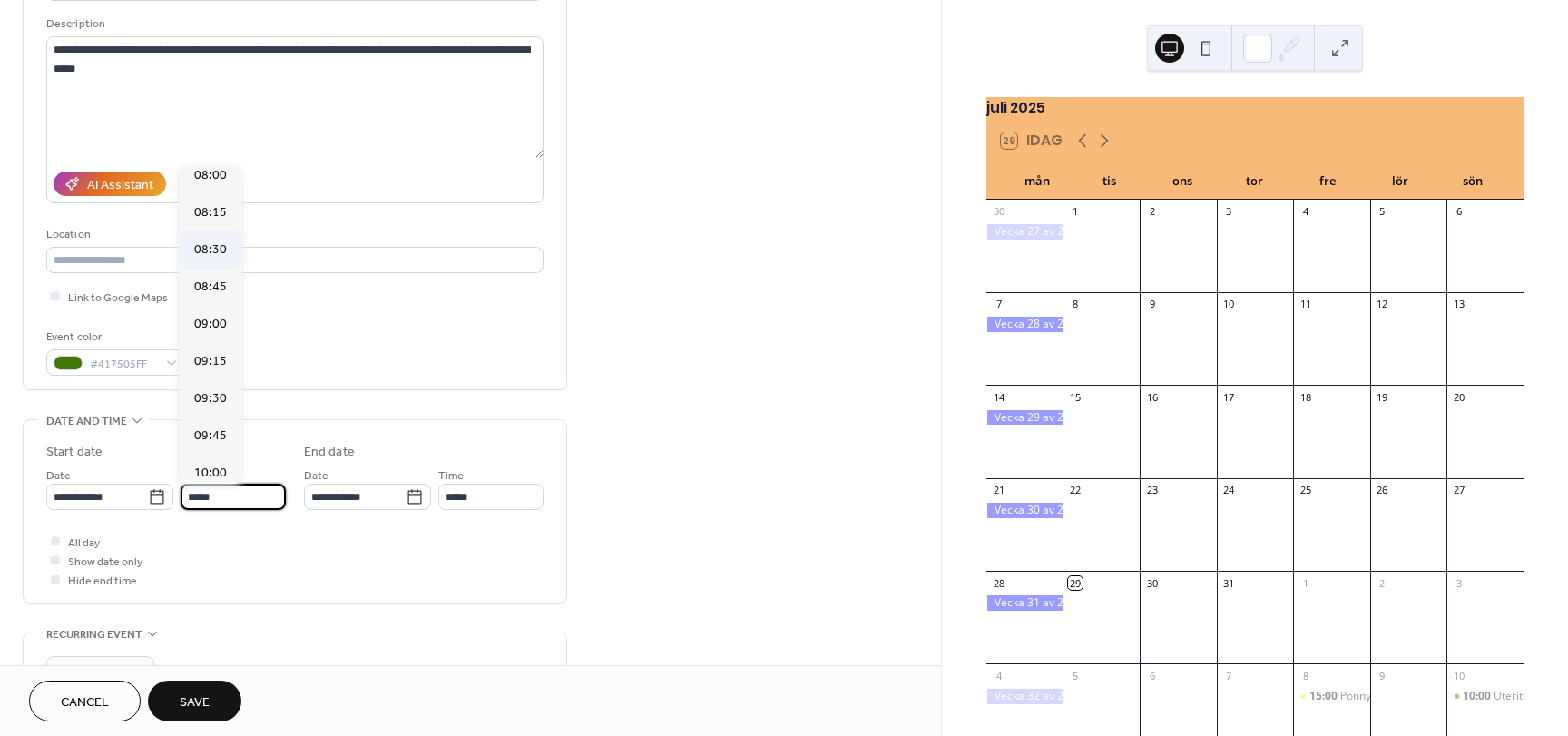 type on "*****" 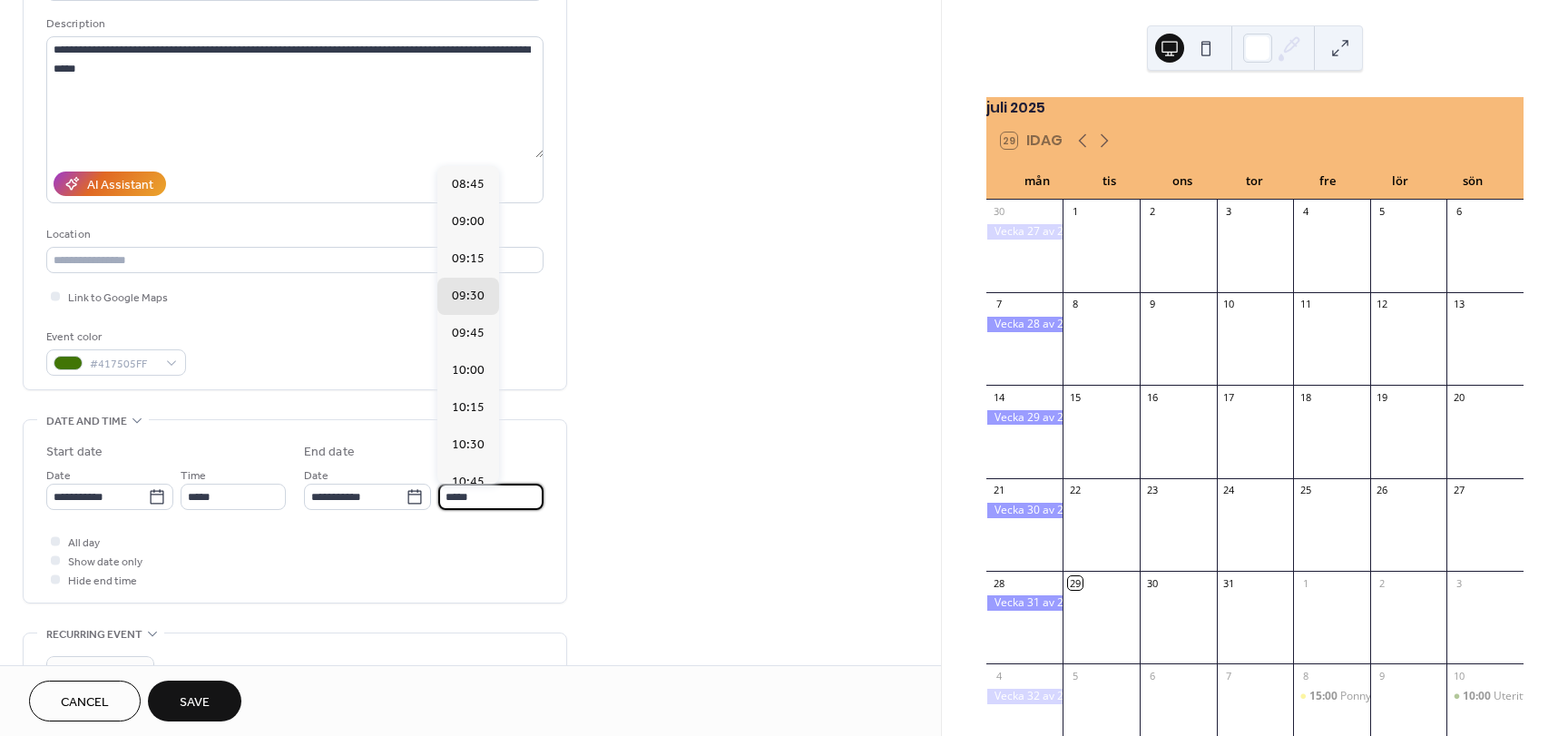 click on "*****" at bounding box center [491, 496] 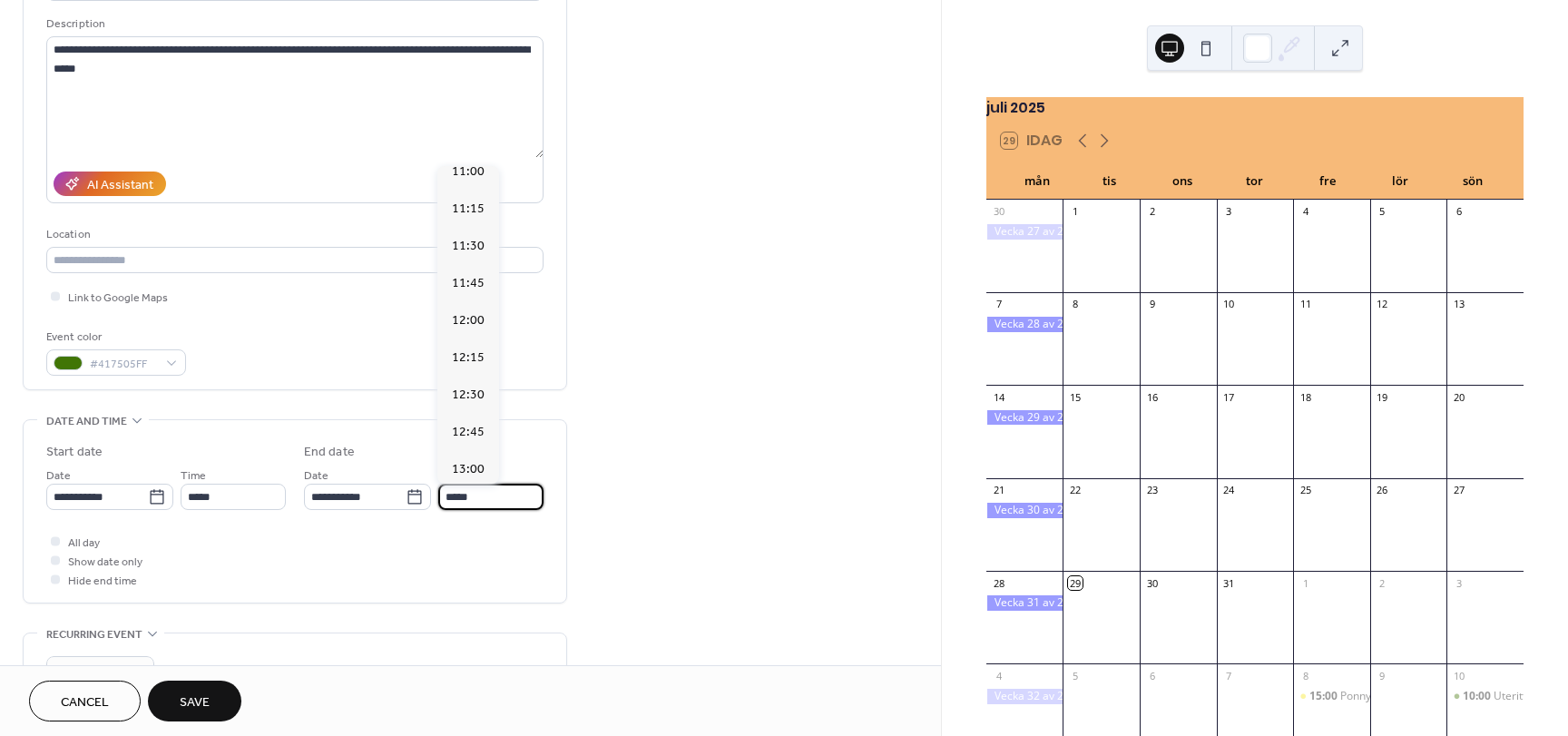 scroll, scrollTop: 349, scrollLeft: 0, axis: vertical 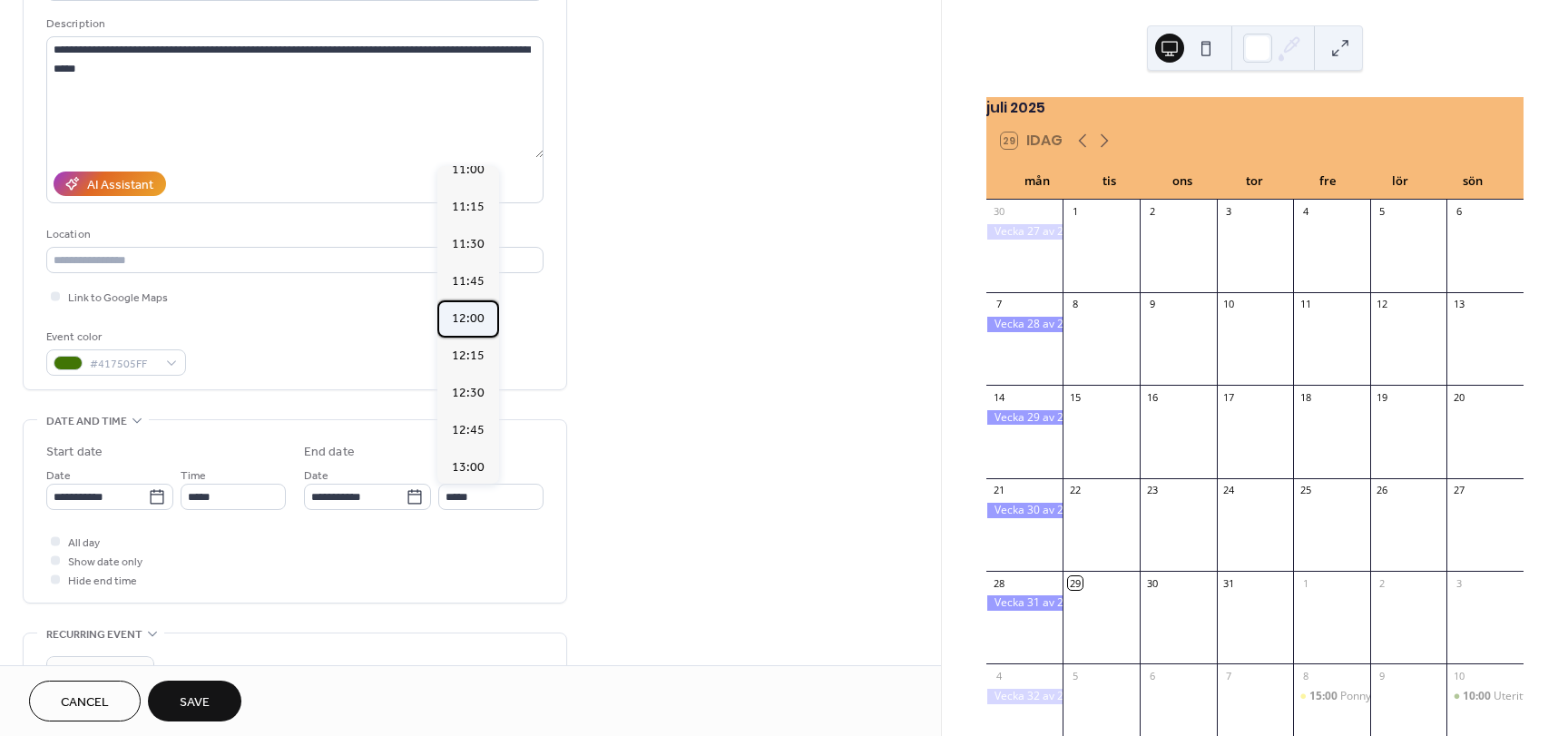 click on "12:00" at bounding box center [468, 319] 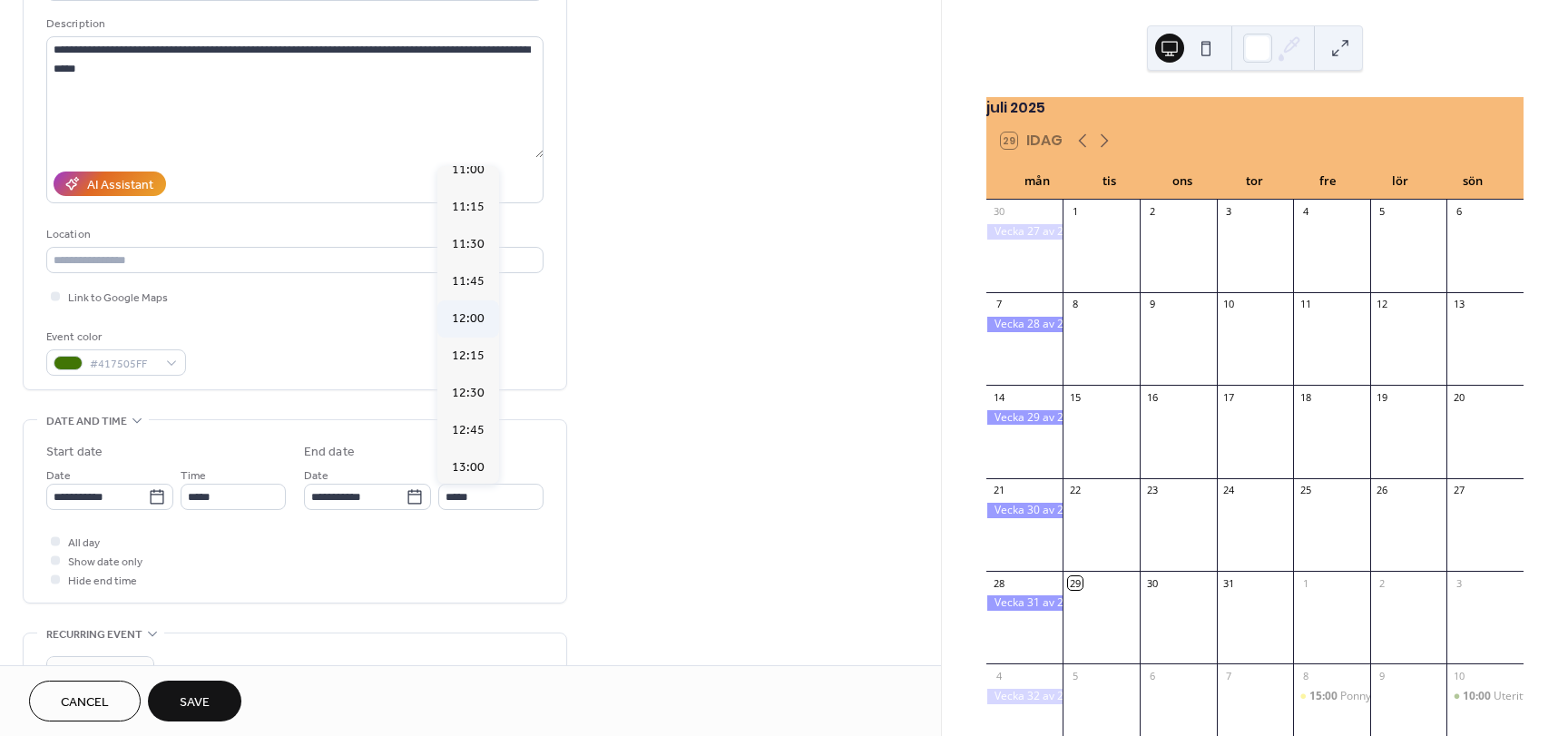 type on "*****" 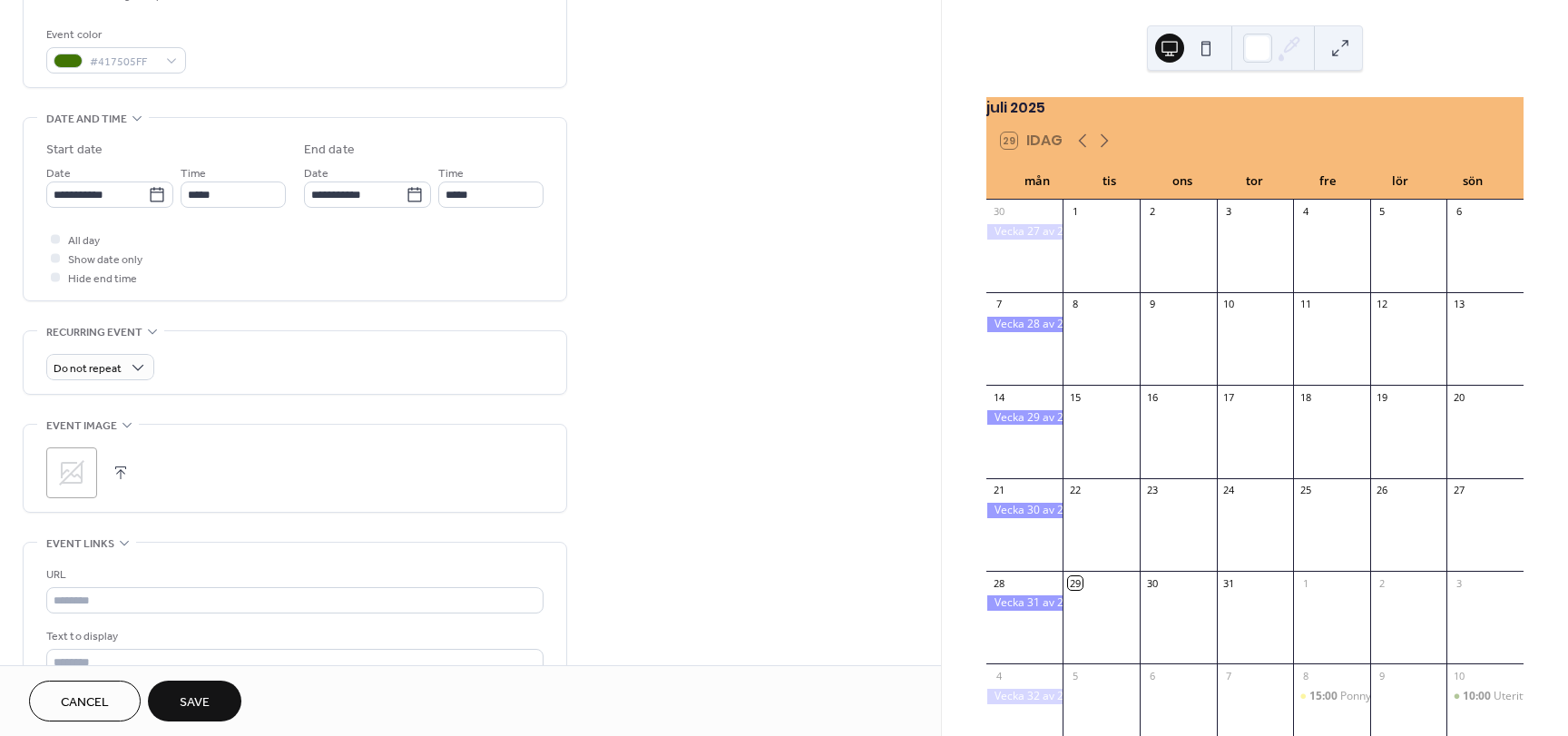 scroll, scrollTop: 482, scrollLeft: 0, axis: vertical 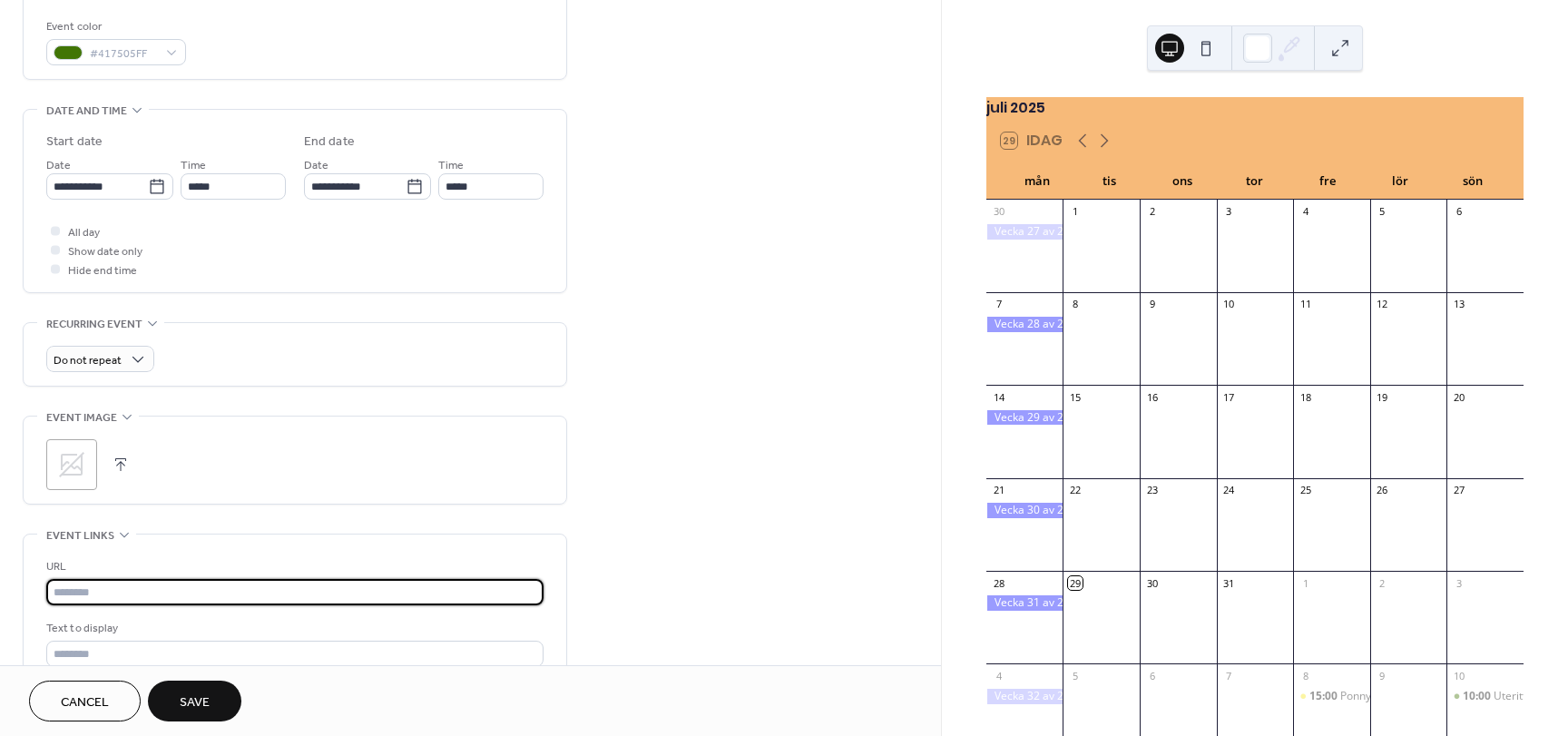 click at bounding box center (295, 592) 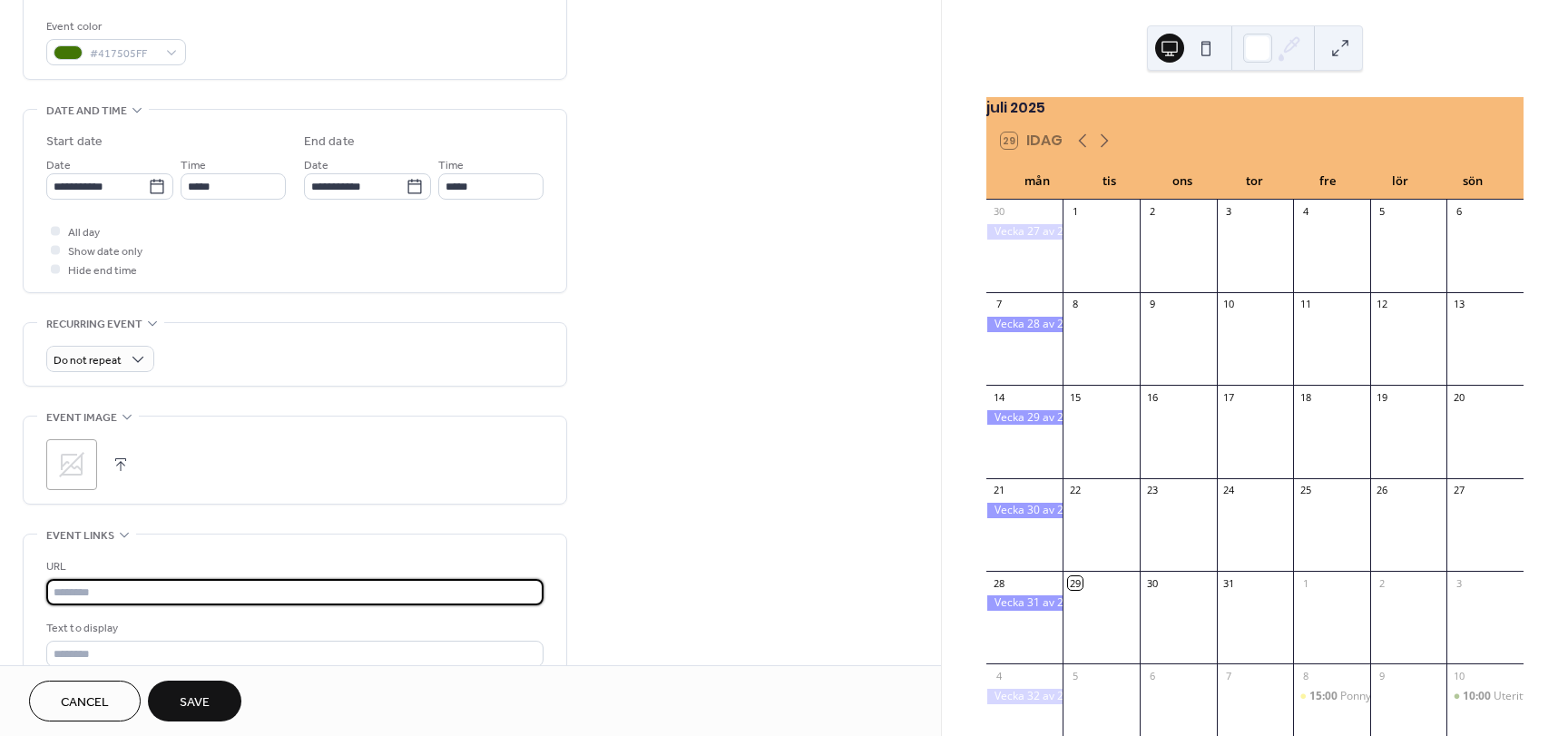 paste on "**********" 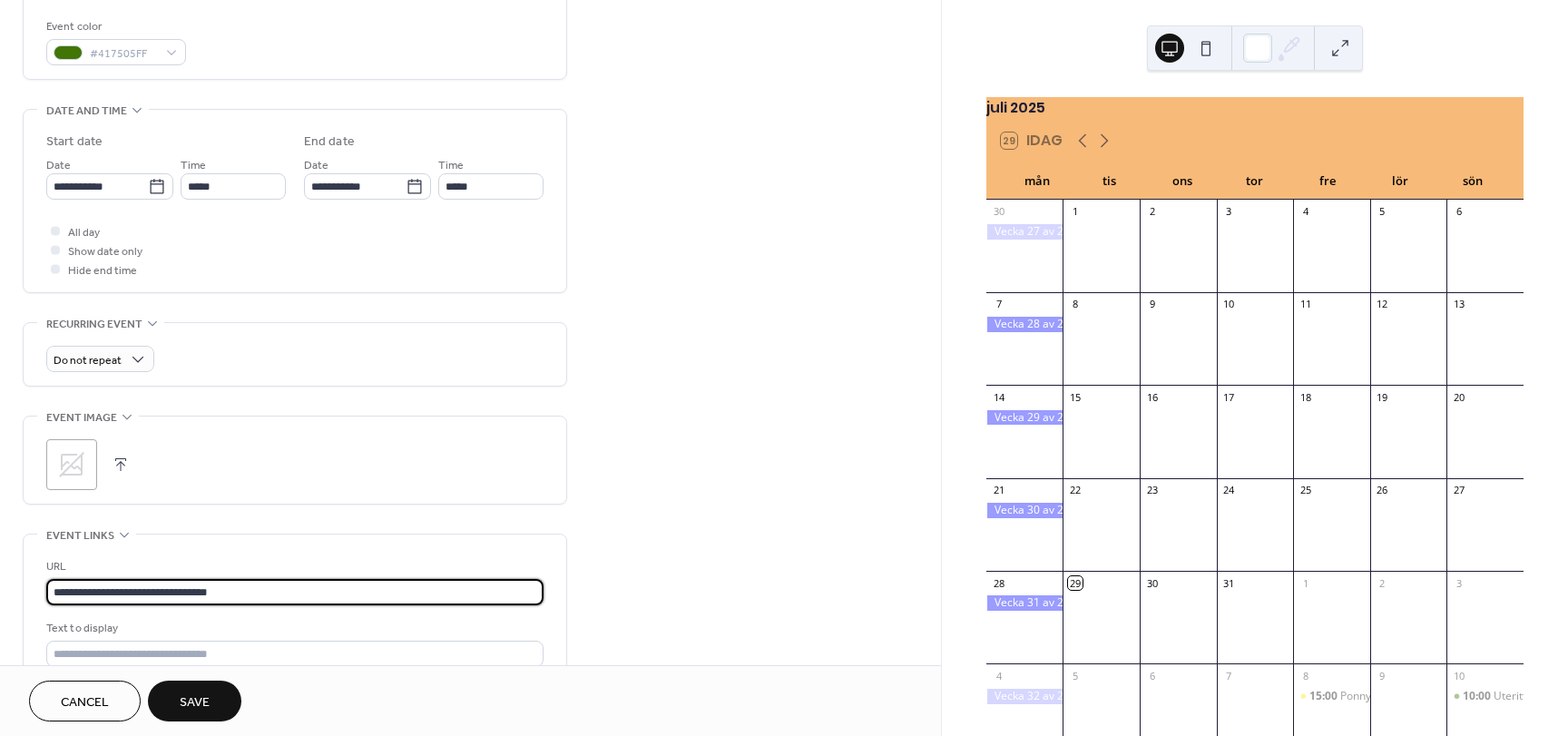 scroll, scrollTop: 647, scrollLeft: 0, axis: vertical 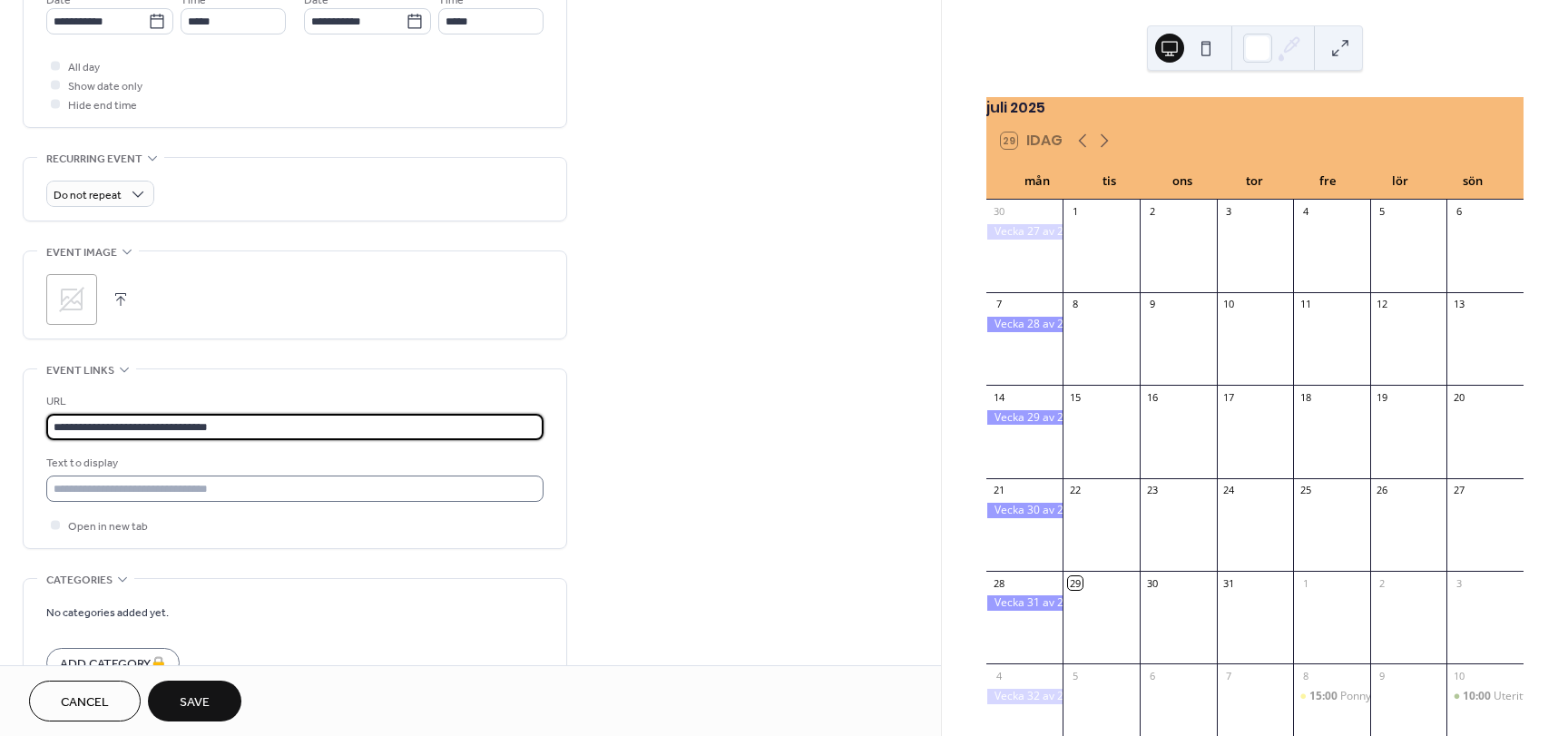 type on "**********" 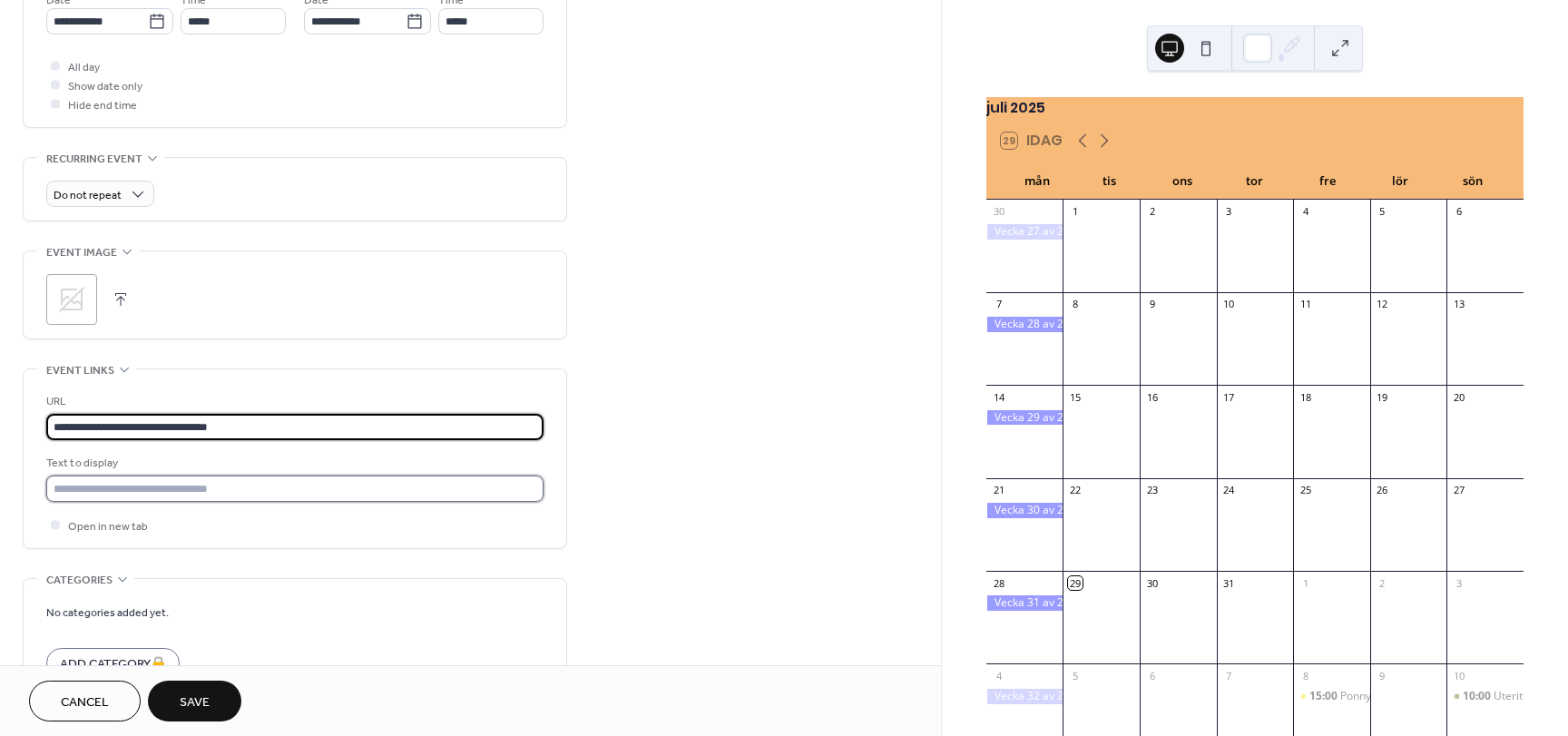 click at bounding box center [295, 488] 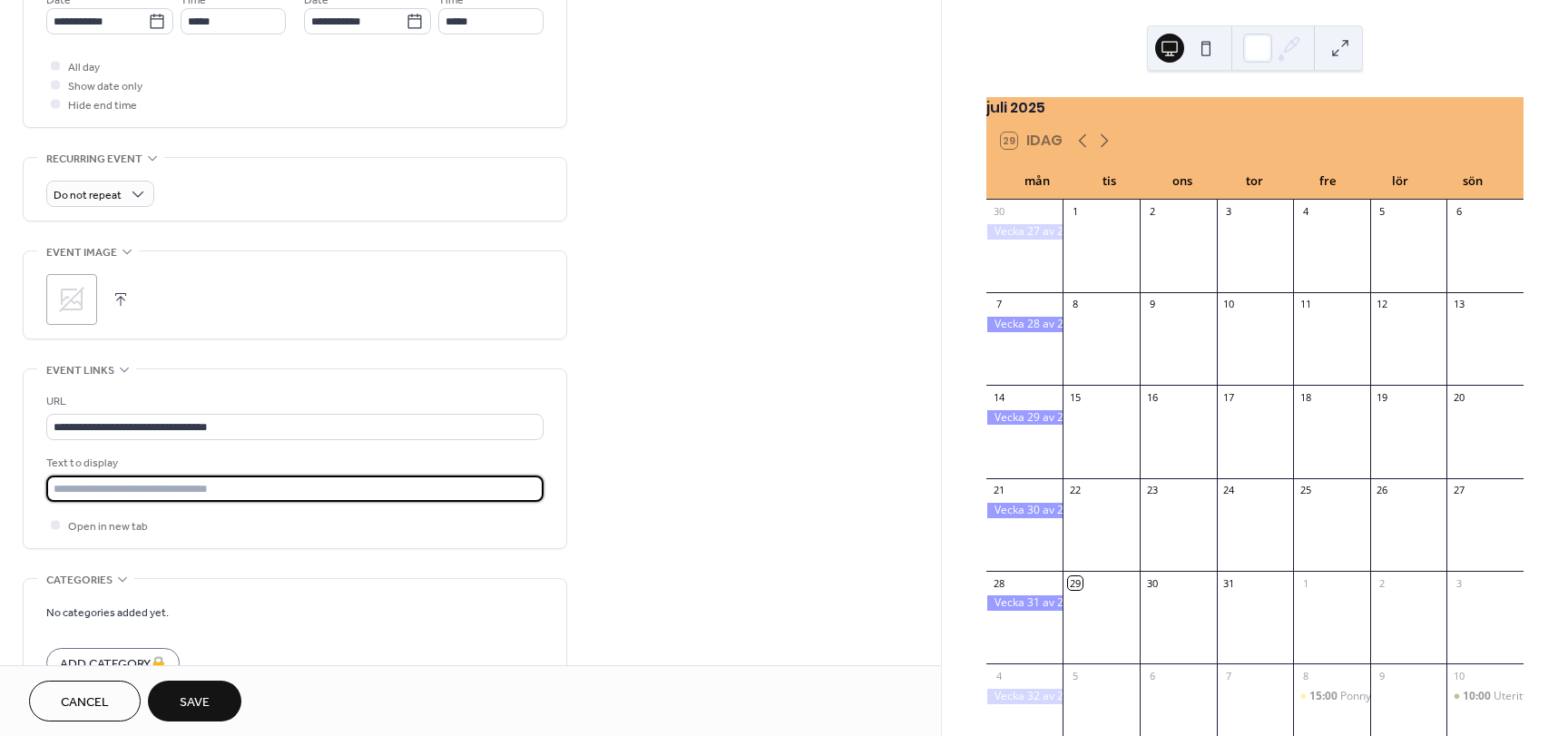 type on "**********" 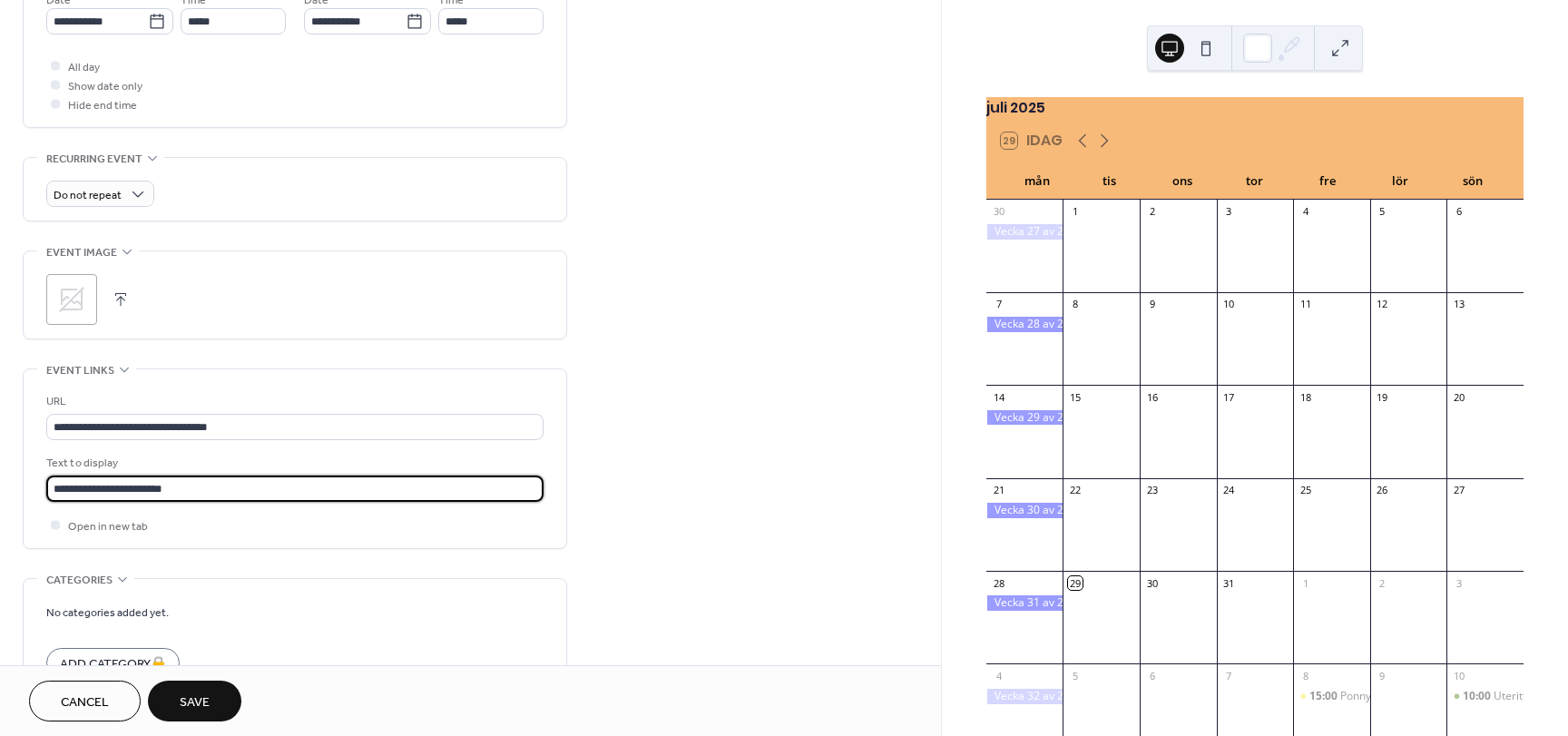 scroll, scrollTop: 760, scrollLeft: 0, axis: vertical 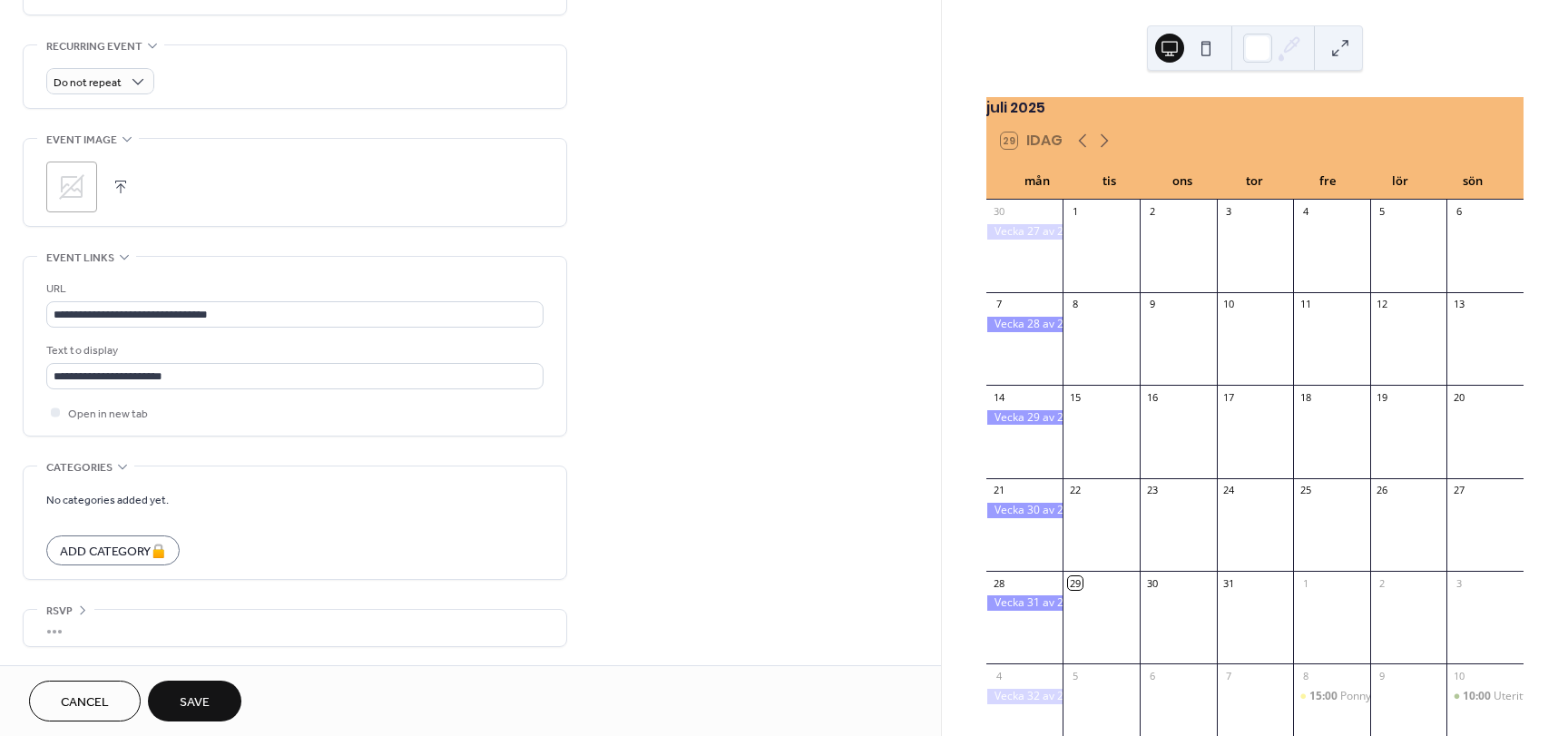 click on "Save" at bounding box center [194, 702] 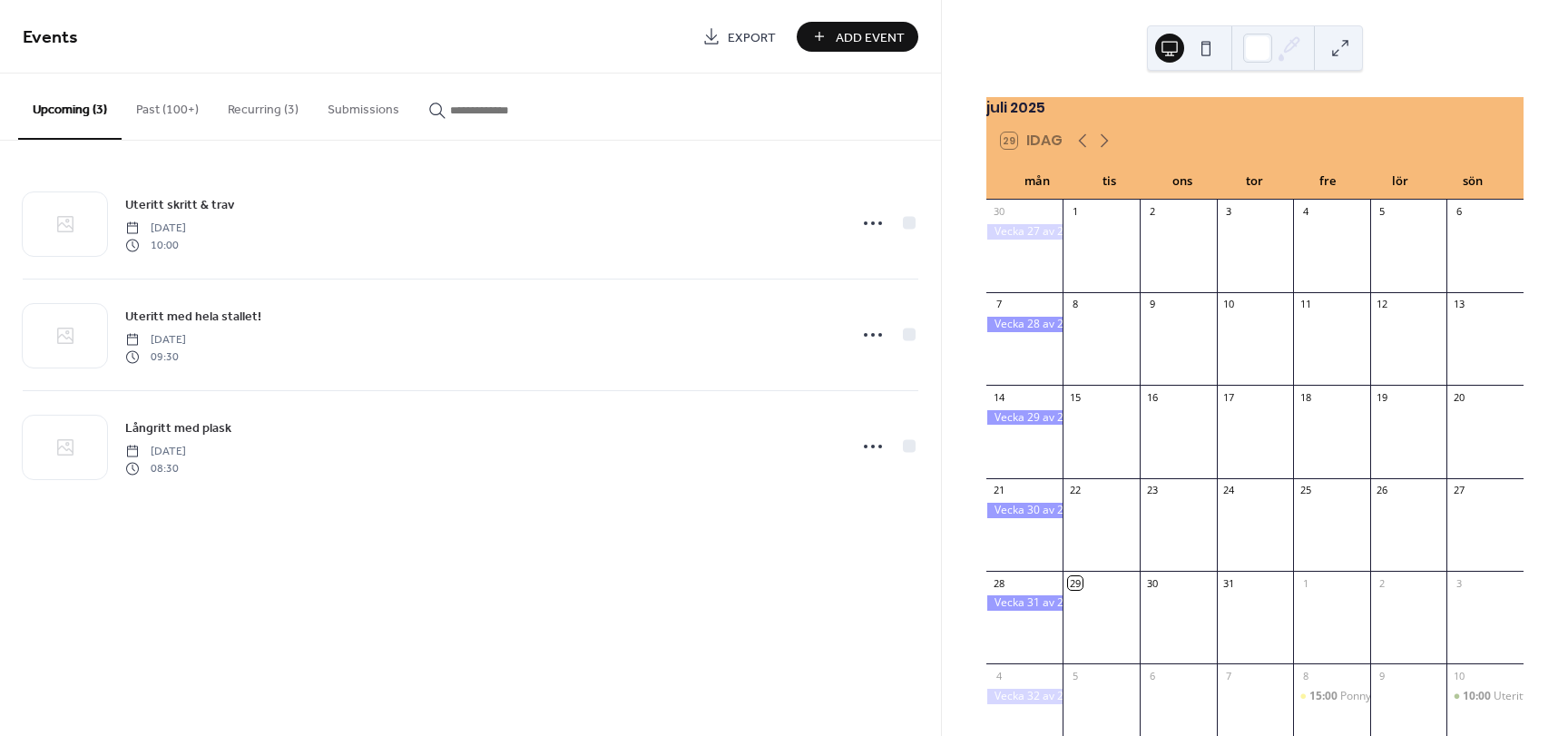 click on "Add Event" at bounding box center (858, 36) 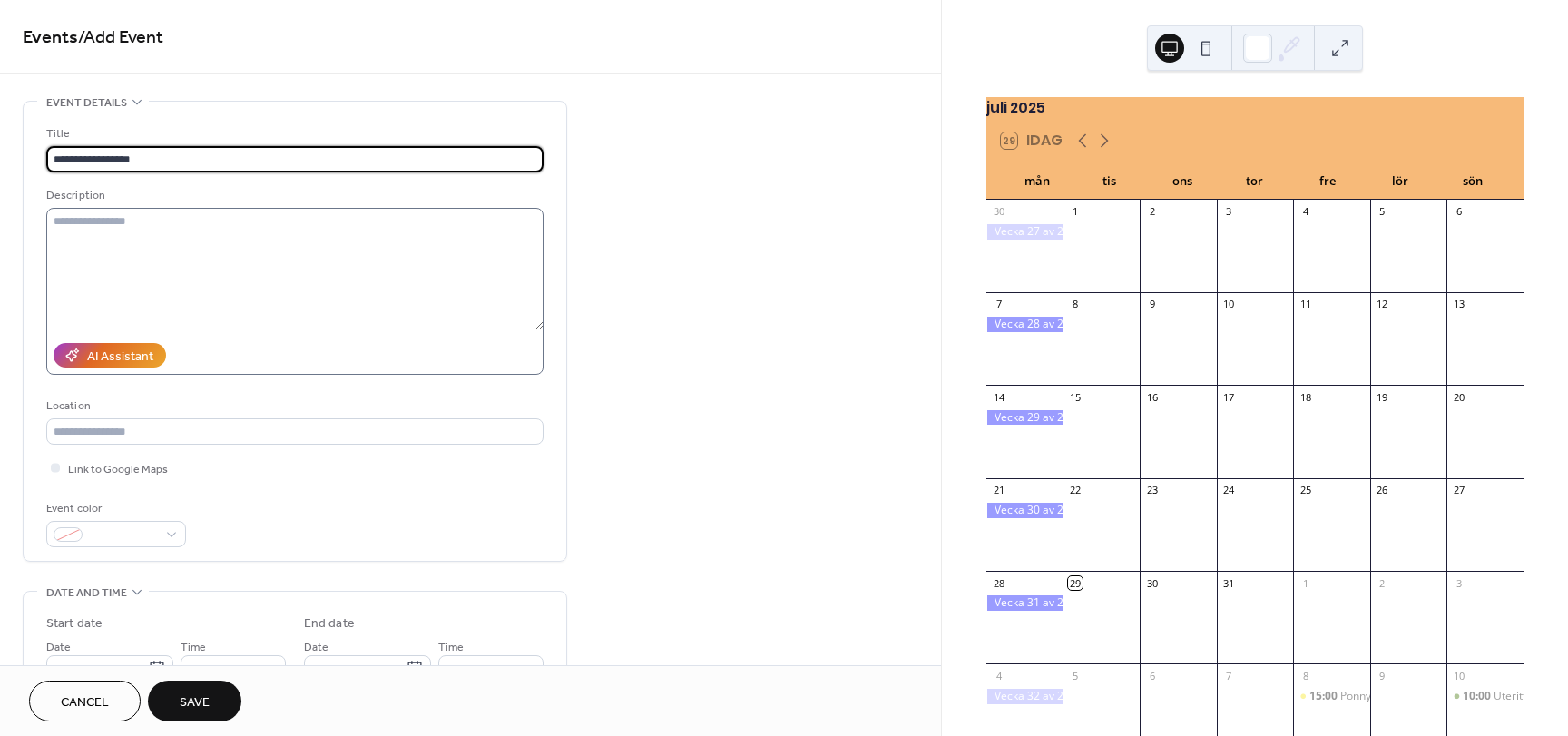 type on "**********" 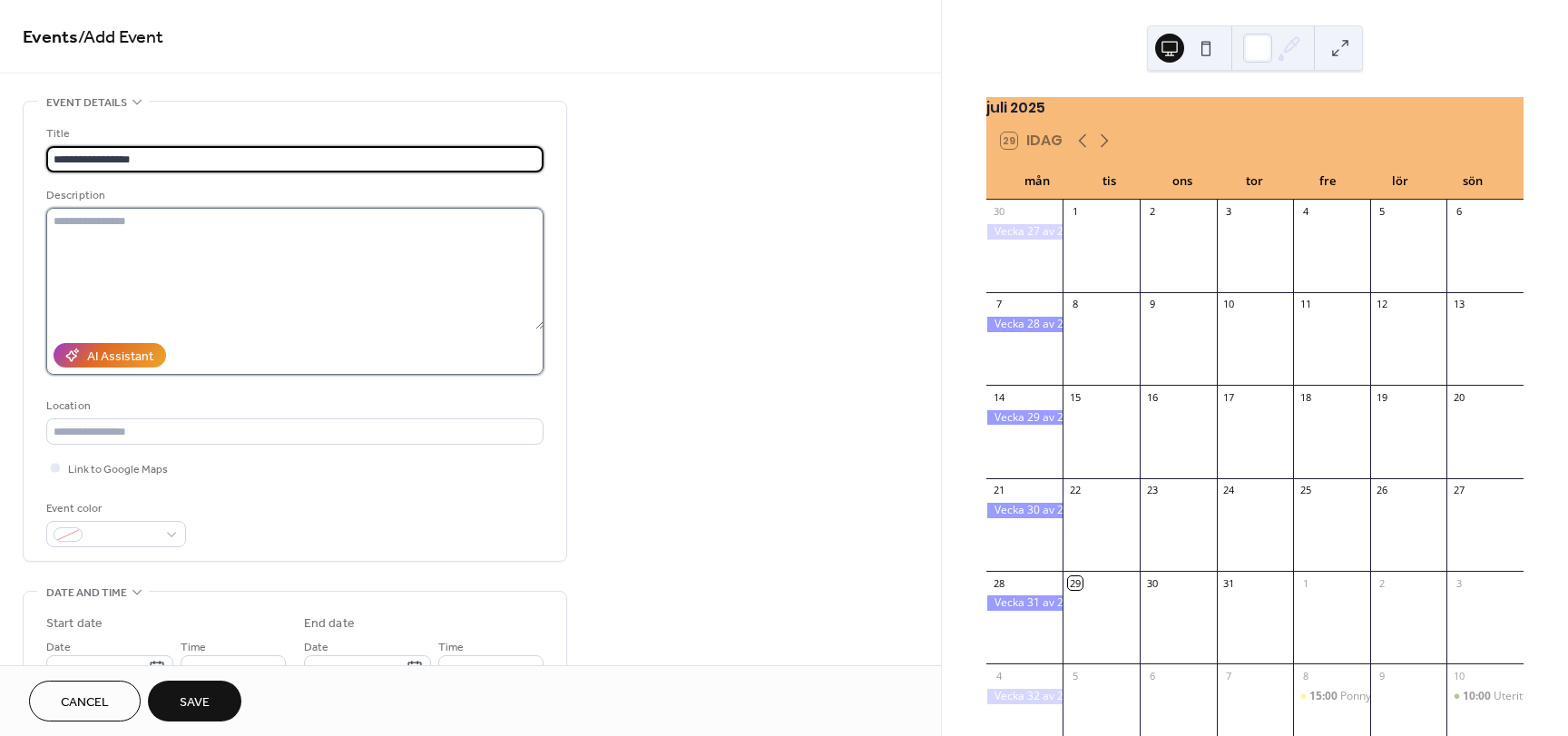 click at bounding box center [295, 269] 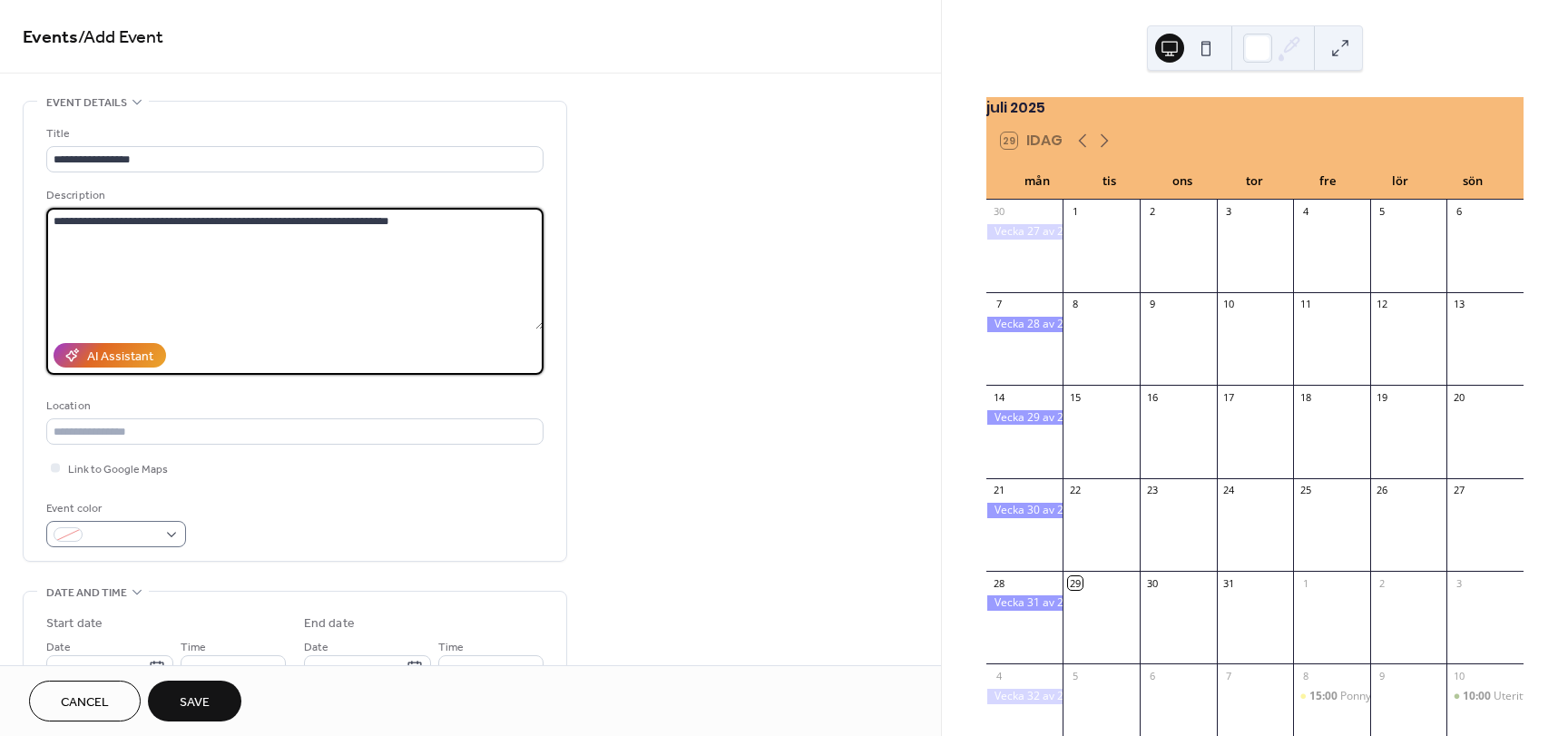 type on "**********" 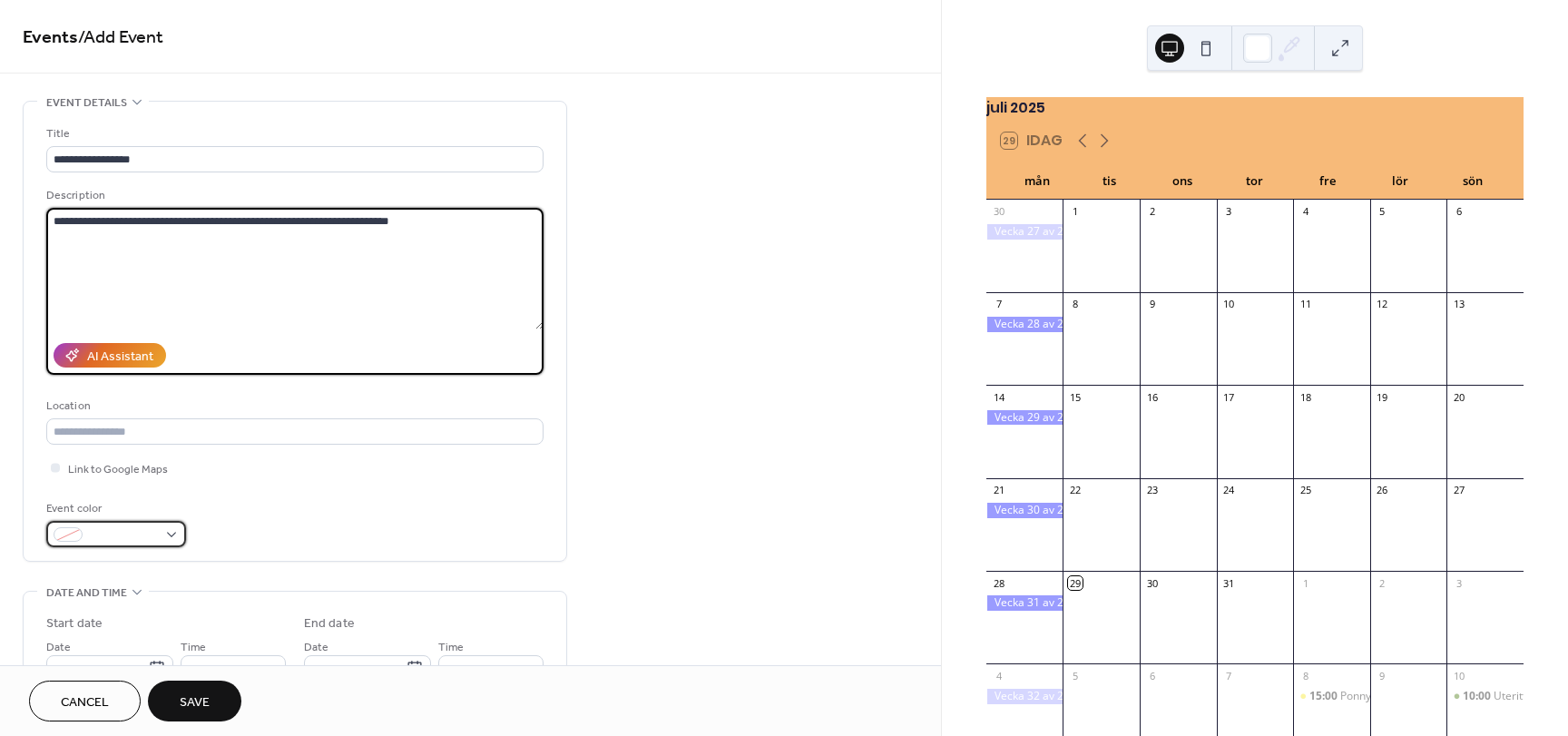 click at bounding box center [123, 535] 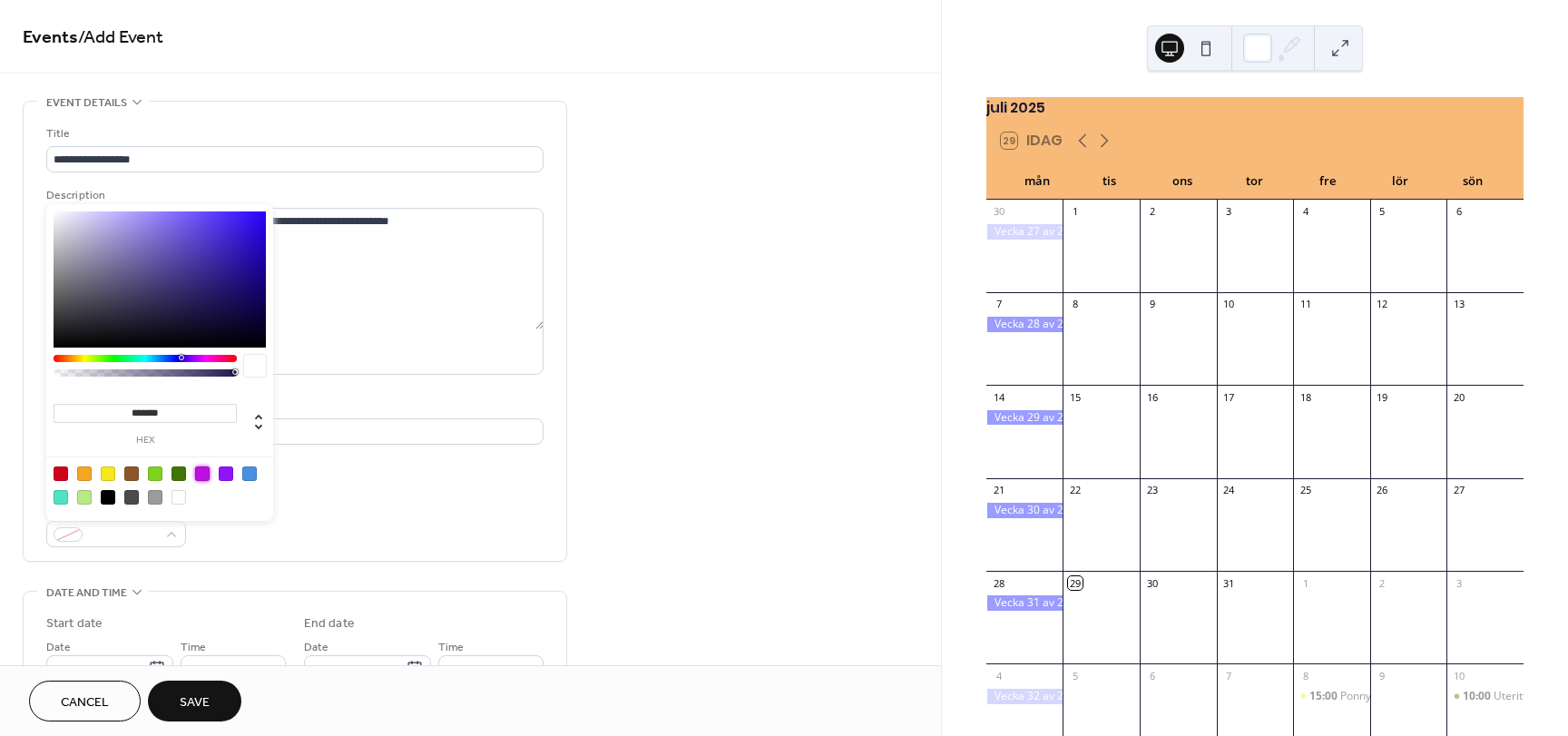 click at bounding box center (202, 474) 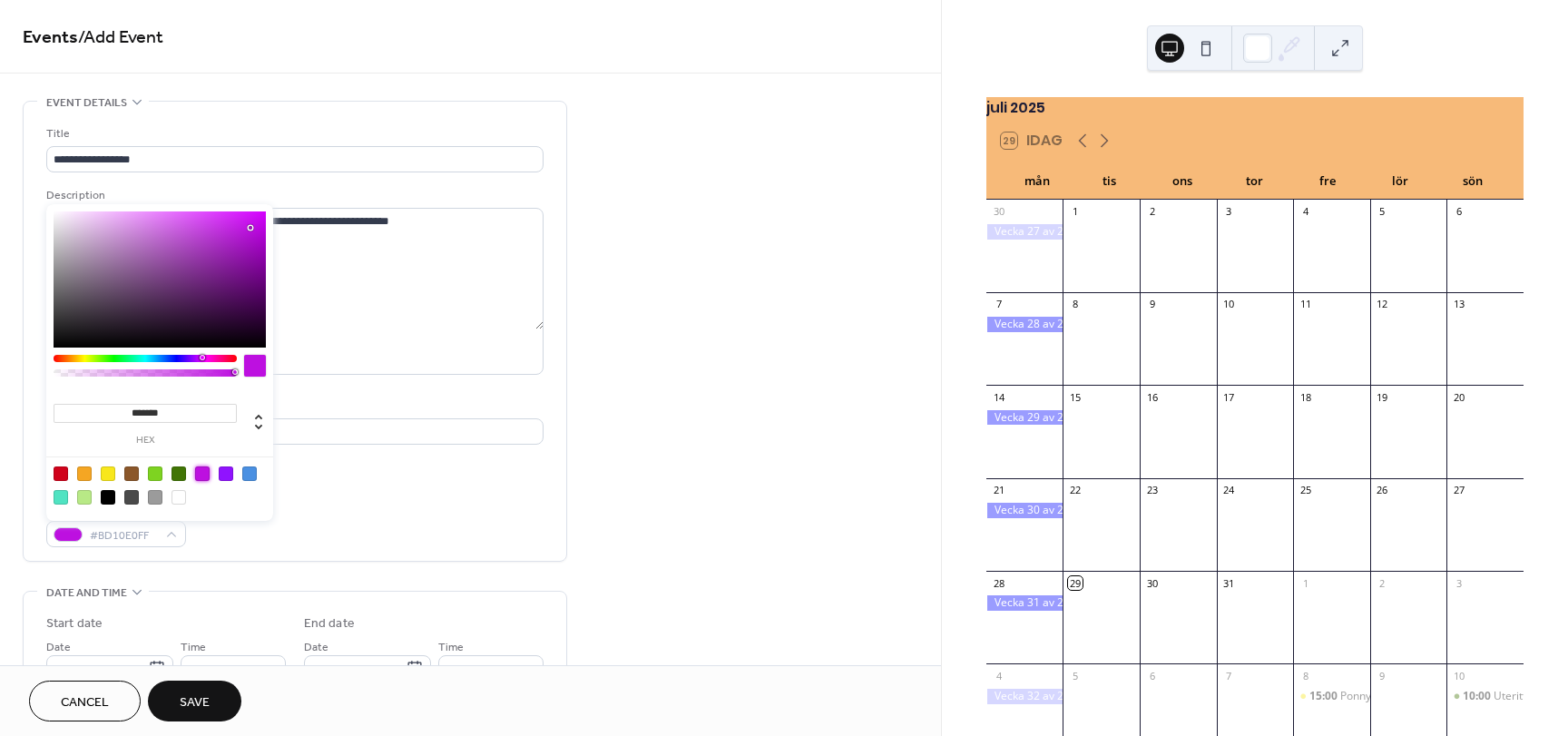 click on "Link to Google Maps" at bounding box center (295, 467) 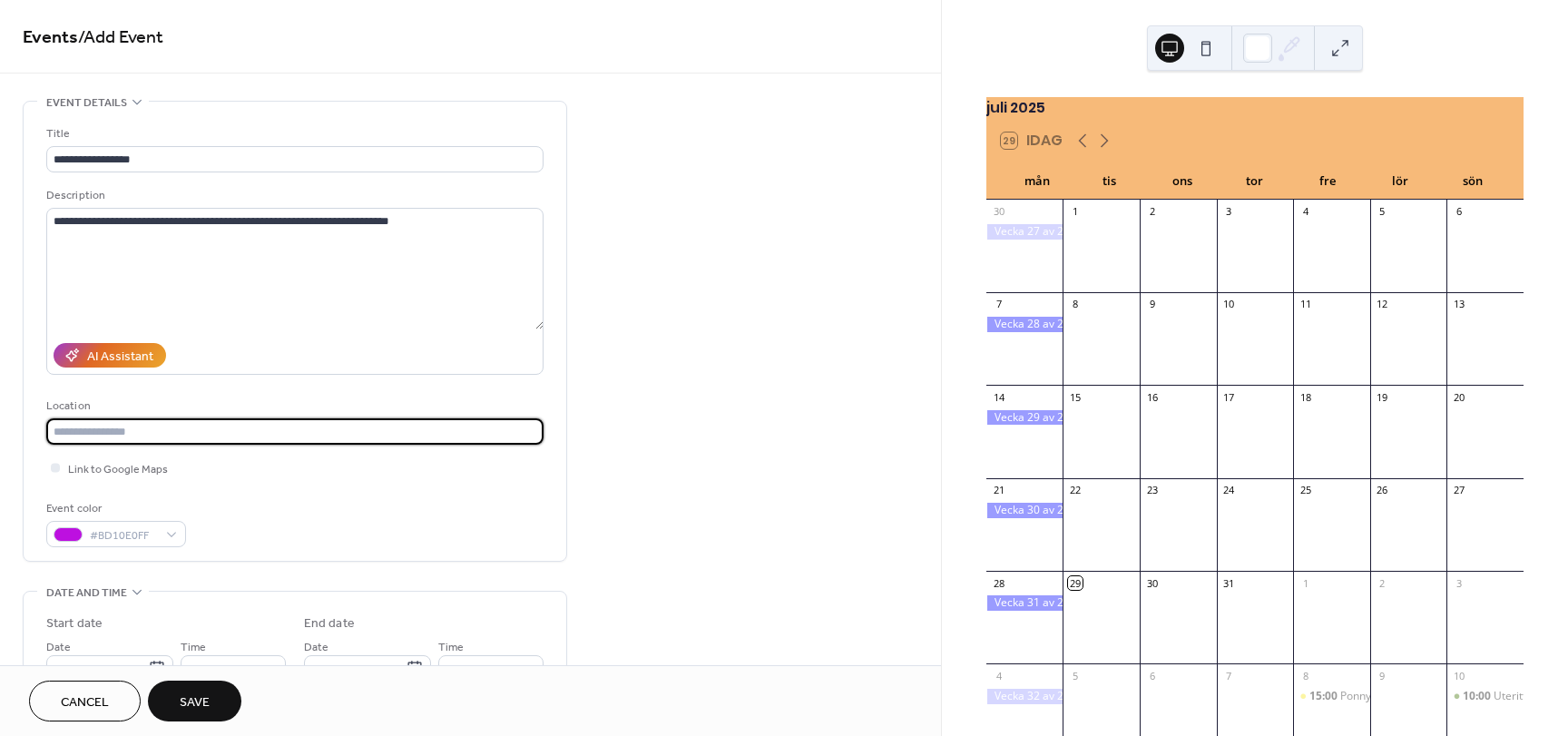 click at bounding box center [295, 431] 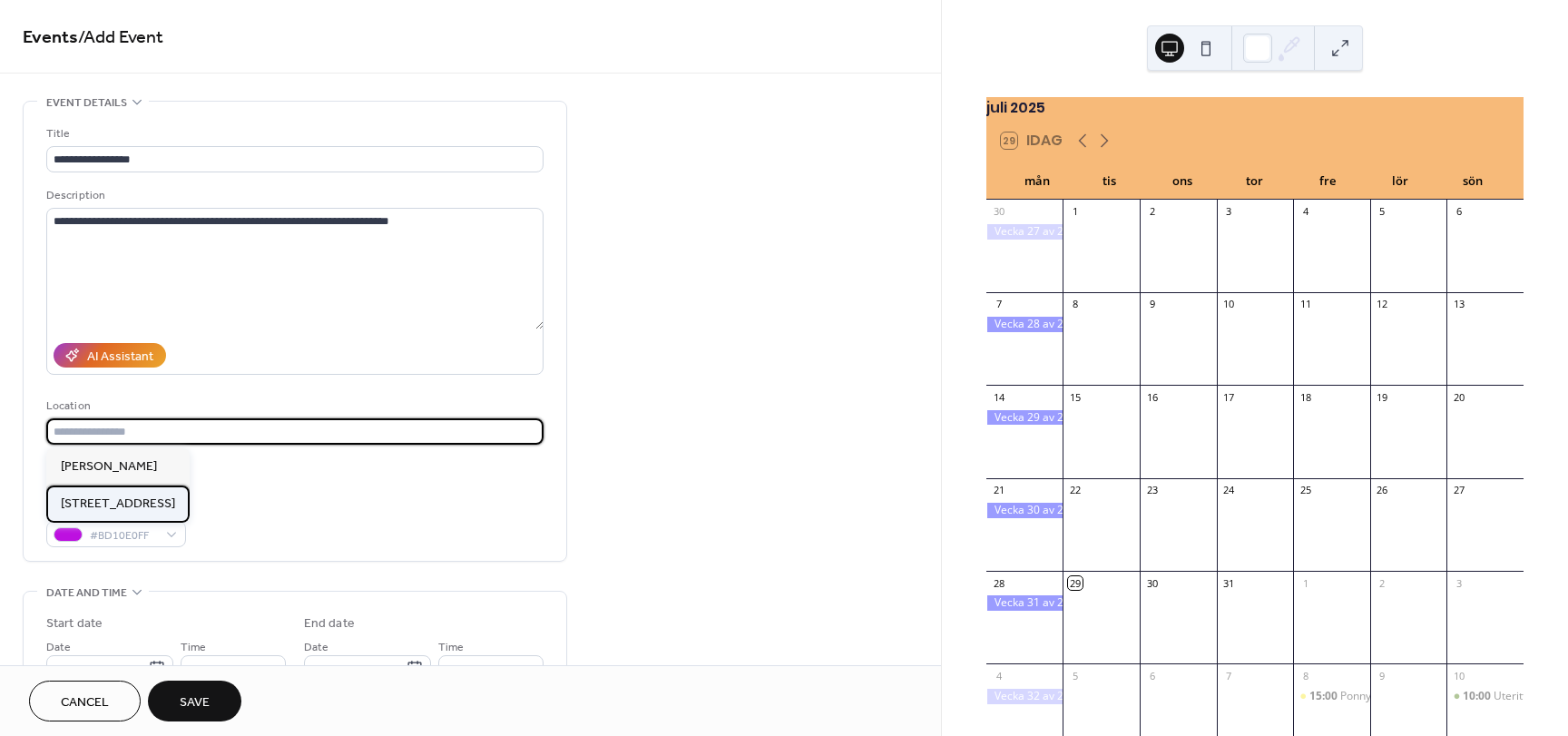 click on "[STREET_ADDRESS]" at bounding box center (118, 504) 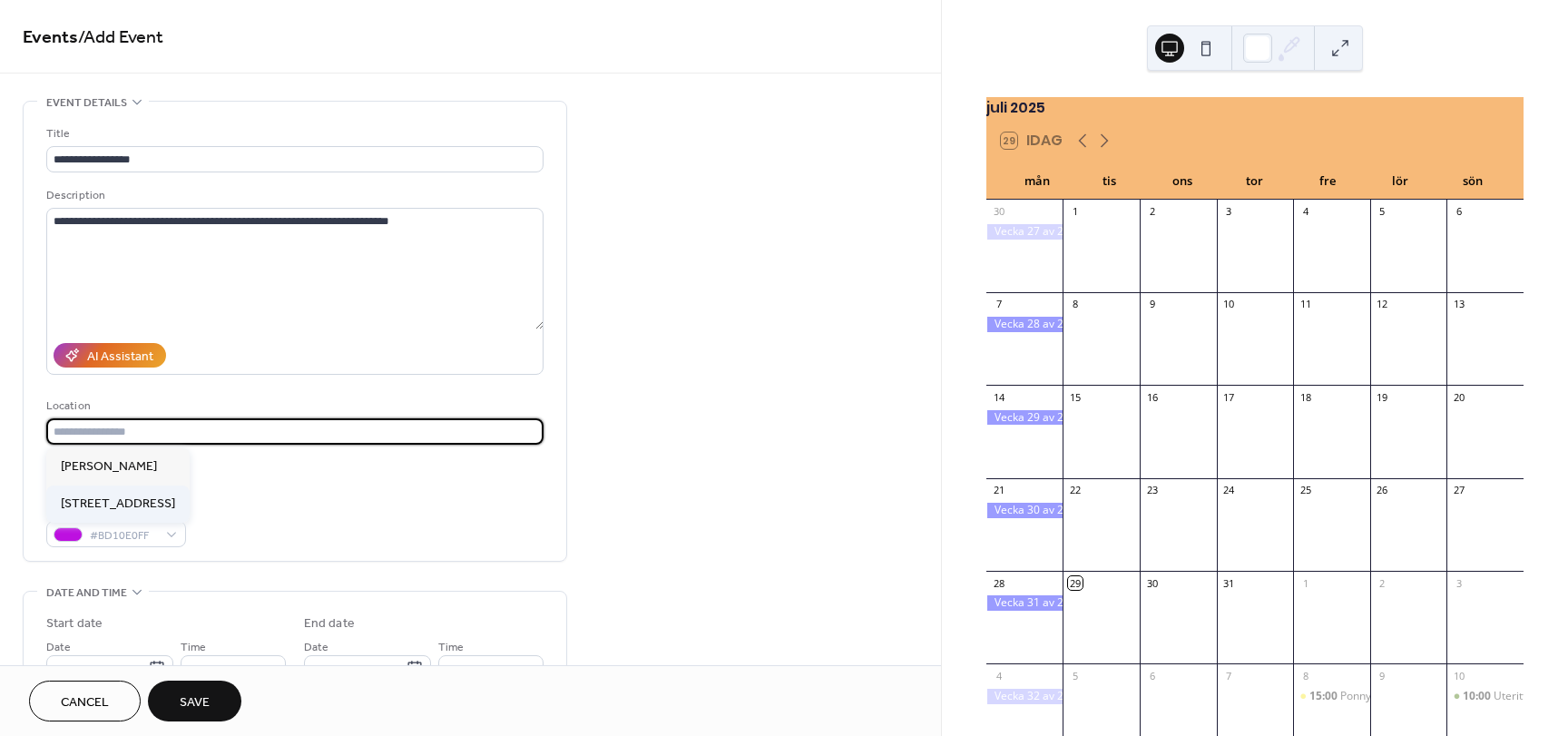 type on "**********" 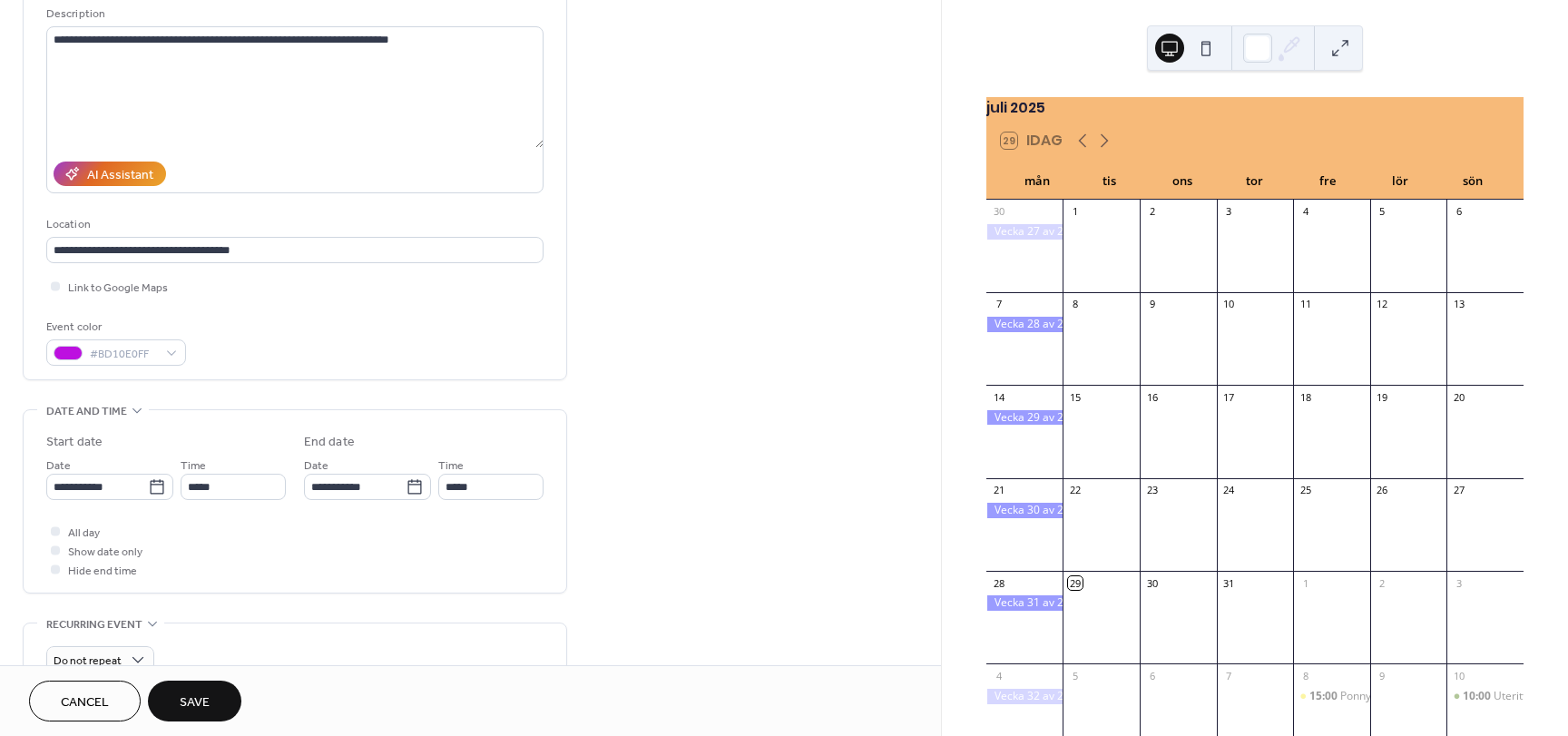 scroll, scrollTop: 191, scrollLeft: 0, axis: vertical 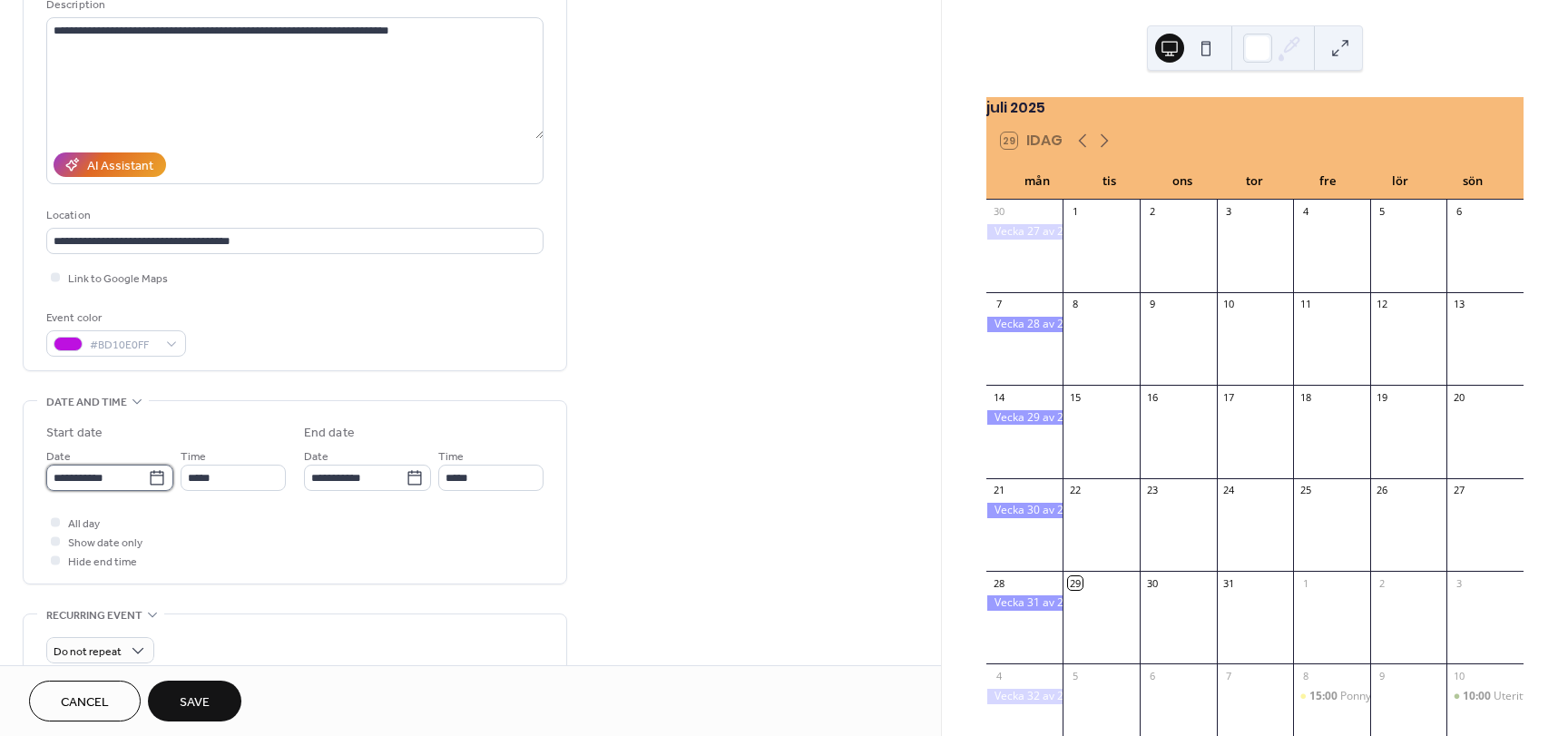 click on "**********" at bounding box center [97, 477] 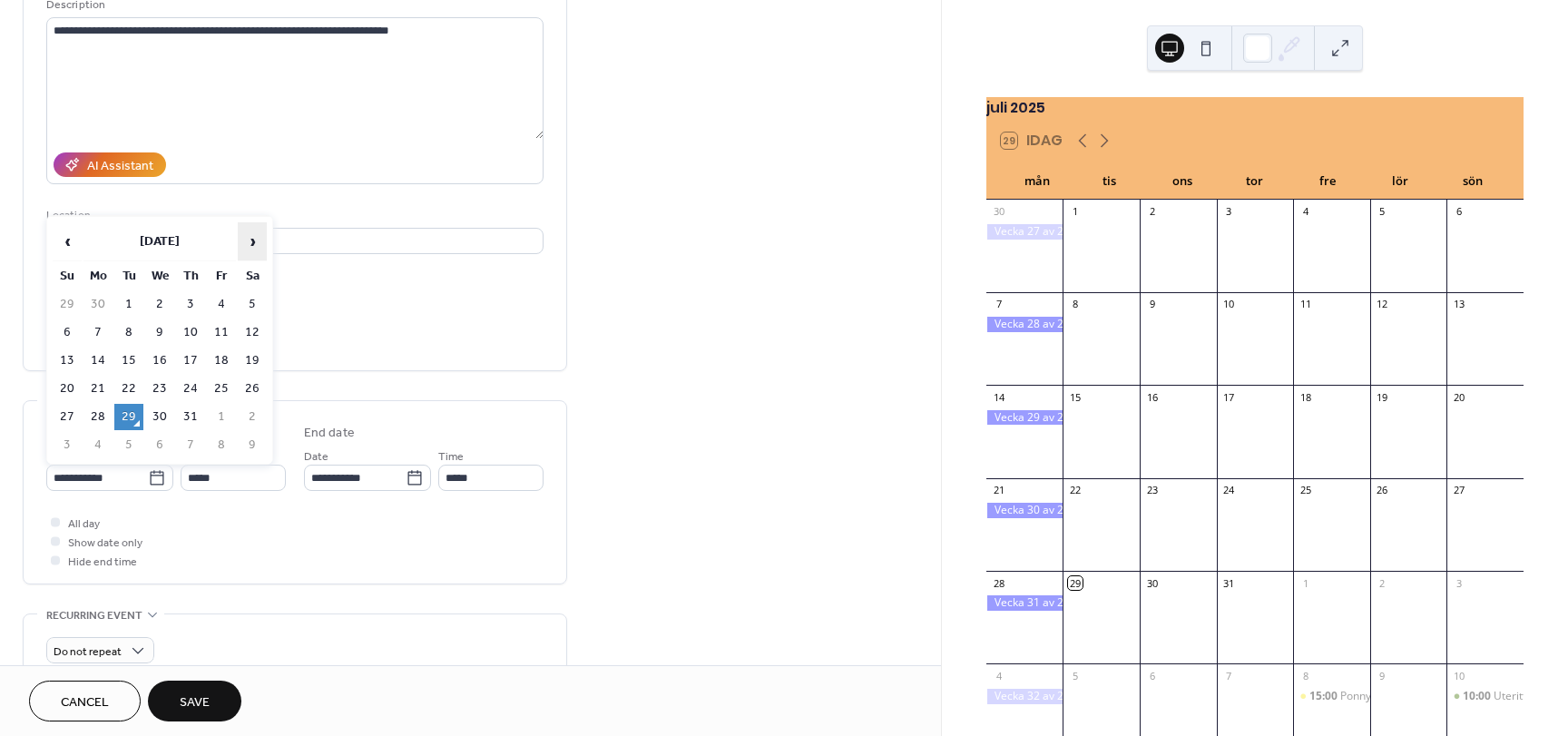 click on "›" at bounding box center [252, 241] 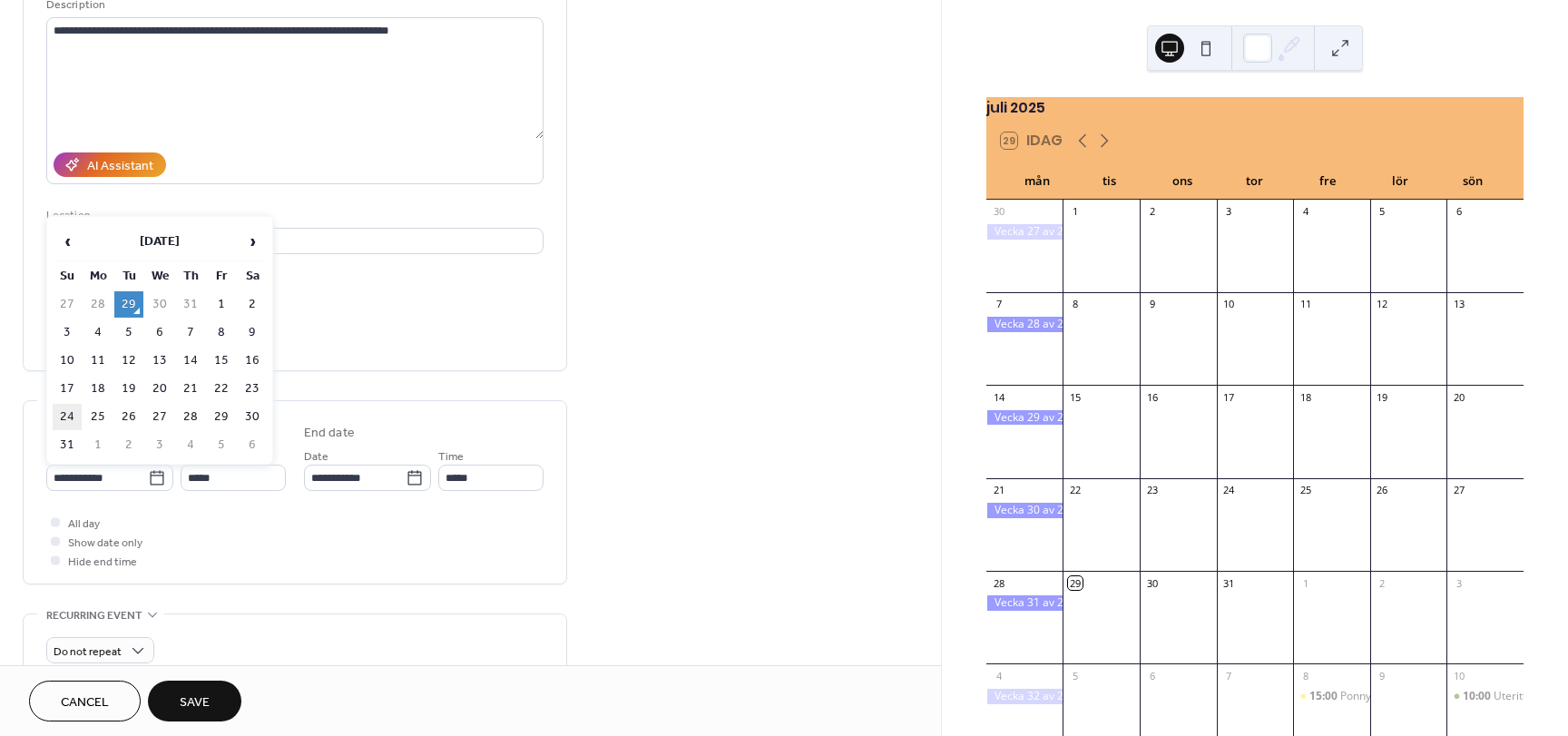 click on "24" at bounding box center [67, 417] 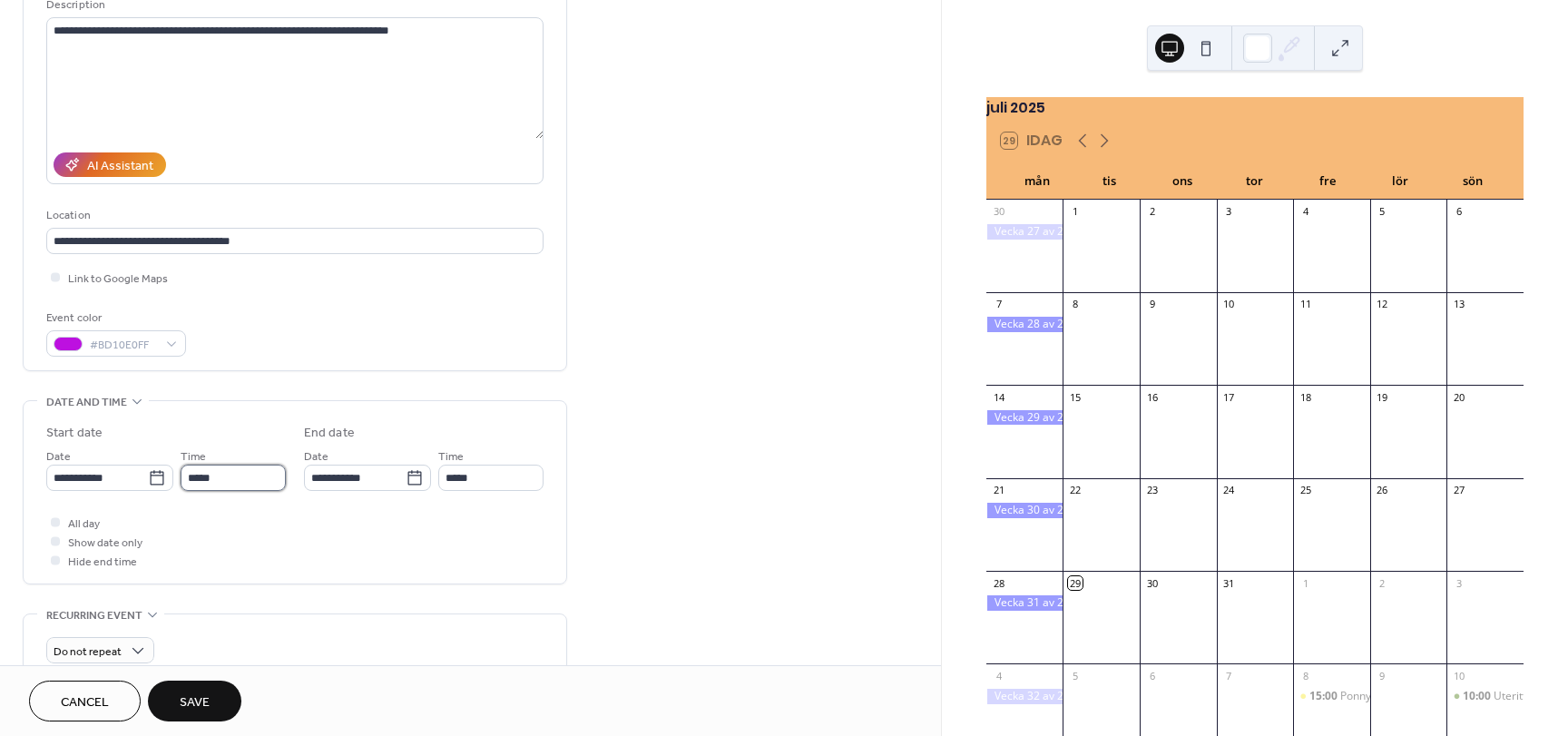 click on "*****" at bounding box center (233, 477) 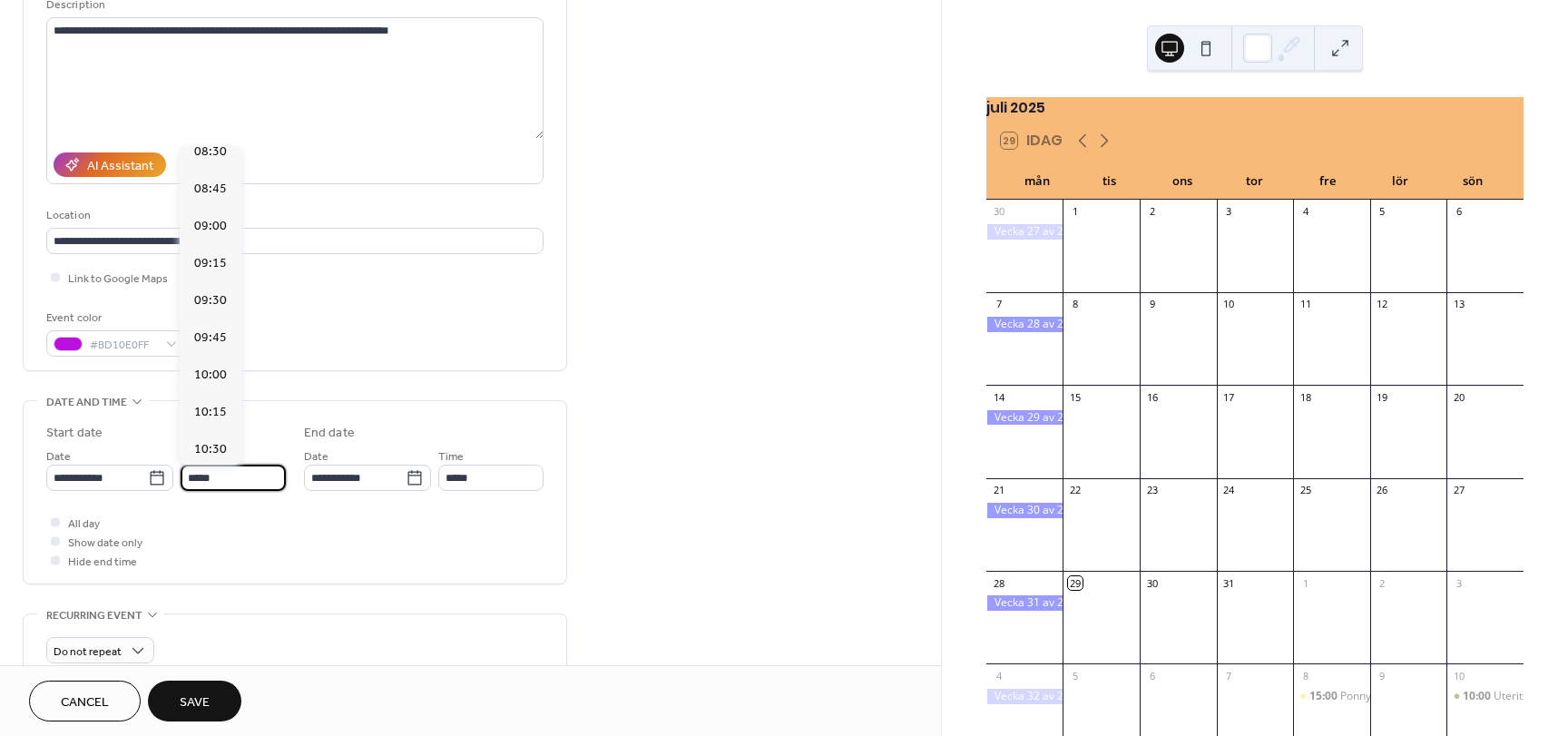 scroll, scrollTop: 1277, scrollLeft: 0, axis: vertical 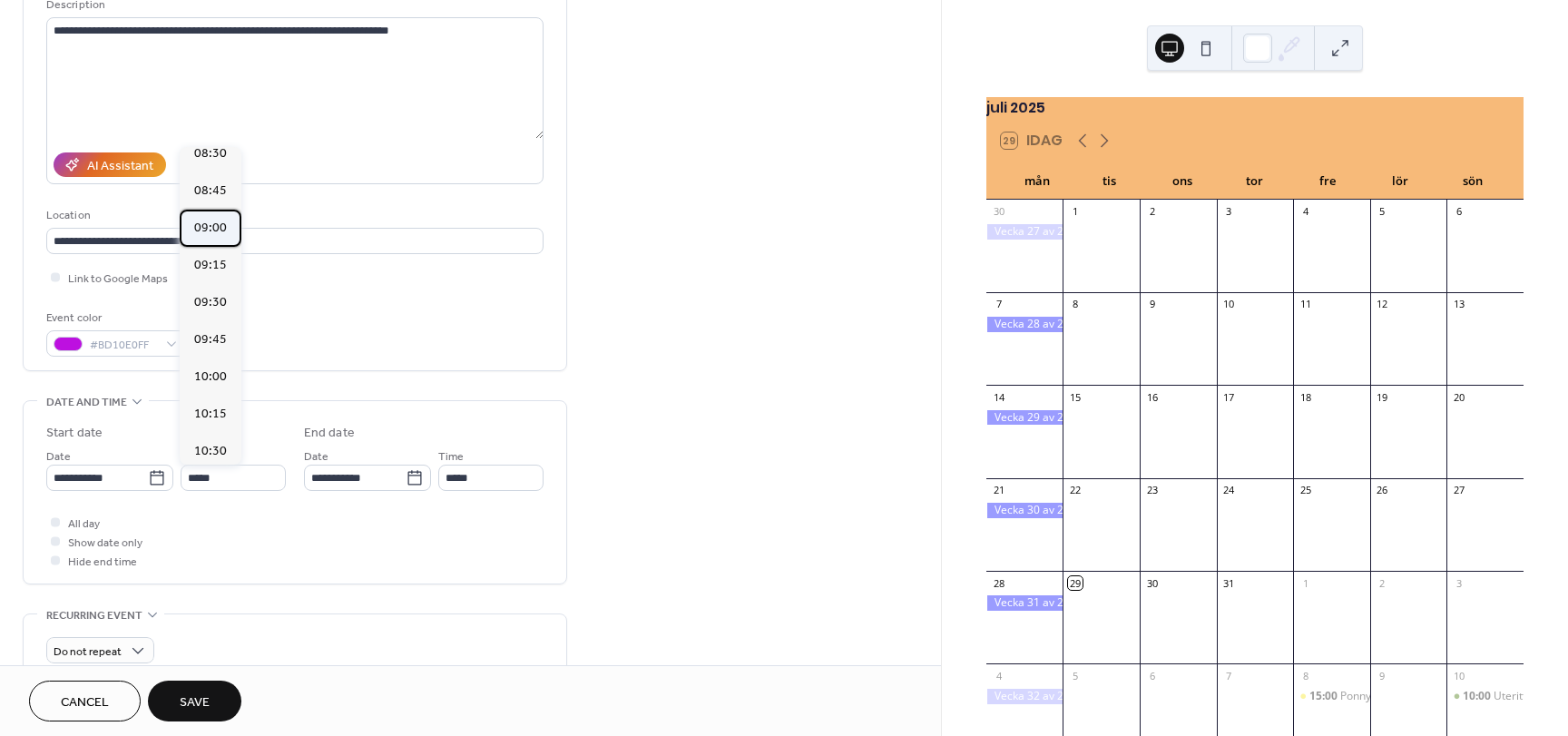 click on "09:00" at bounding box center [211, 228] 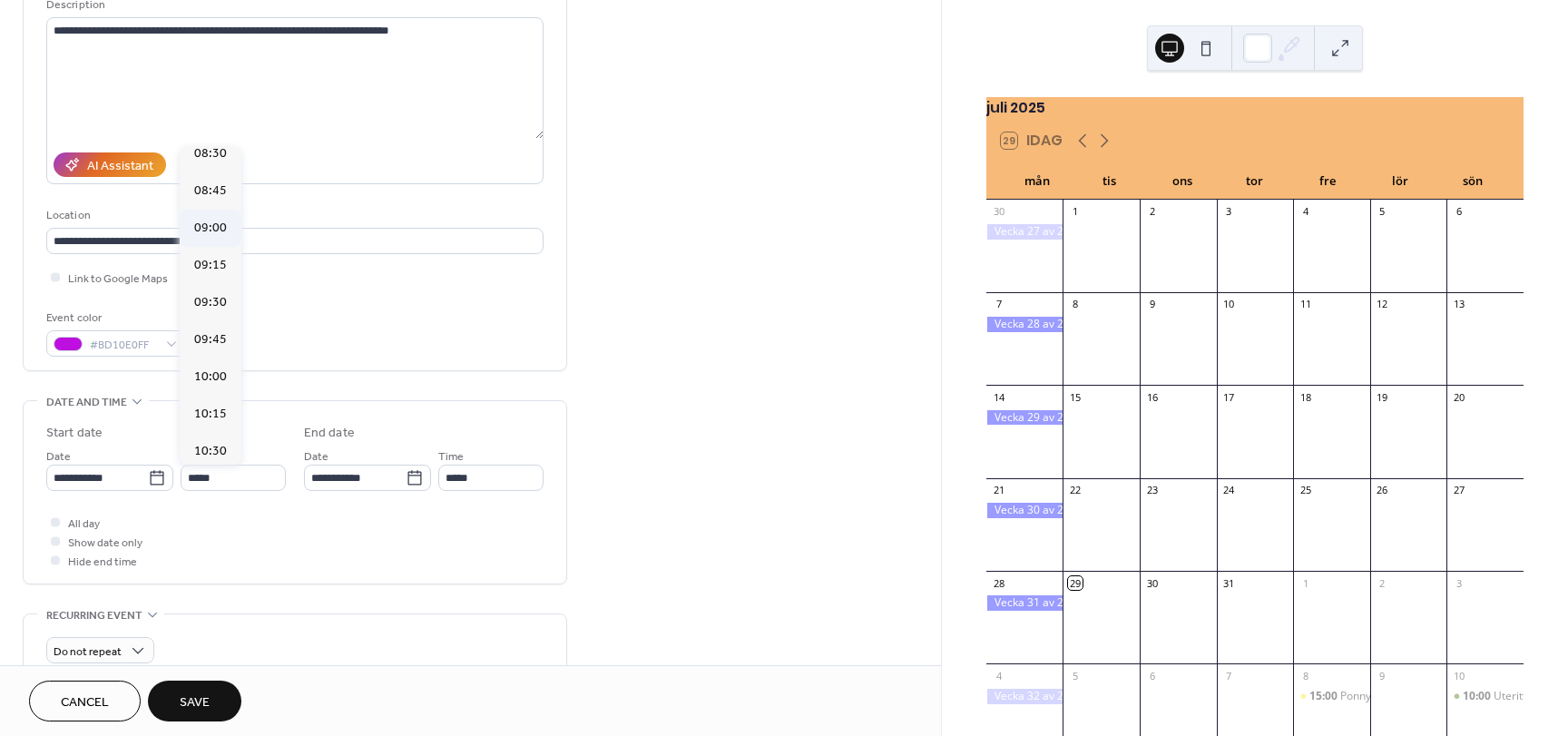 type on "*****" 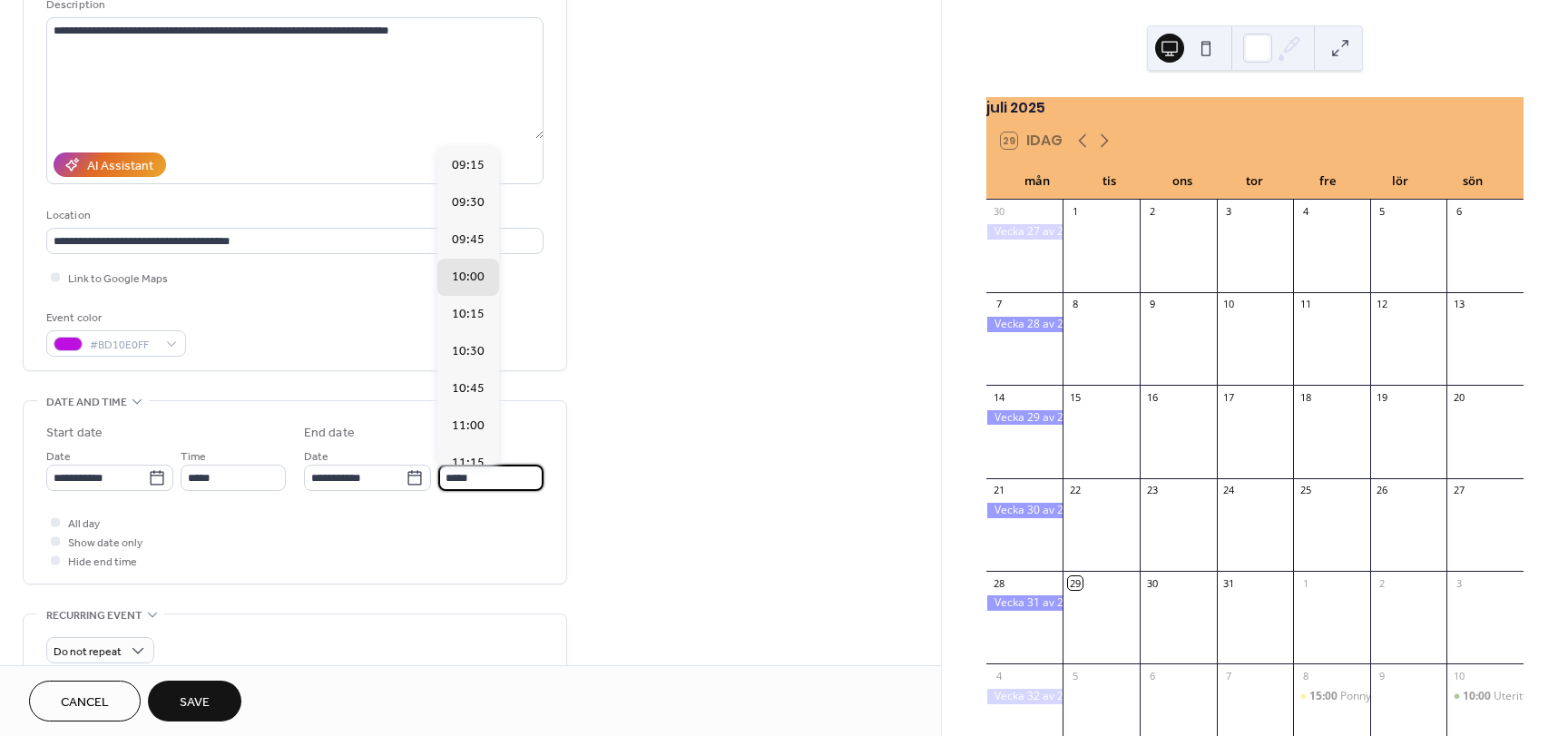 click on "*****" at bounding box center (491, 477) 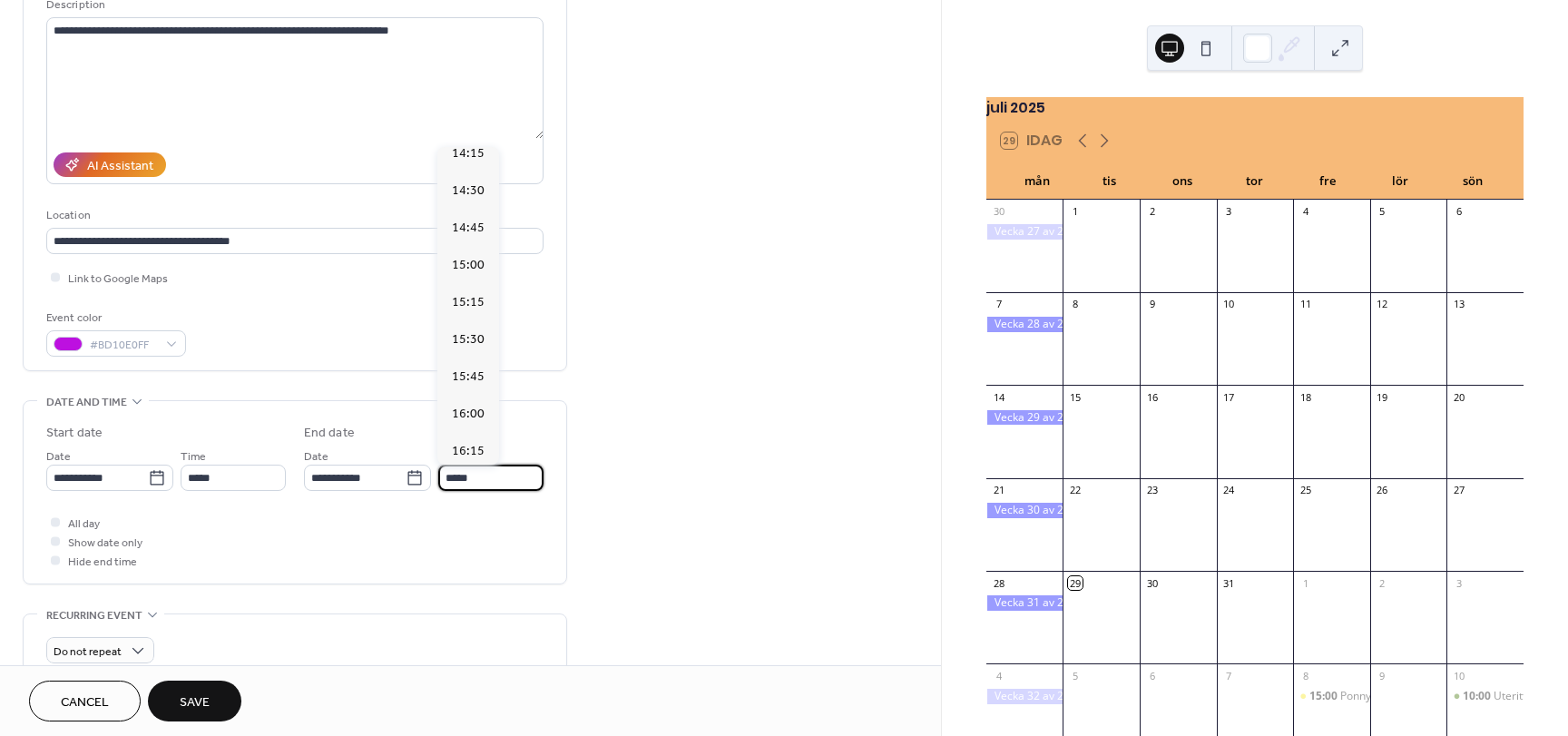 scroll, scrollTop: 758, scrollLeft: 0, axis: vertical 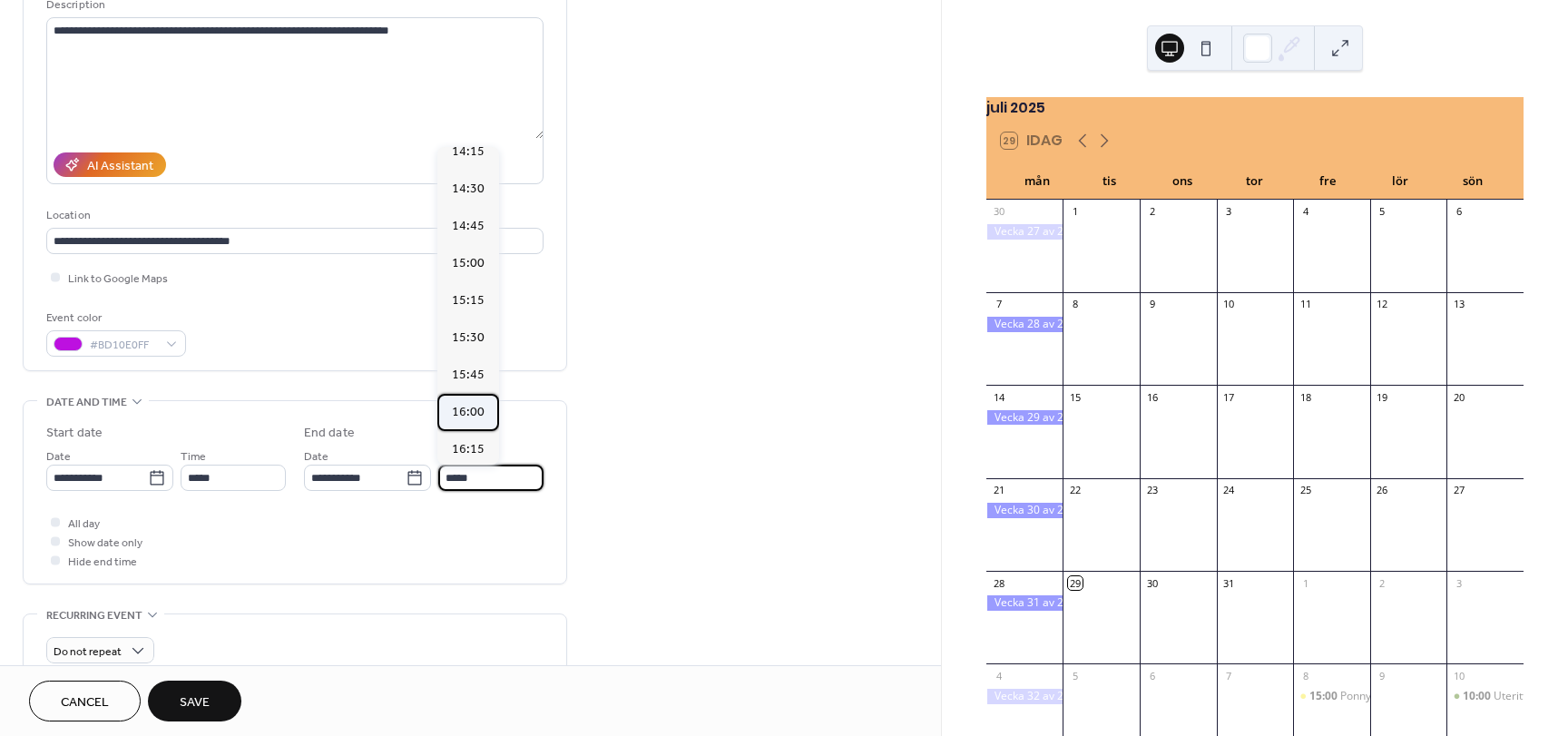 click on "16:00" at bounding box center (468, 412) 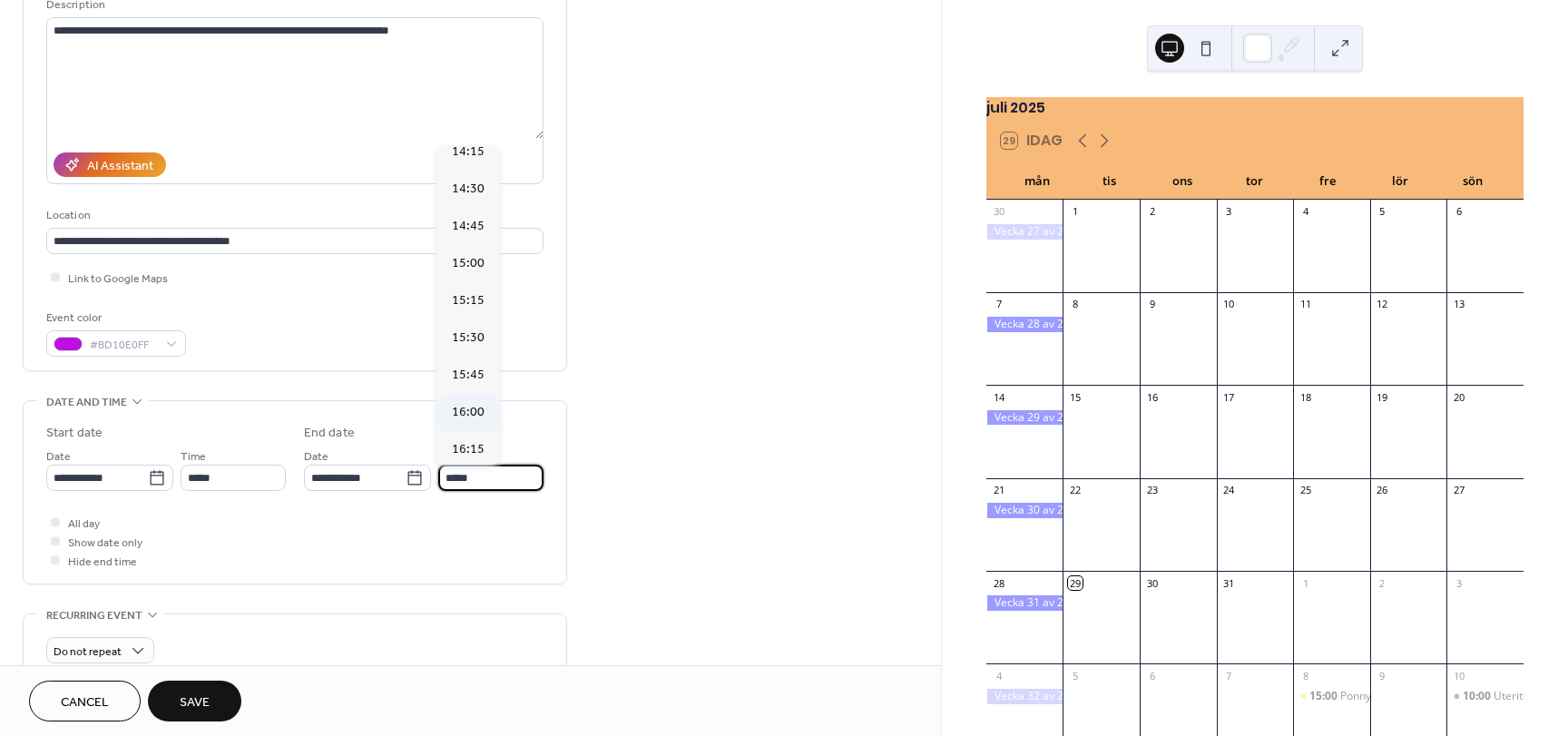 type on "*****" 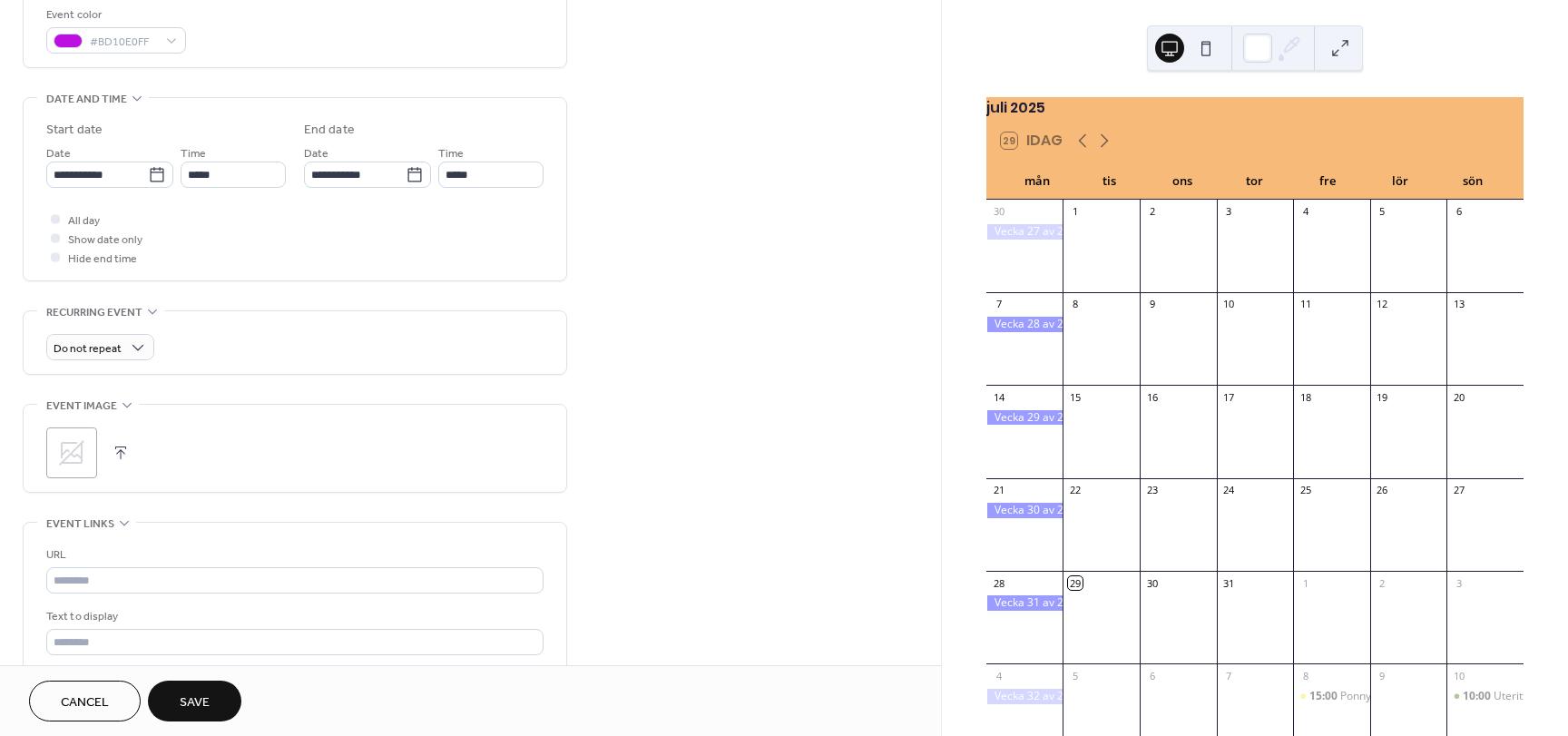 scroll, scrollTop: 513, scrollLeft: 0, axis: vertical 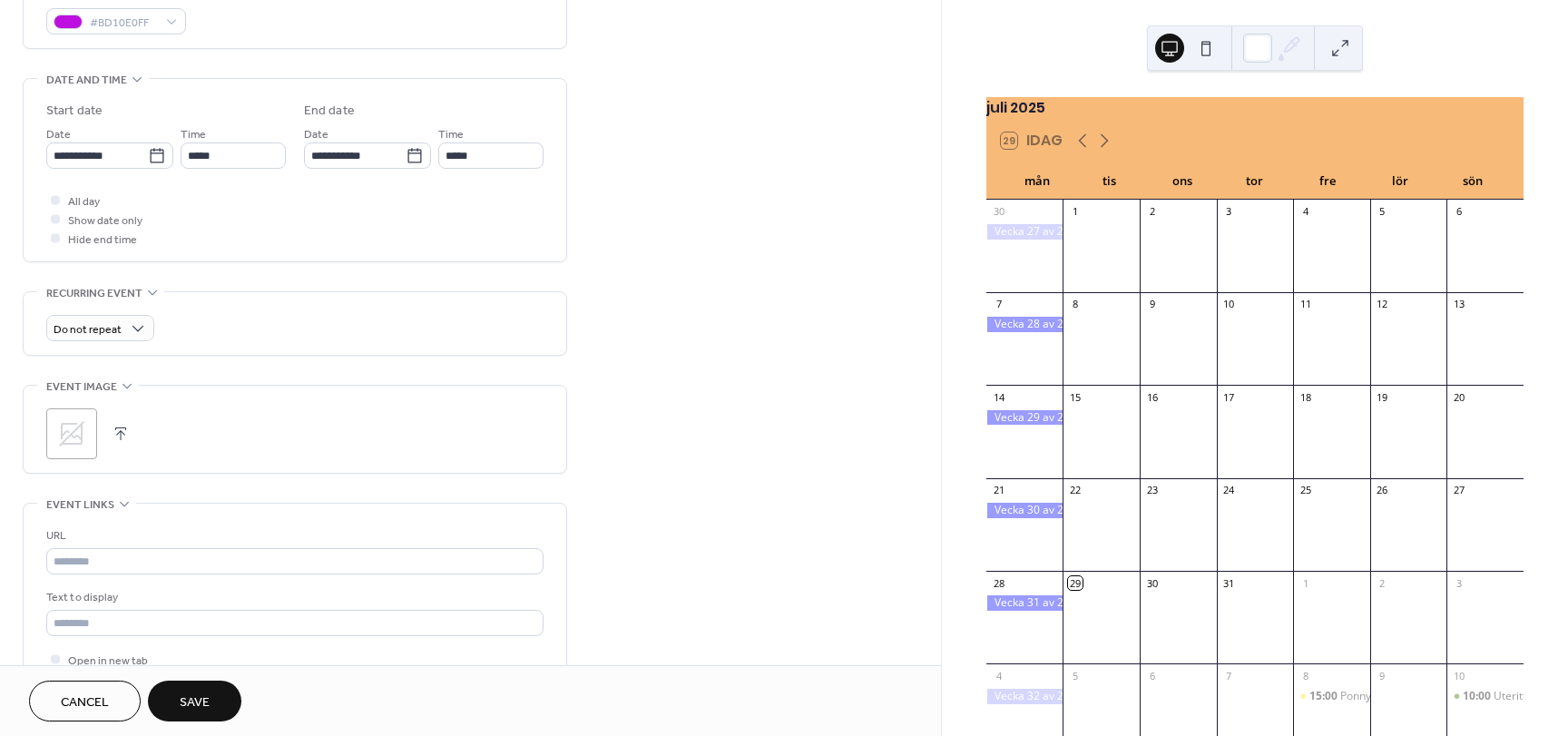click on "Save" at bounding box center [194, 702] 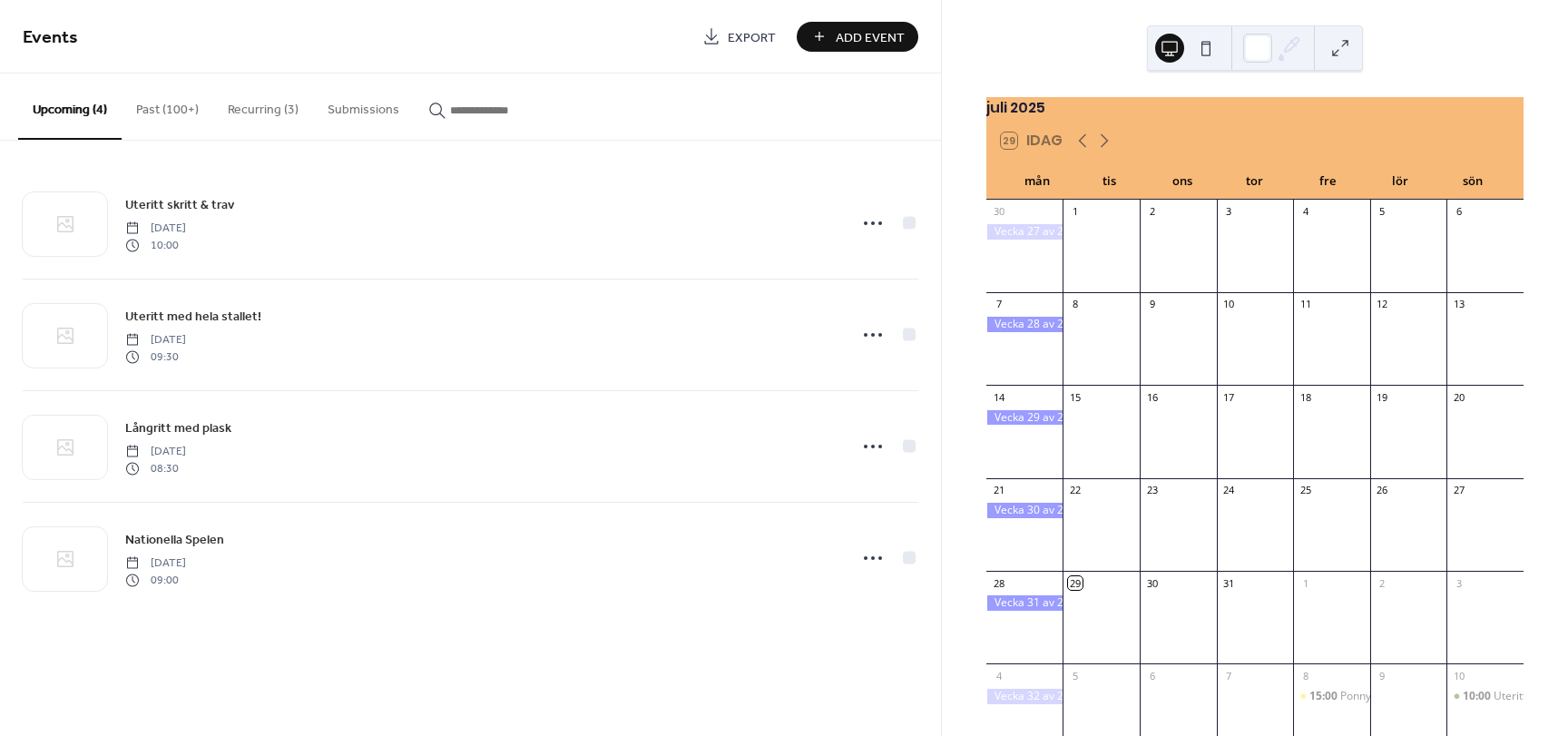 click on "Add Event" at bounding box center [870, 37] 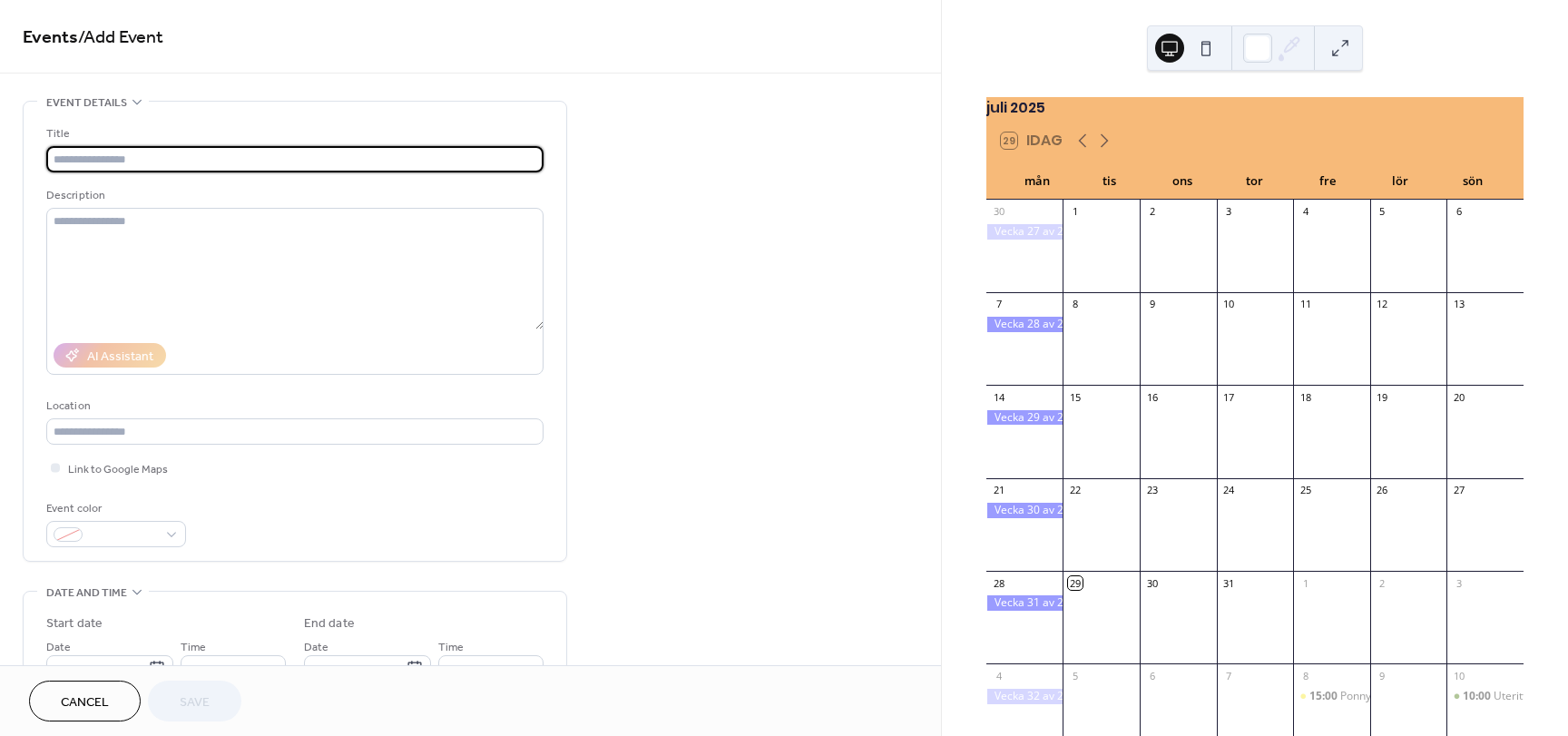 type on "*" 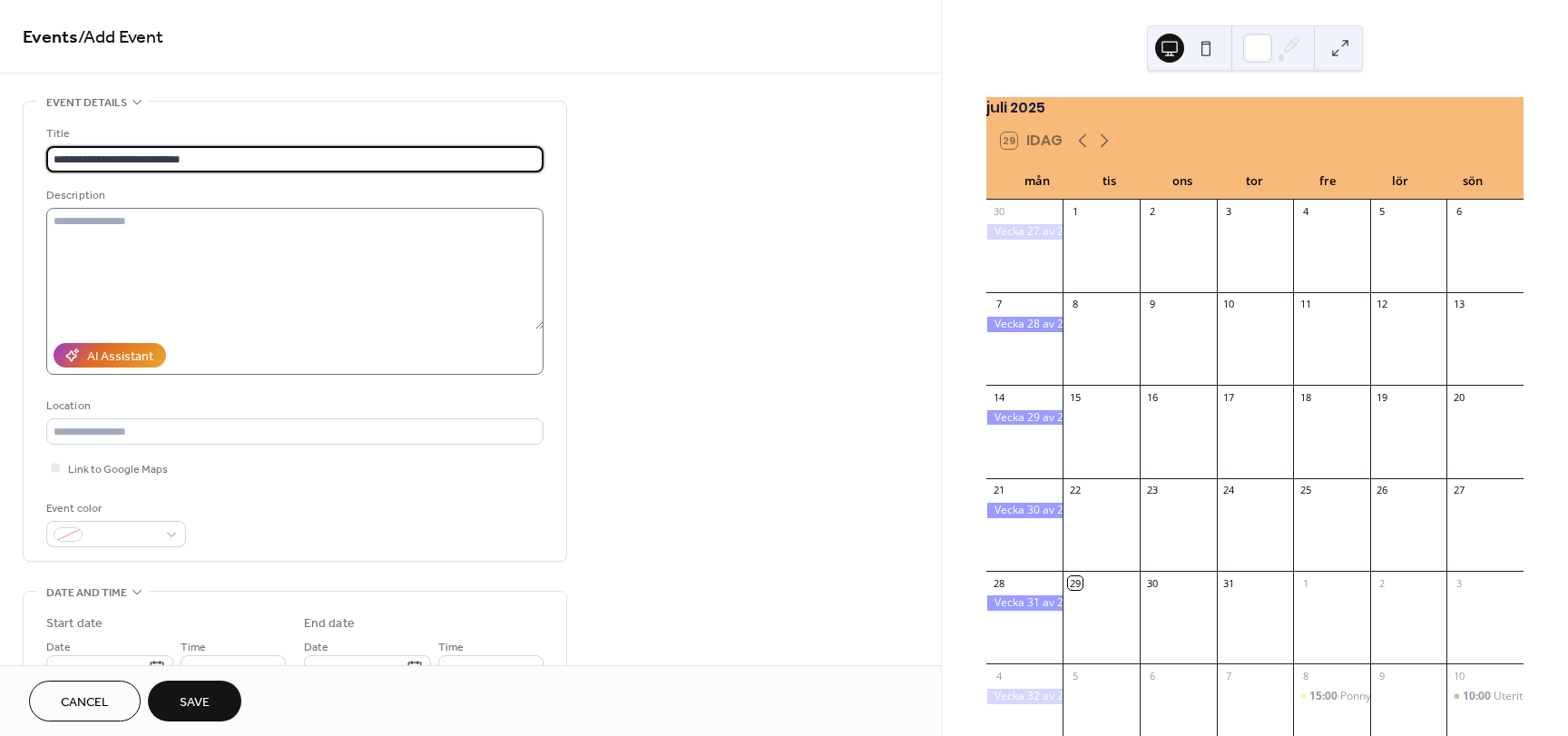 type on "**********" 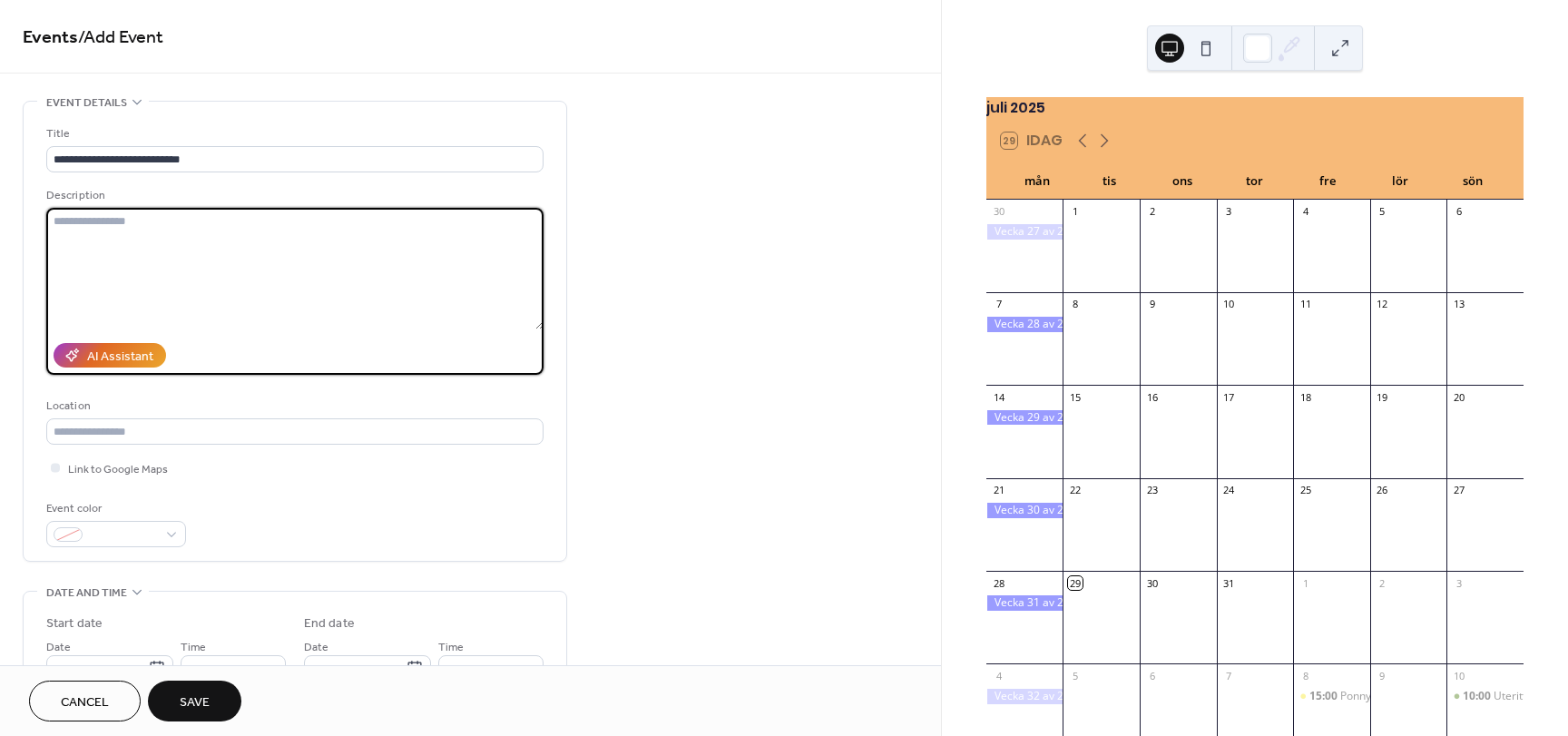 click at bounding box center [295, 269] 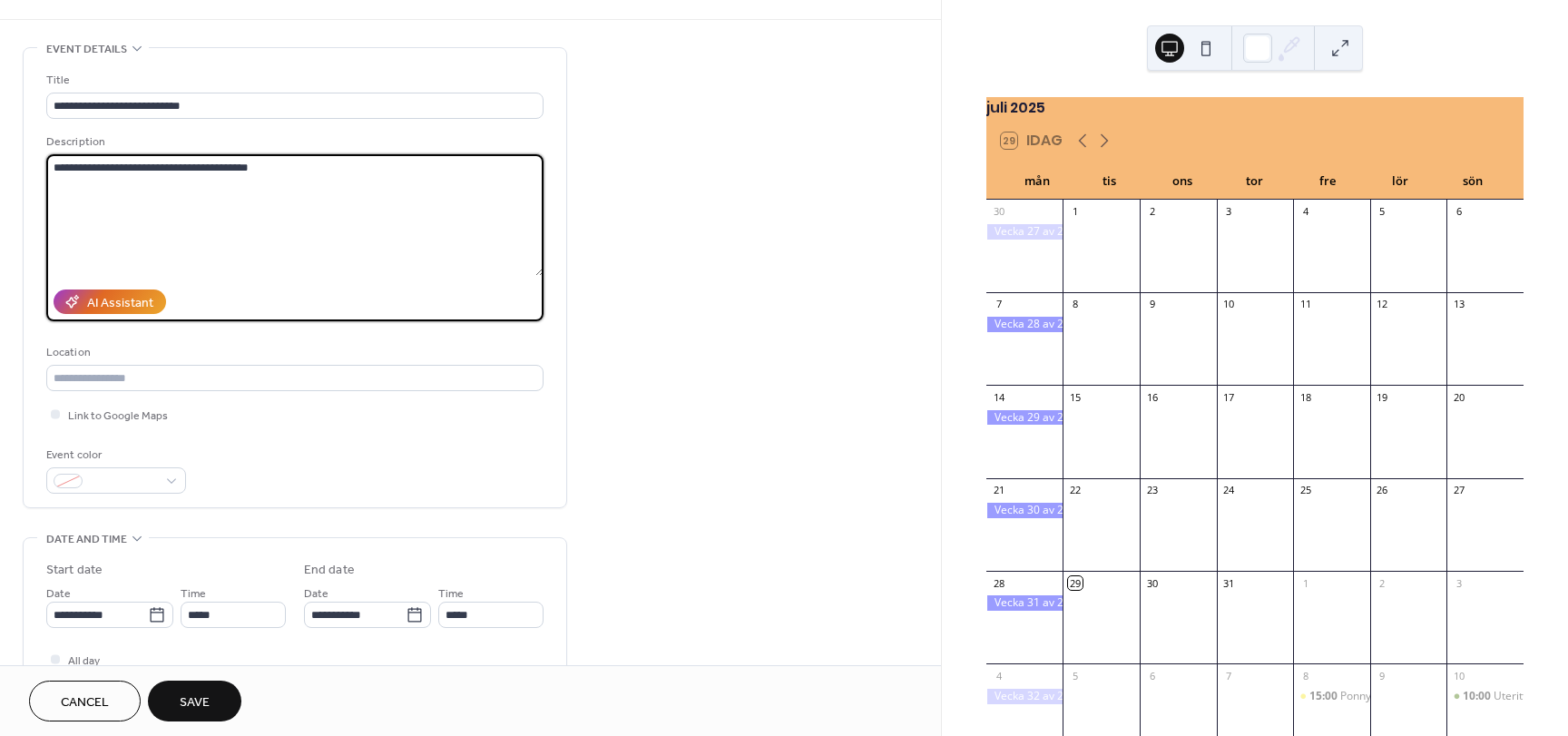 scroll, scrollTop: 64, scrollLeft: 0, axis: vertical 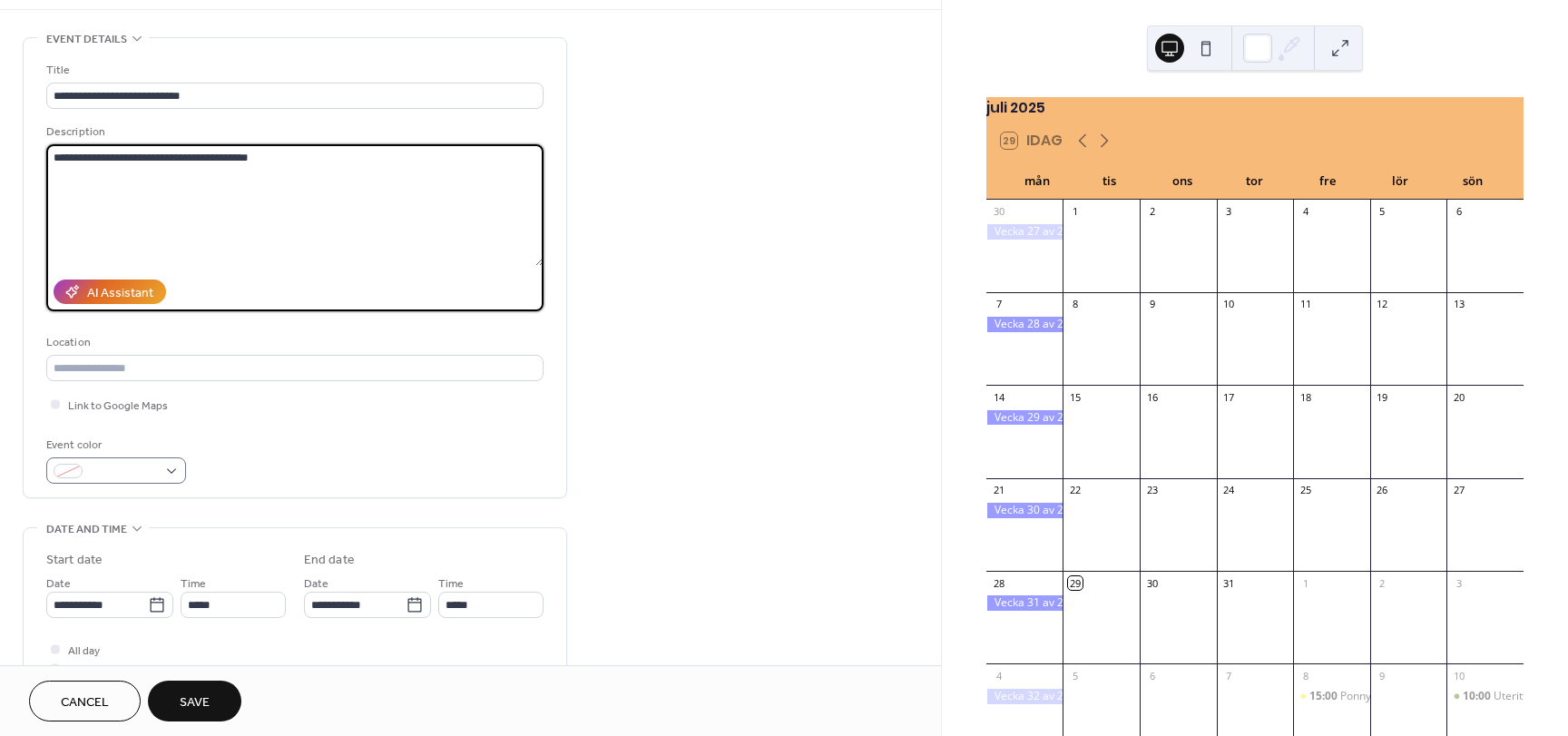 type on "**********" 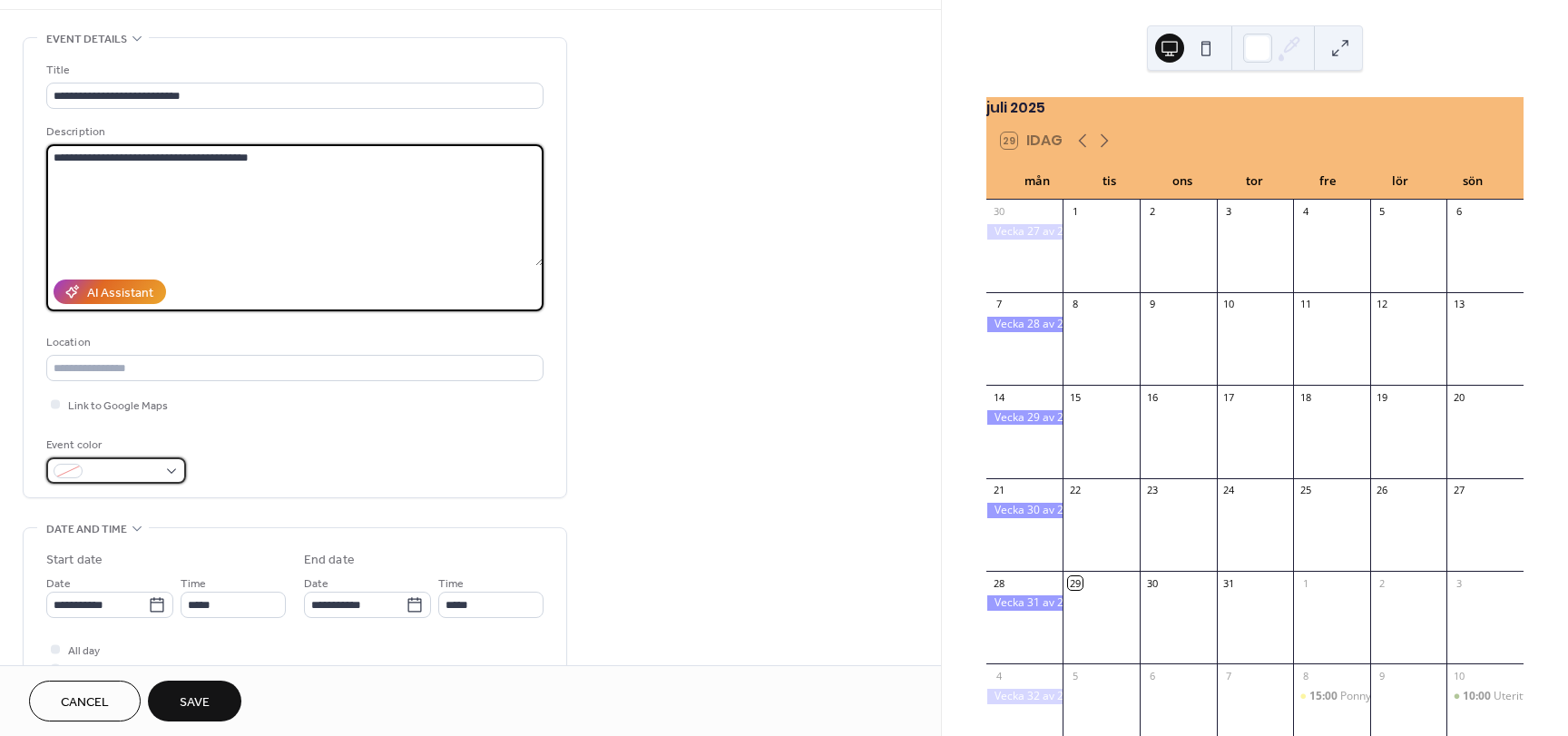 click at bounding box center [116, 470] 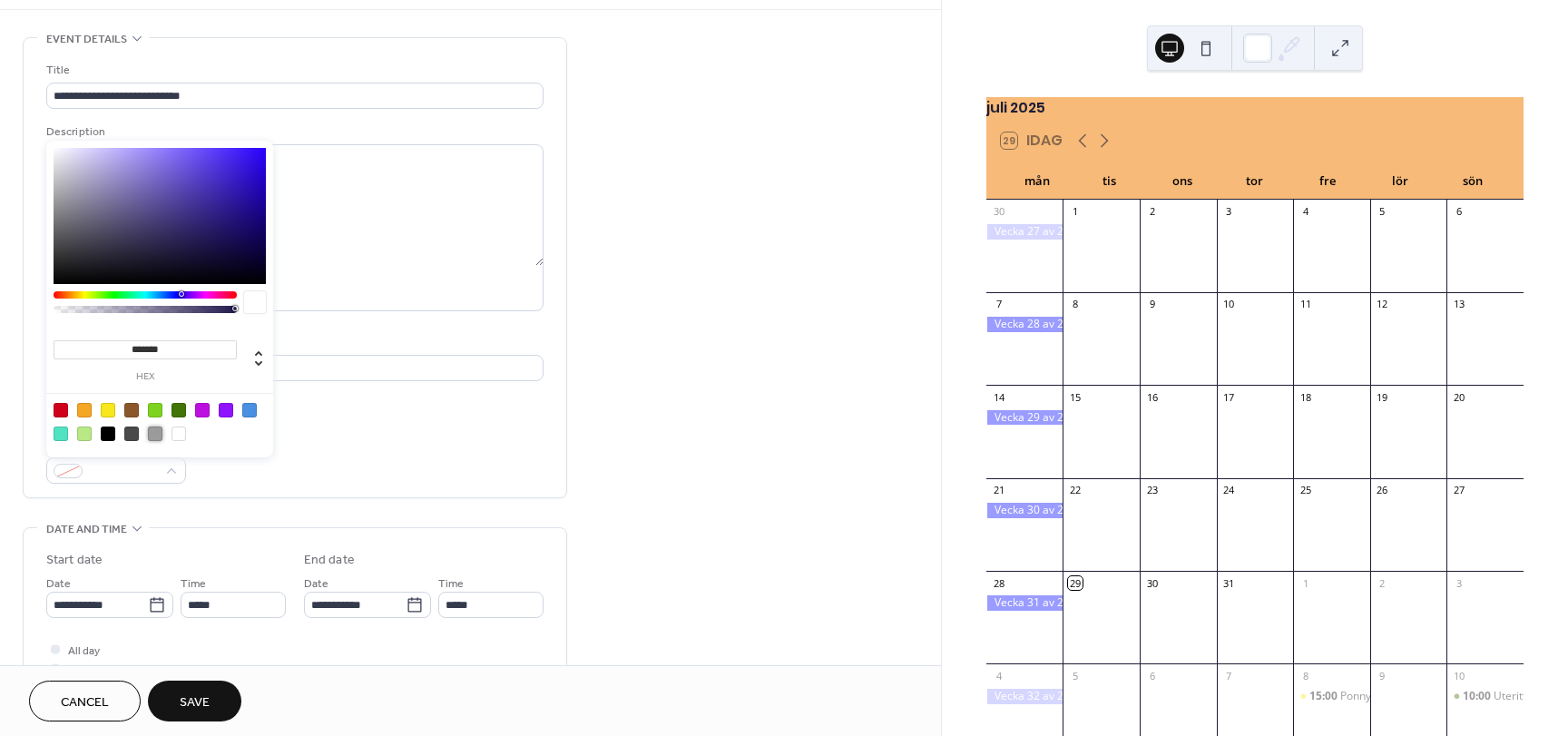 click at bounding box center [155, 434] 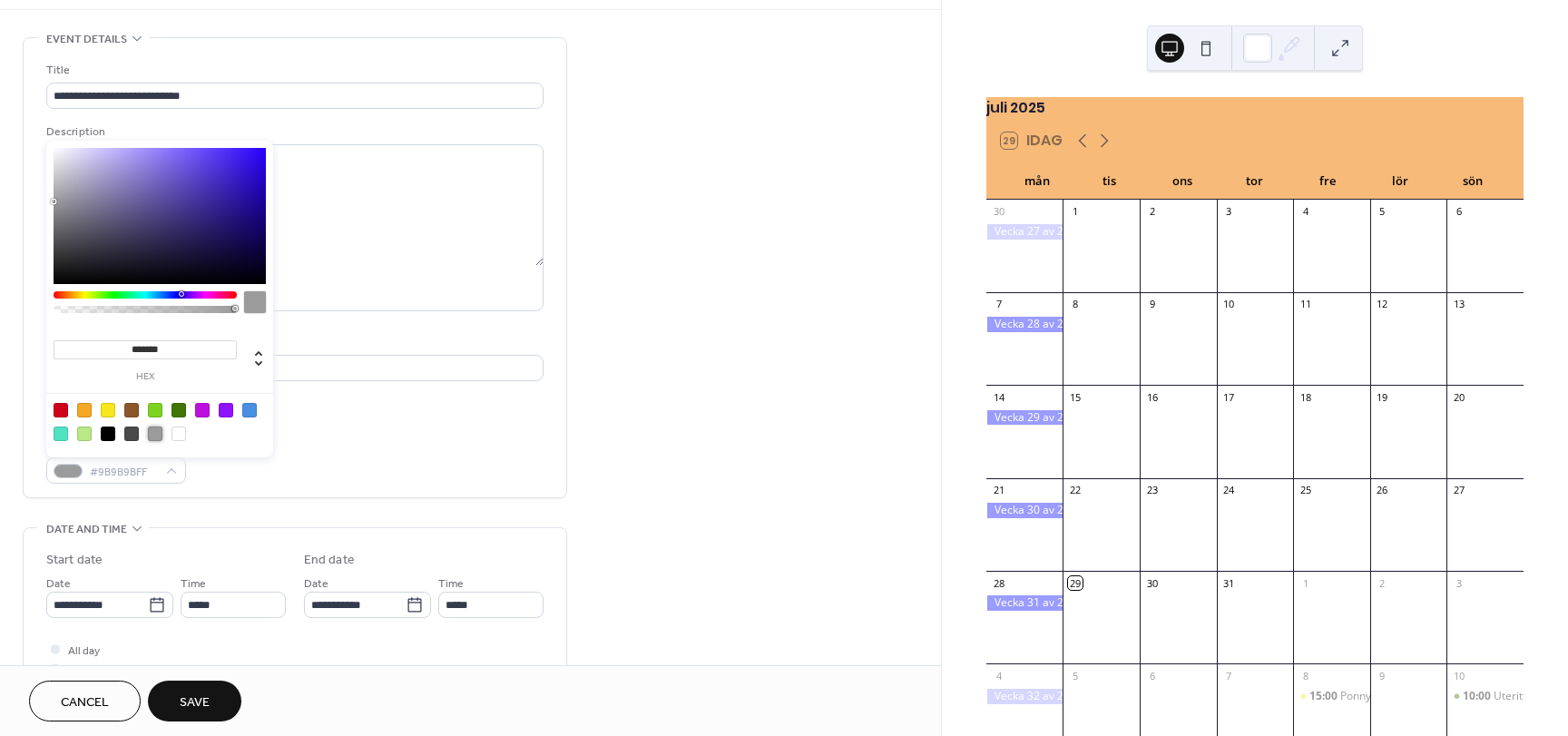 click on "Event color #9B9B9BFF" at bounding box center [295, 459] 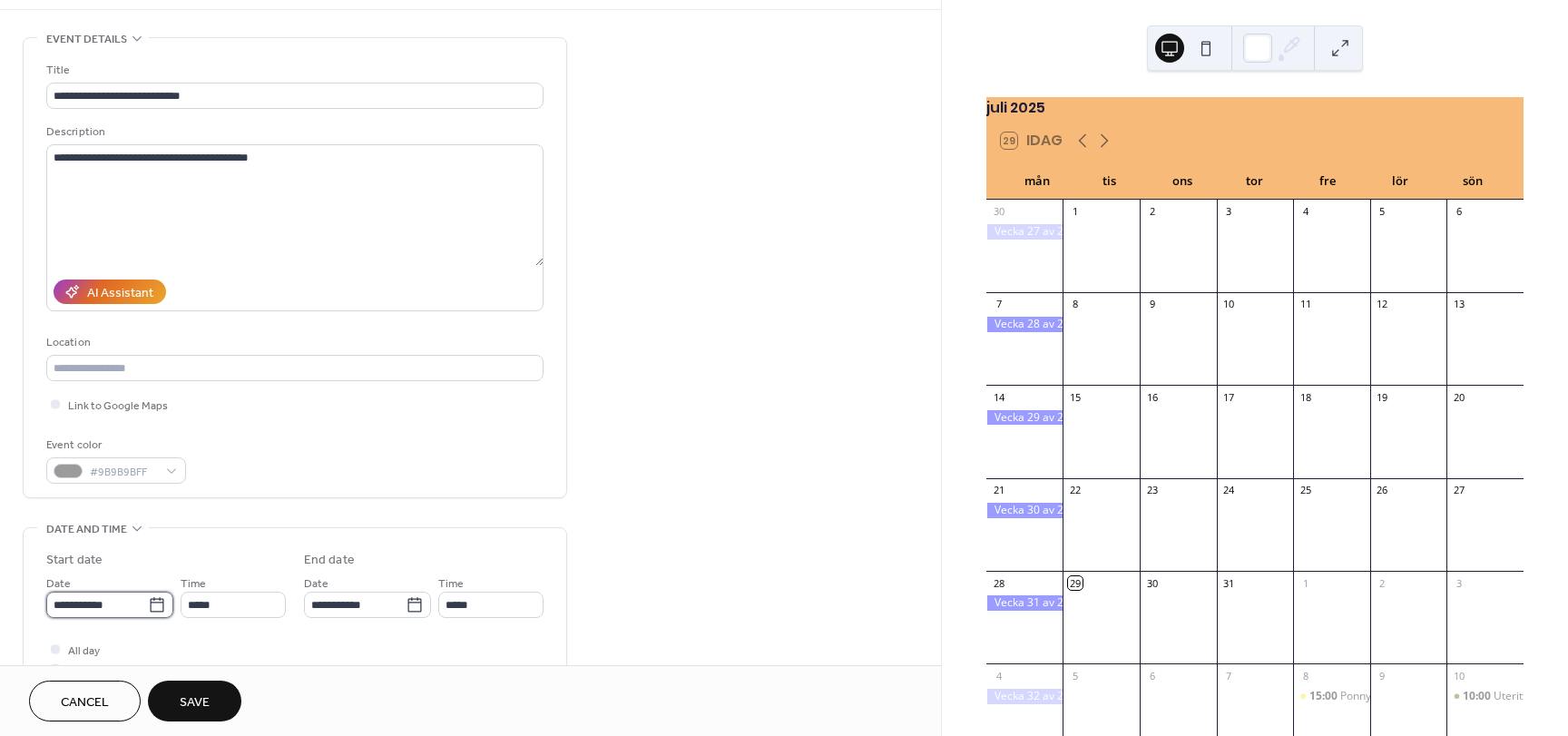 click on "**********" at bounding box center (97, 604) 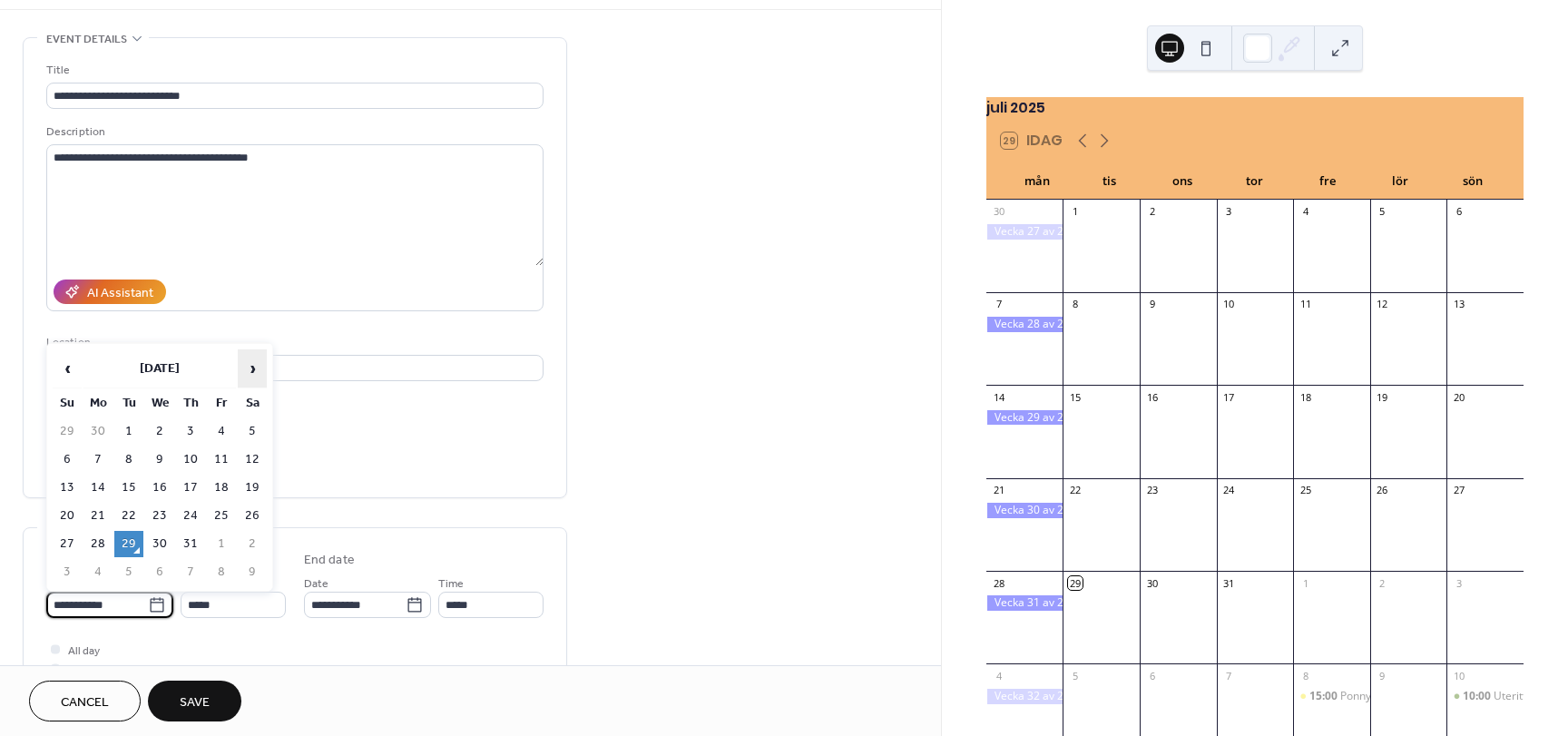 click on "›" at bounding box center [252, 368] 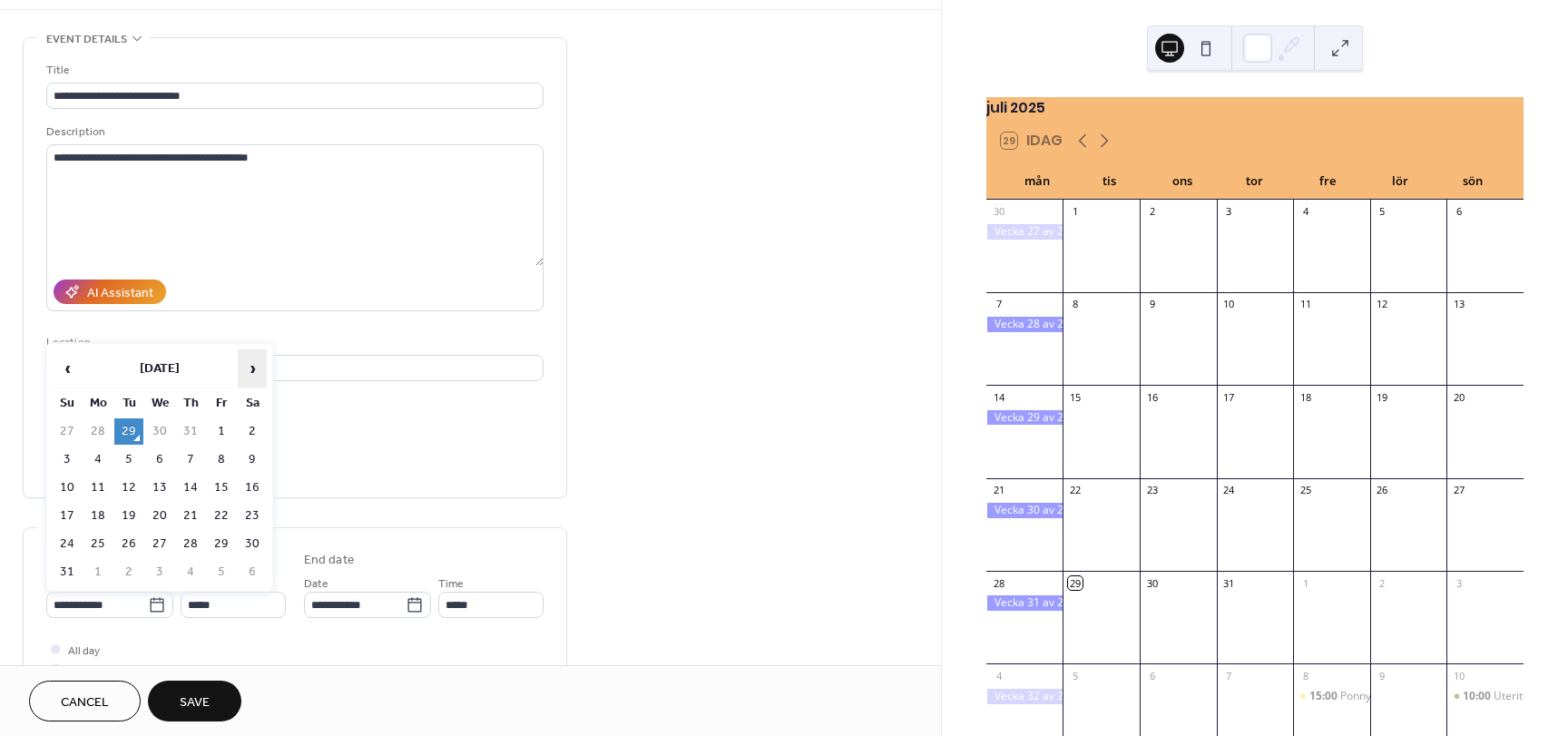 click on "›" at bounding box center [252, 368] 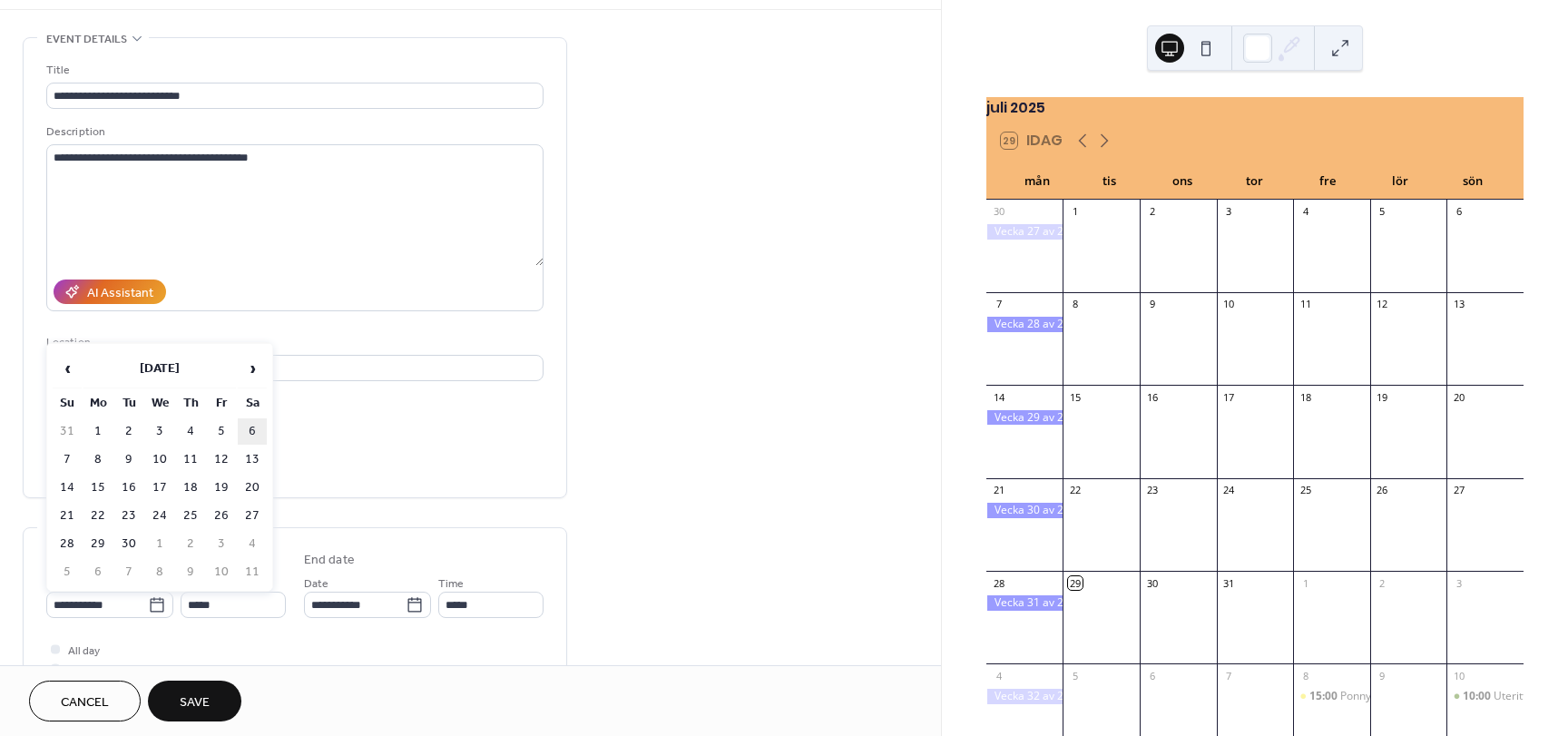 click on "6" at bounding box center [252, 431] 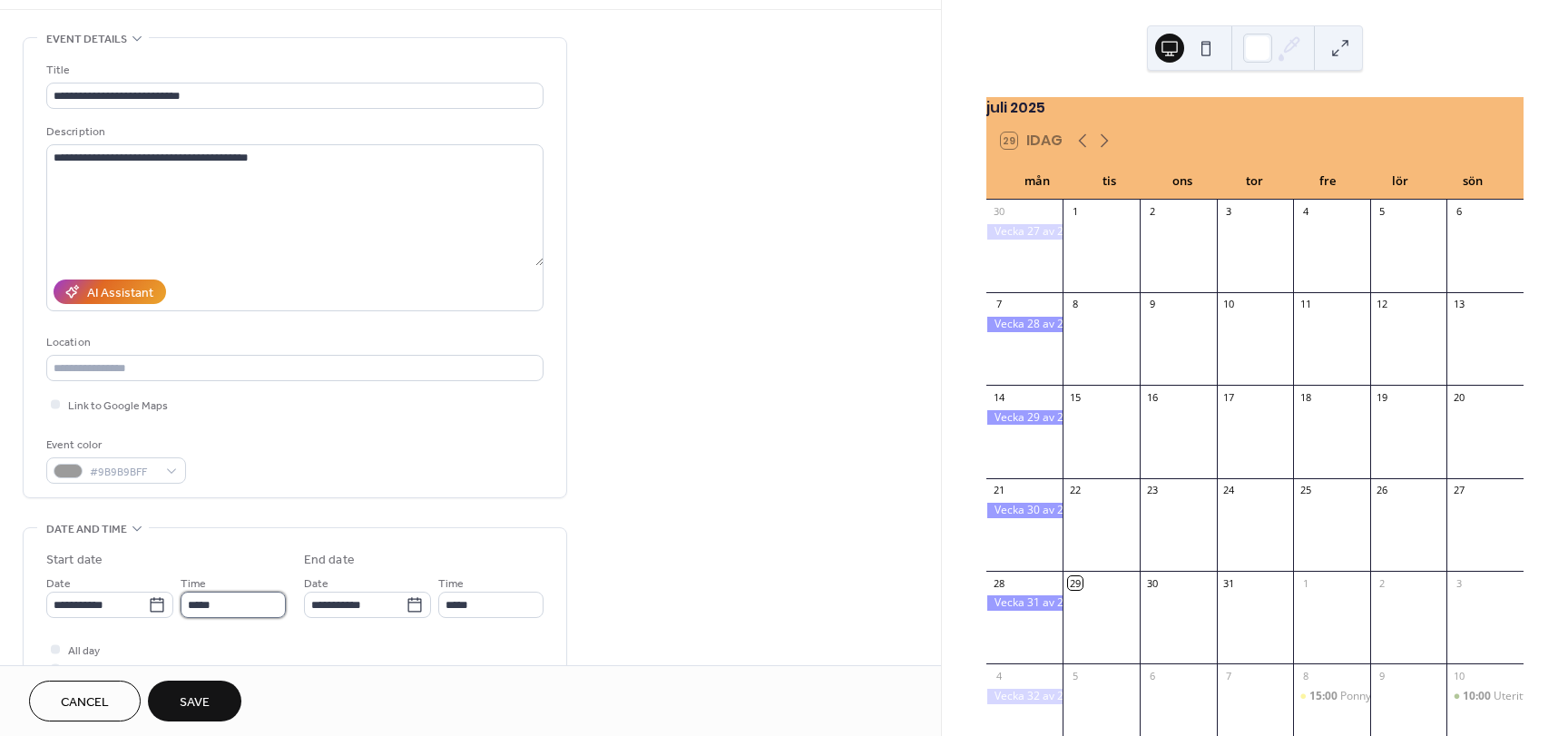 click on "*****" at bounding box center [233, 604] 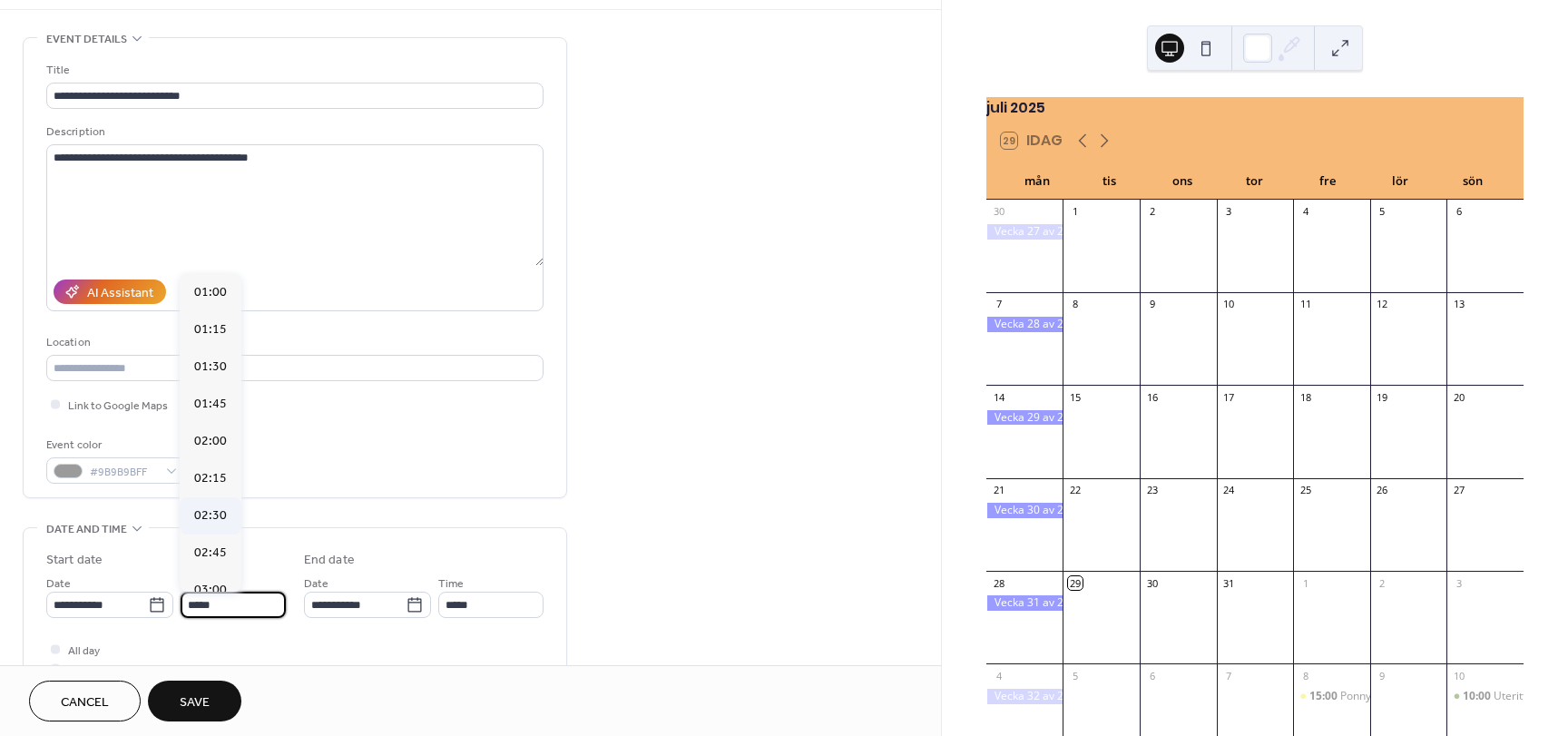 scroll, scrollTop: 2084, scrollLeft: 0, axis: vertical 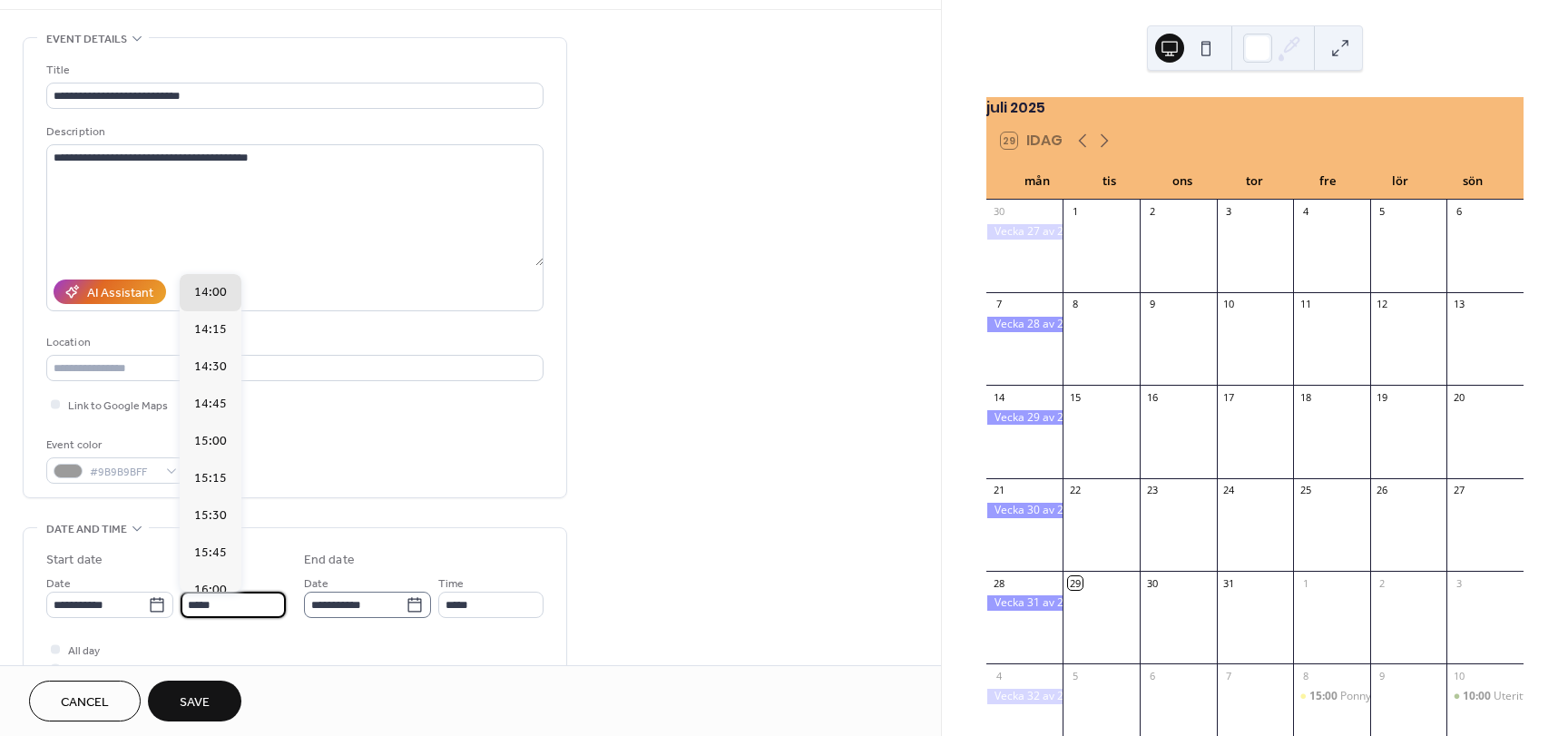 type on "*****" 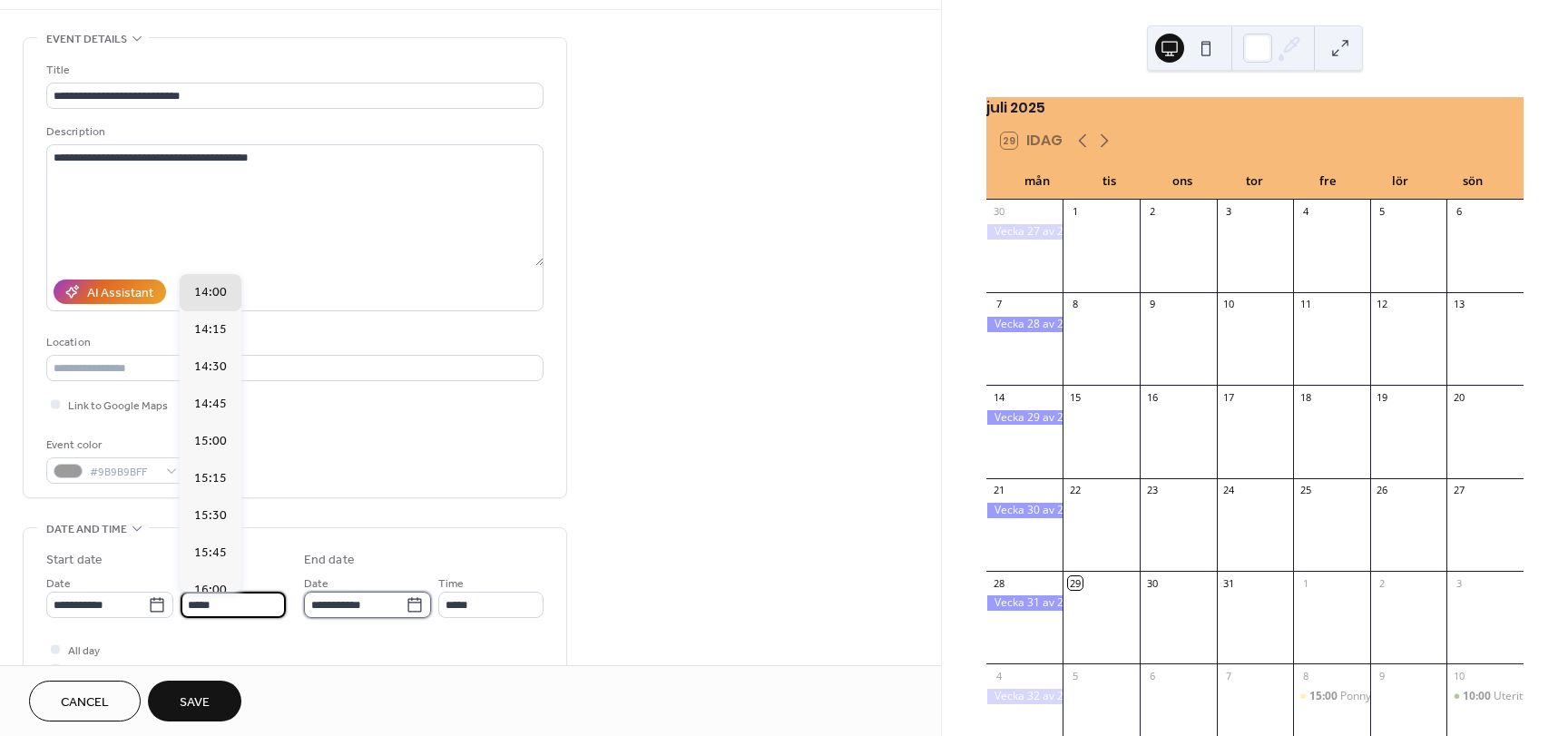 click on "**********" at bounding box center (355, 604) 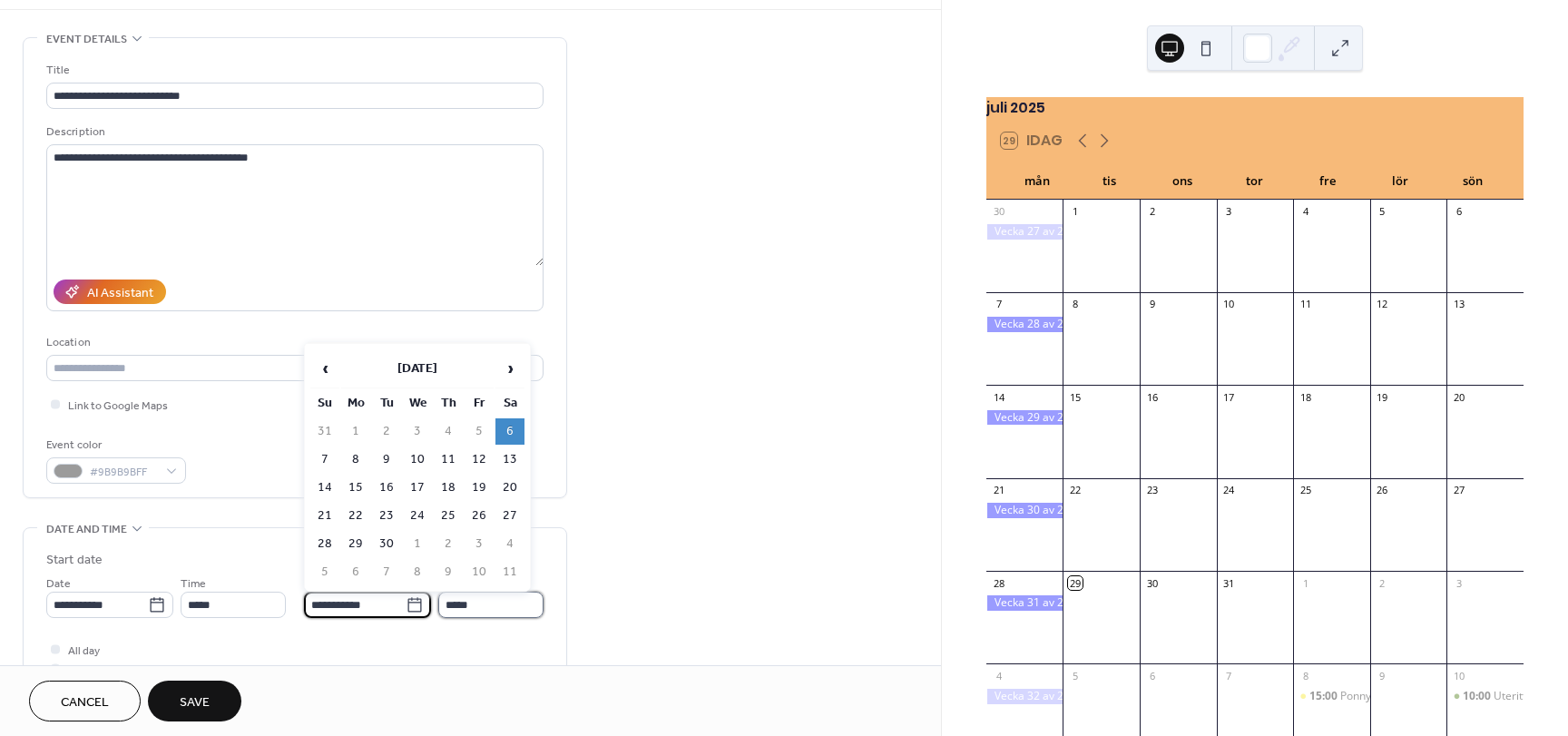 click on "*****" at bounding box center [491, 604] 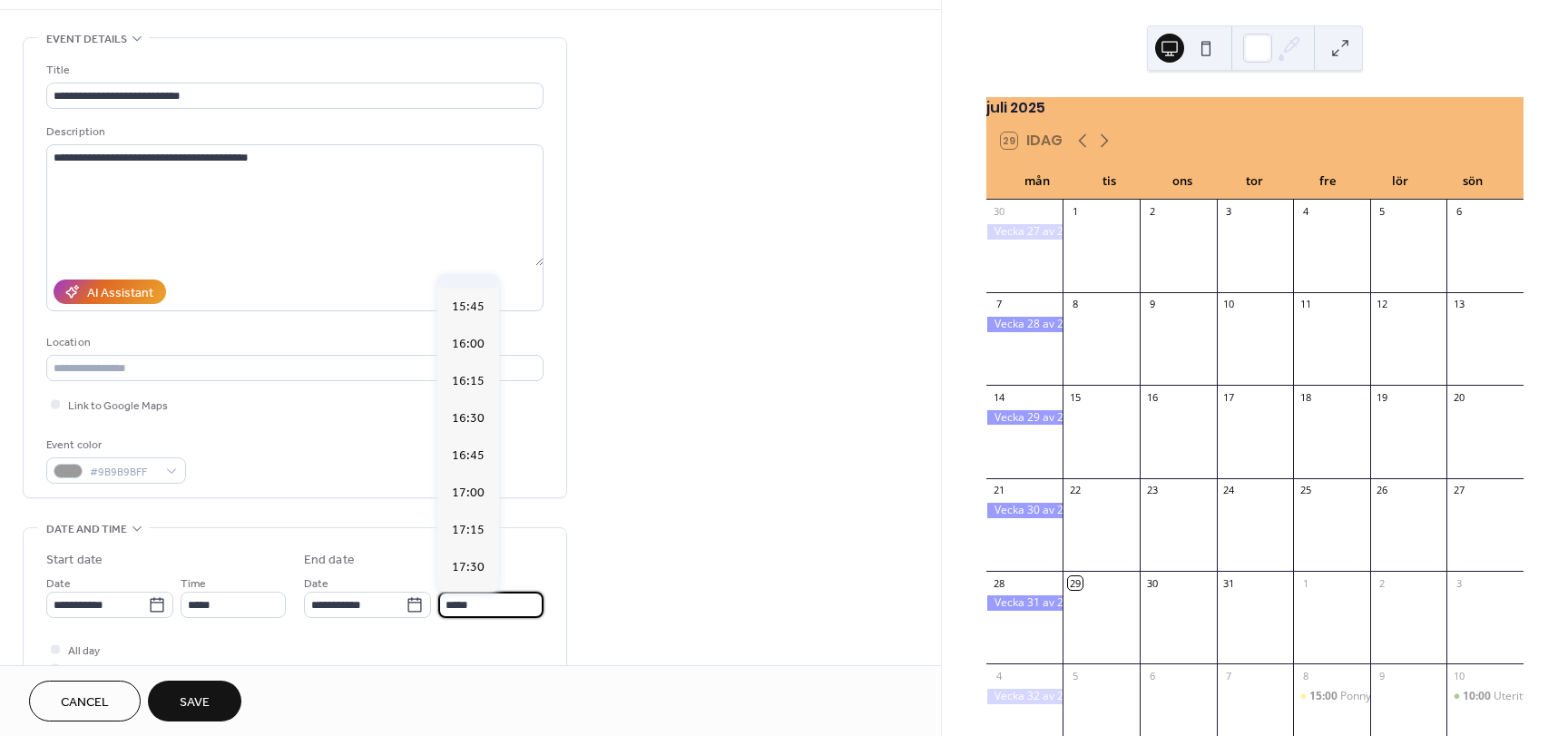 scroll, scrollTop: 224, scrollLeft: 0, axis: vertical 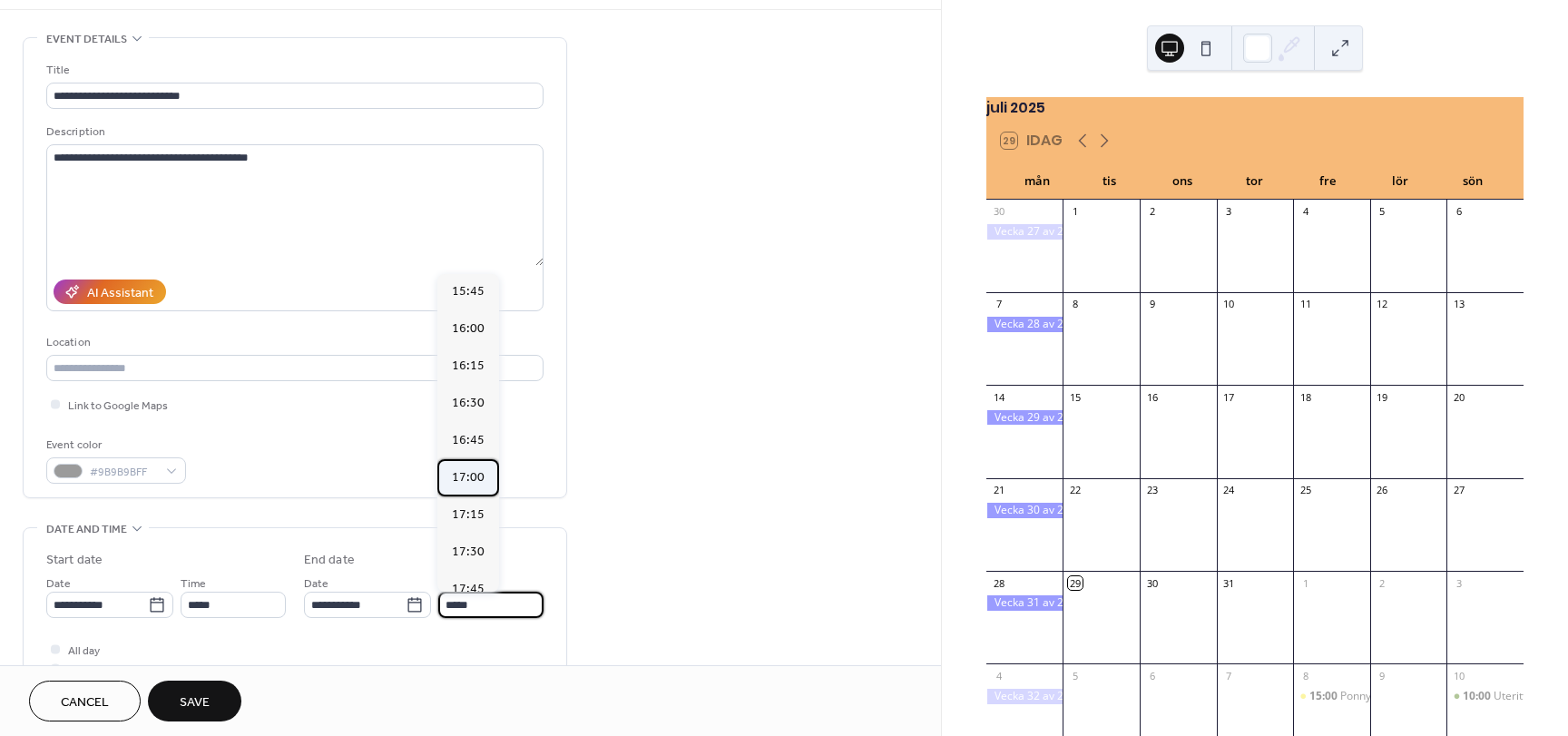 click on "17:00" at bounding box center [468, 477] 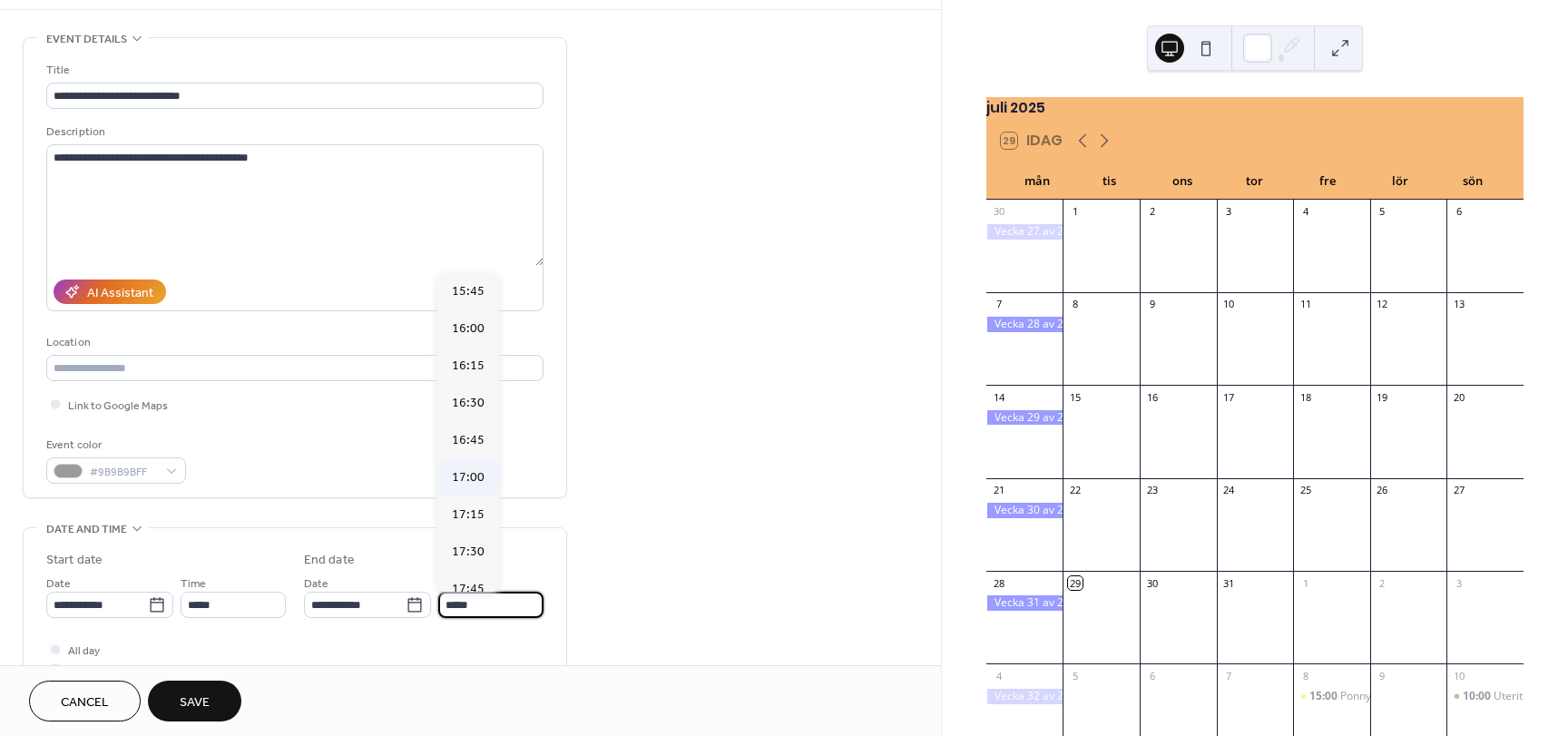 type on "*****" 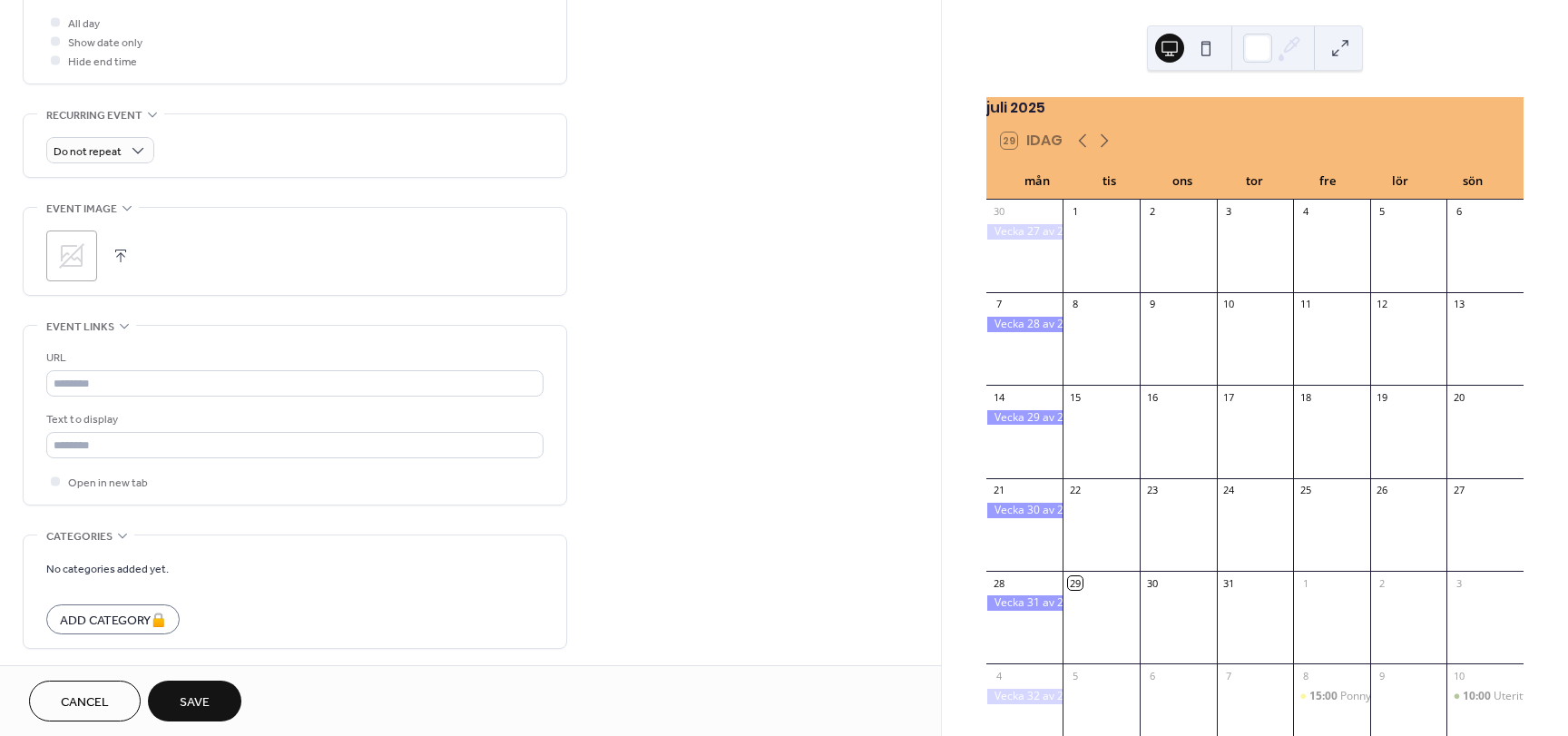 scroll, scrollTop: 692, scrollLeft: 0, axis: vertical 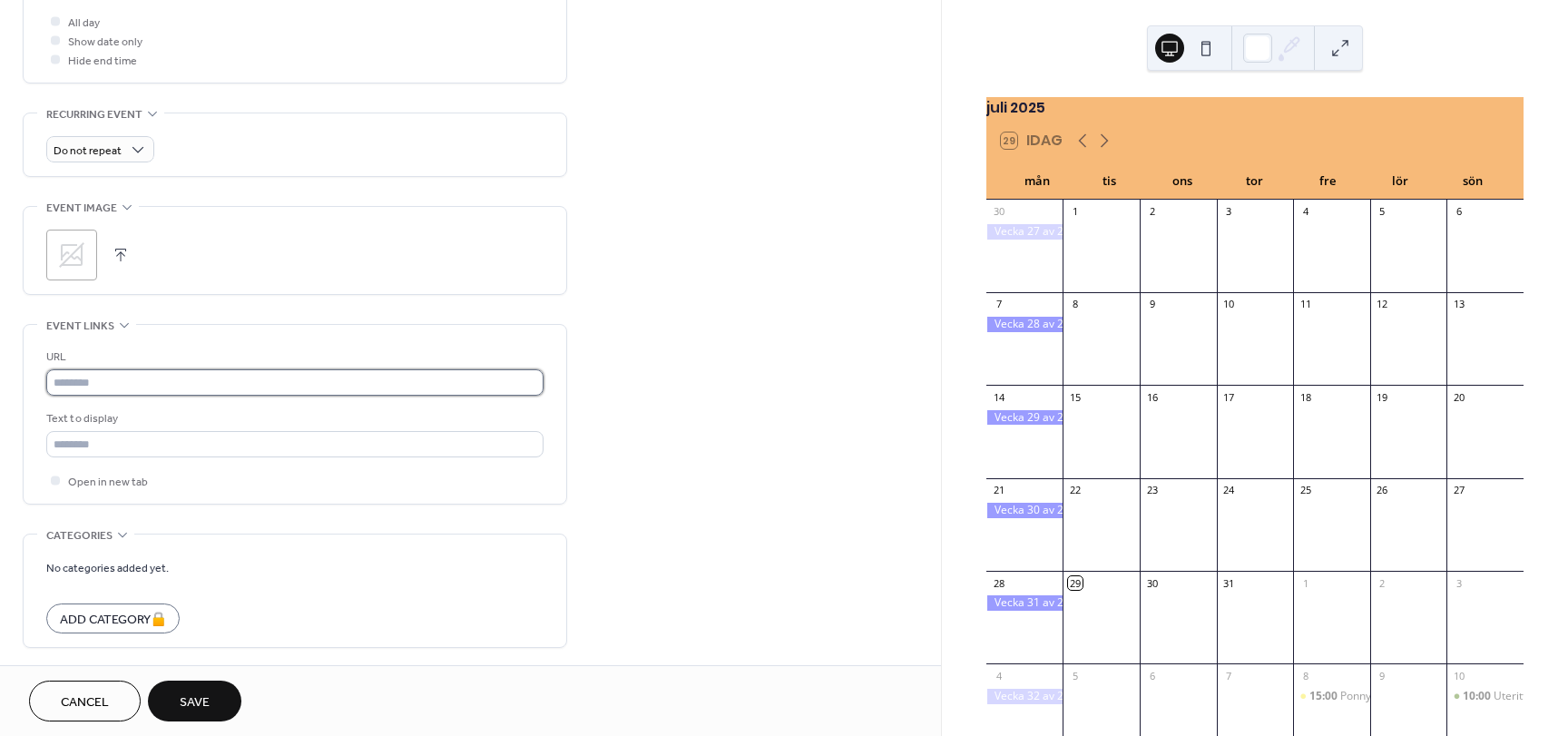 click at bounding box center [295, 382] 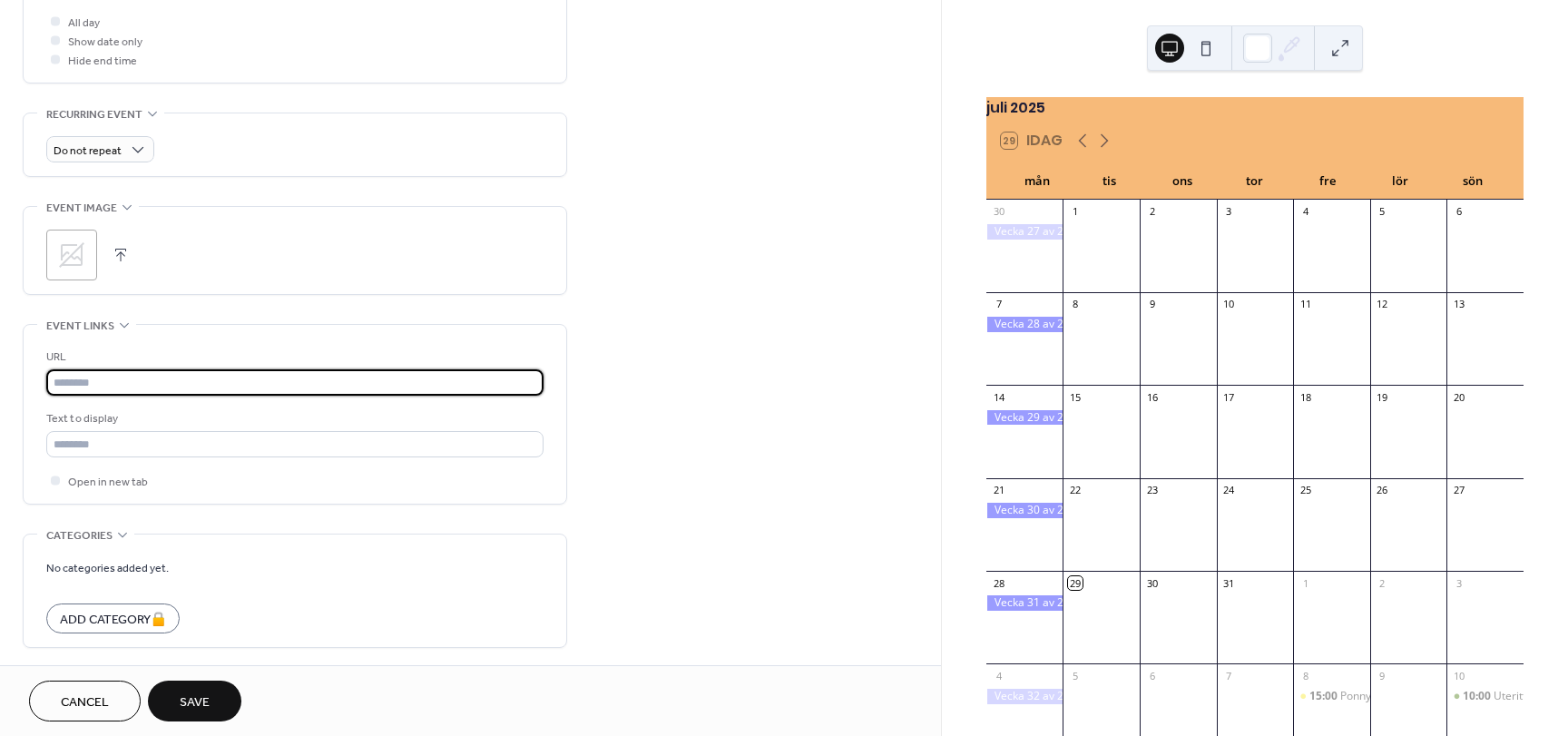 paste on "**********" 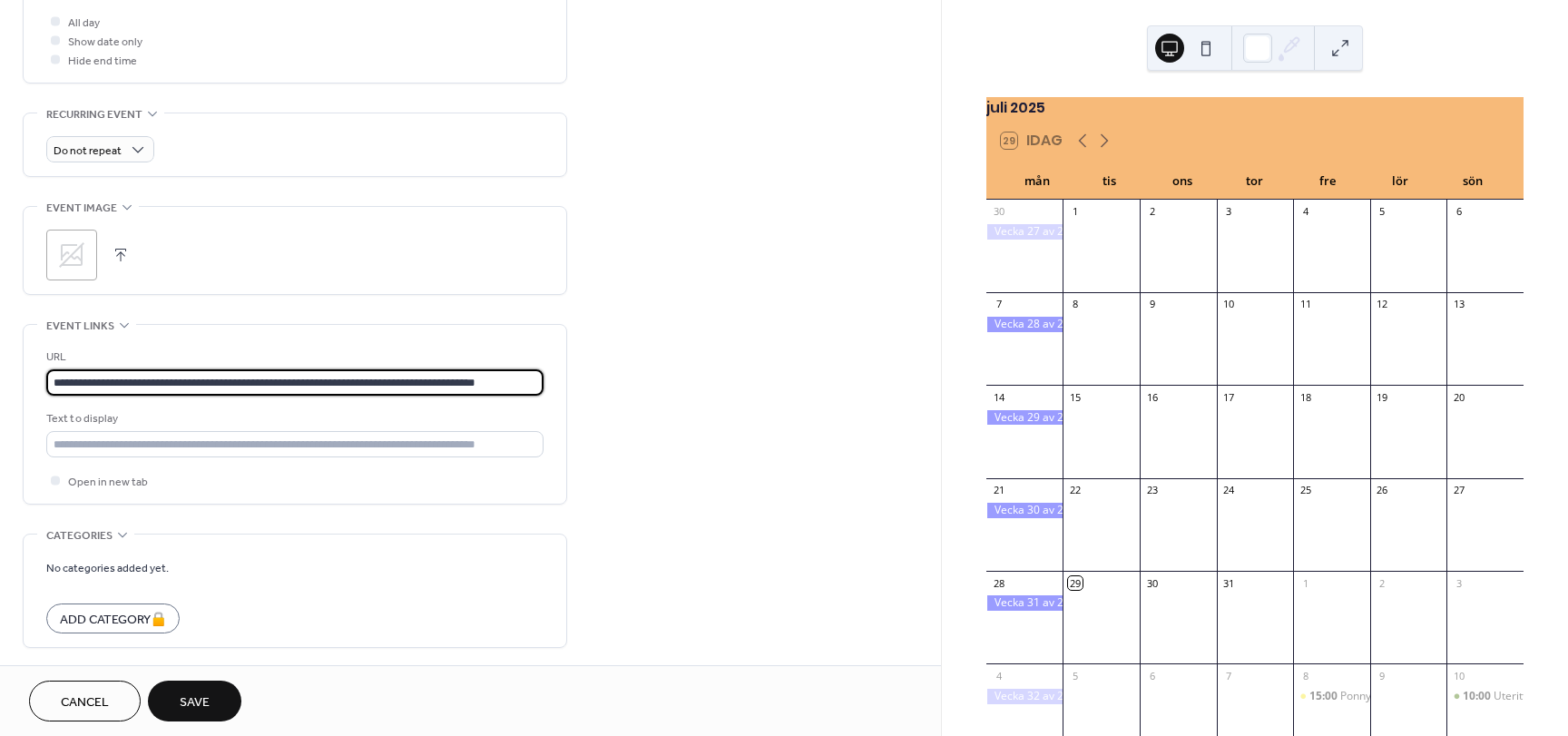 scroll, scrollTop: 0, scrollLeft: 2, axis: horizontal 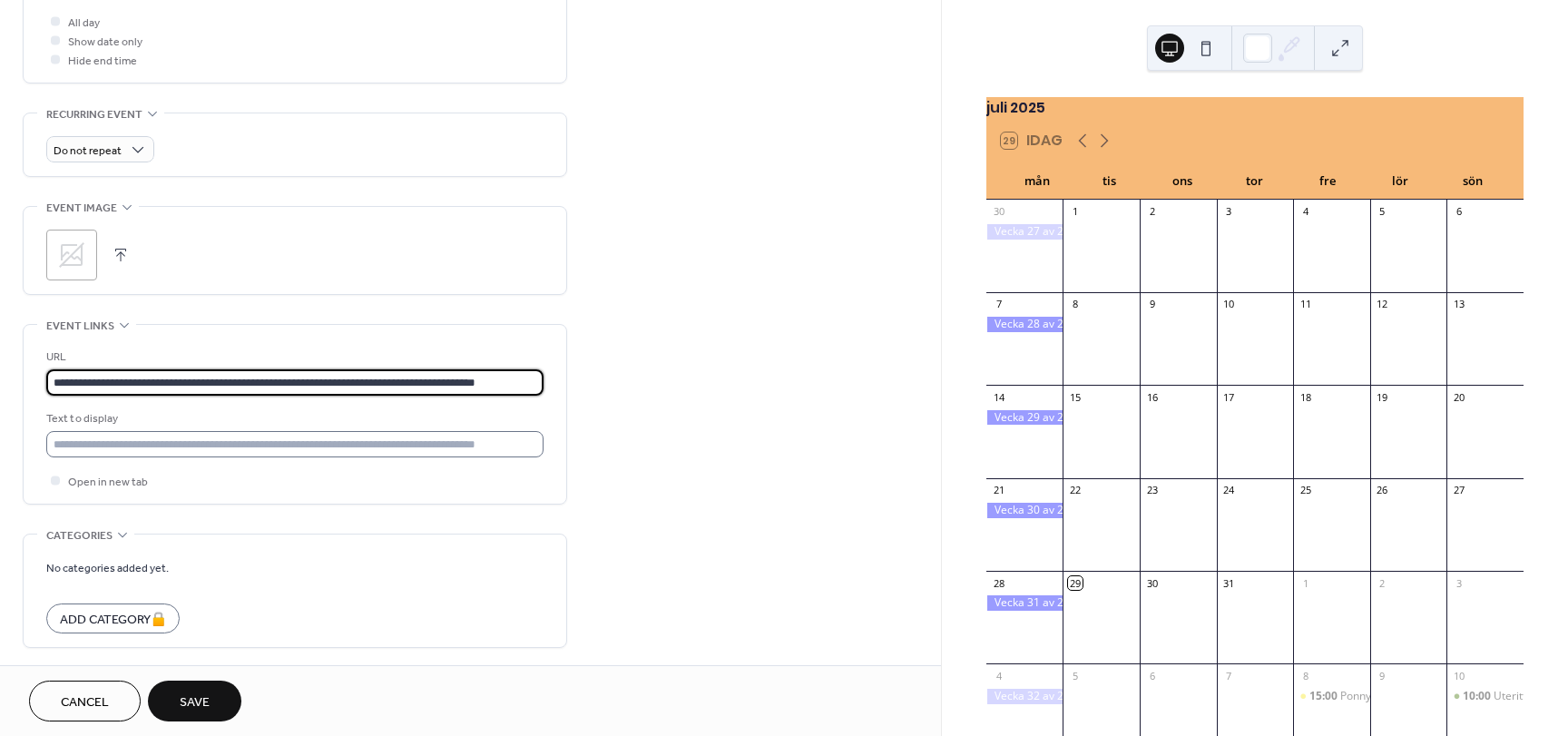 type on "**********" 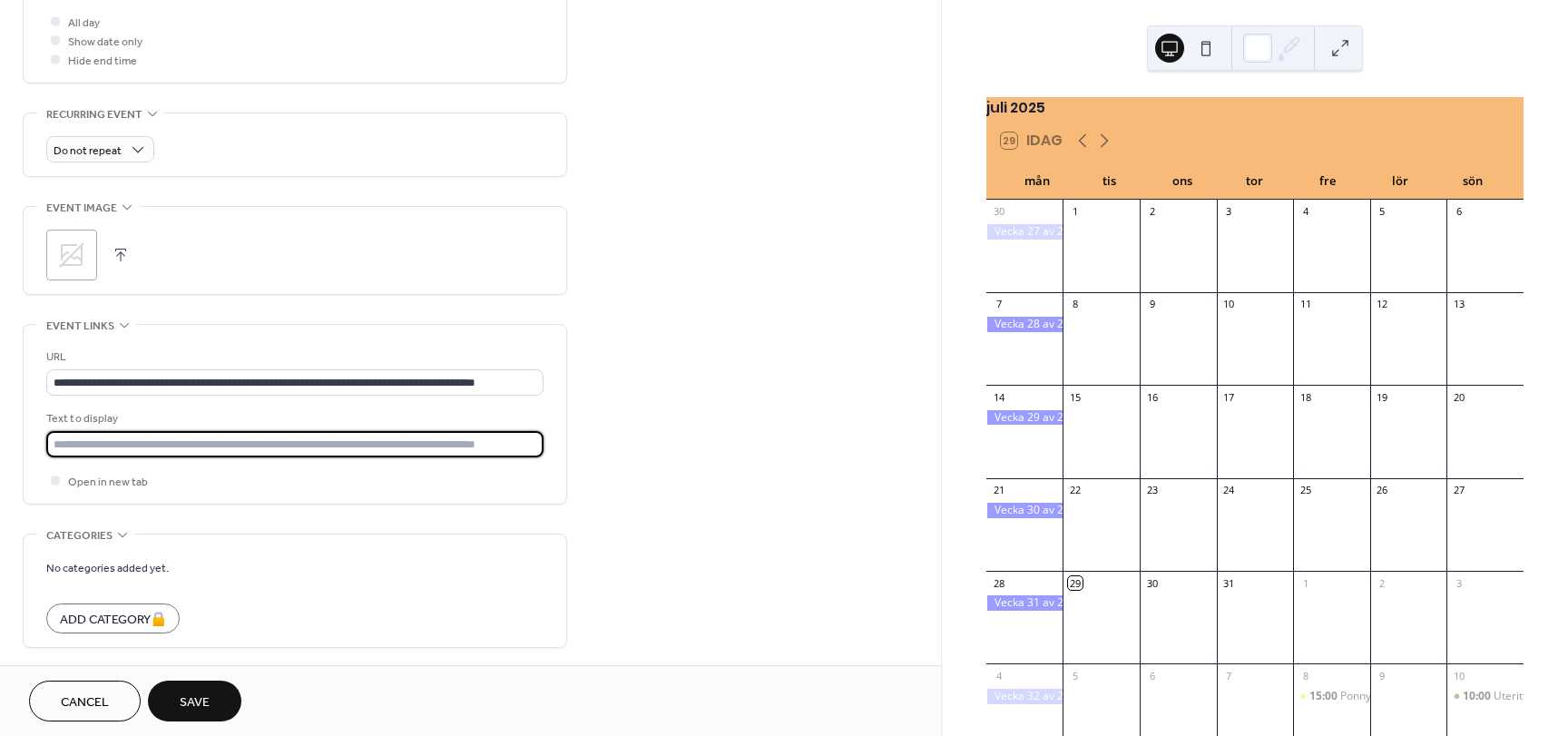 scroll, scrollTop: 0, scrollLeft: 0, axis: both 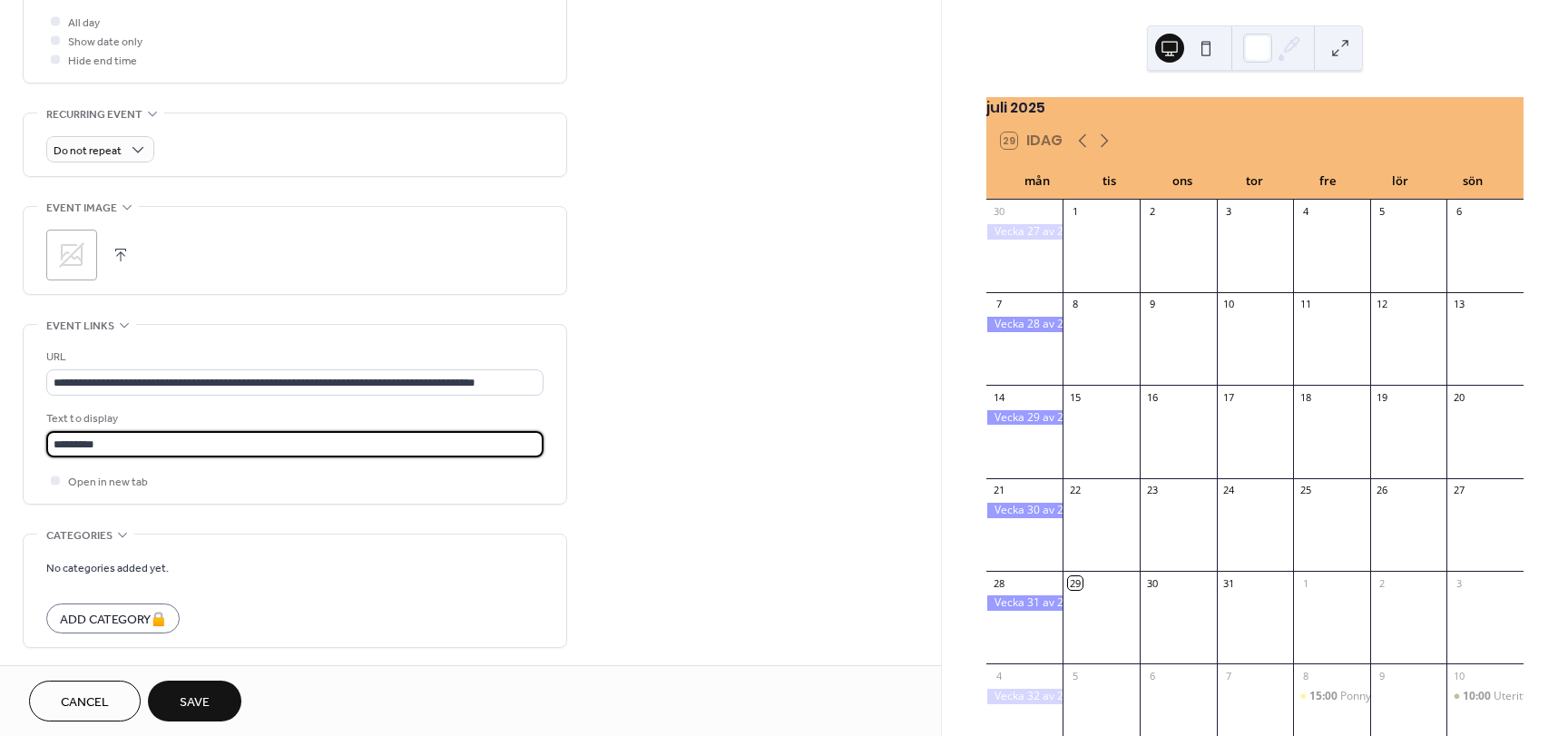 type on "**********" 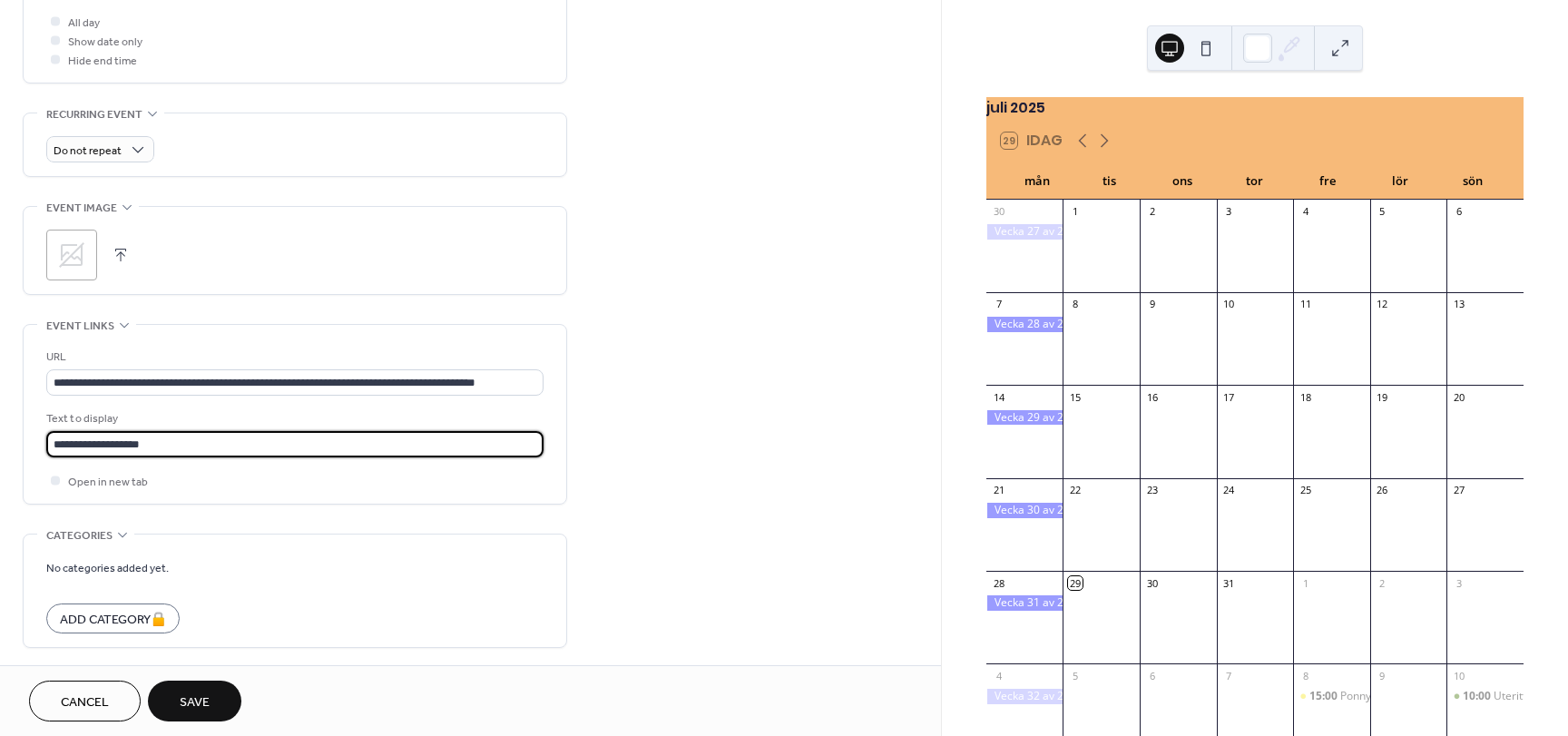 click on "Save" at bounding box center (194, 701) 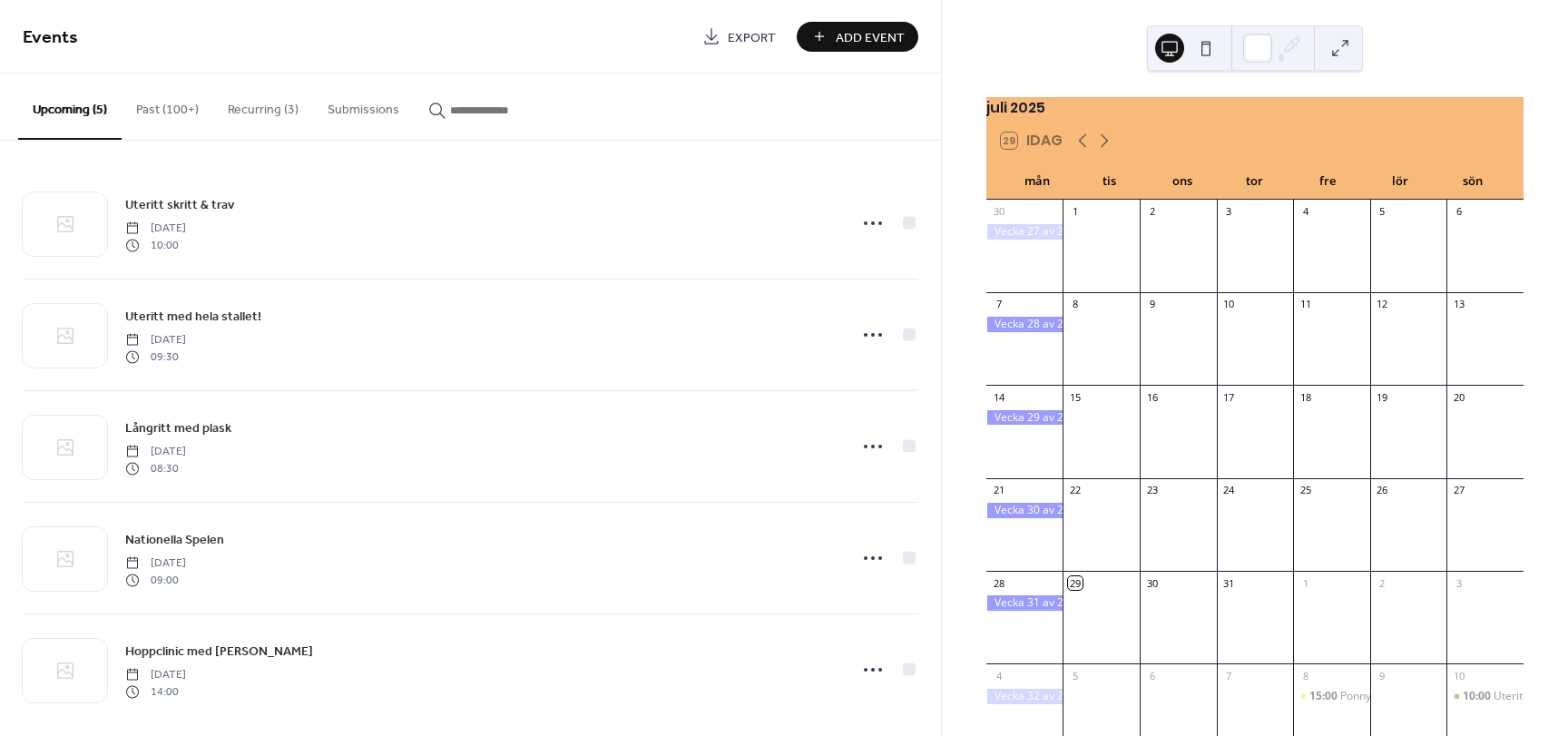 click on "Add Event" at bounding box center (870, 37) 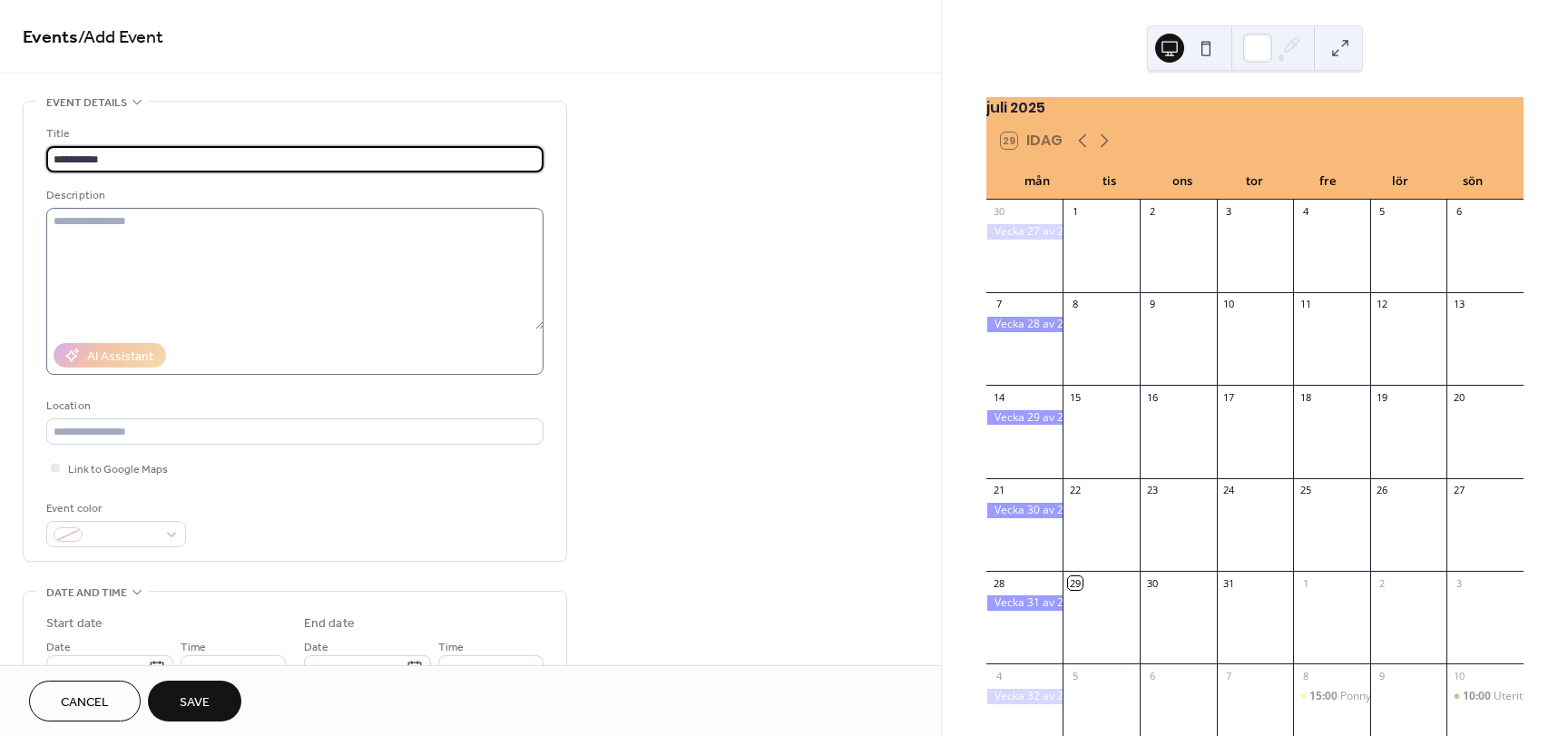 type on "**********" 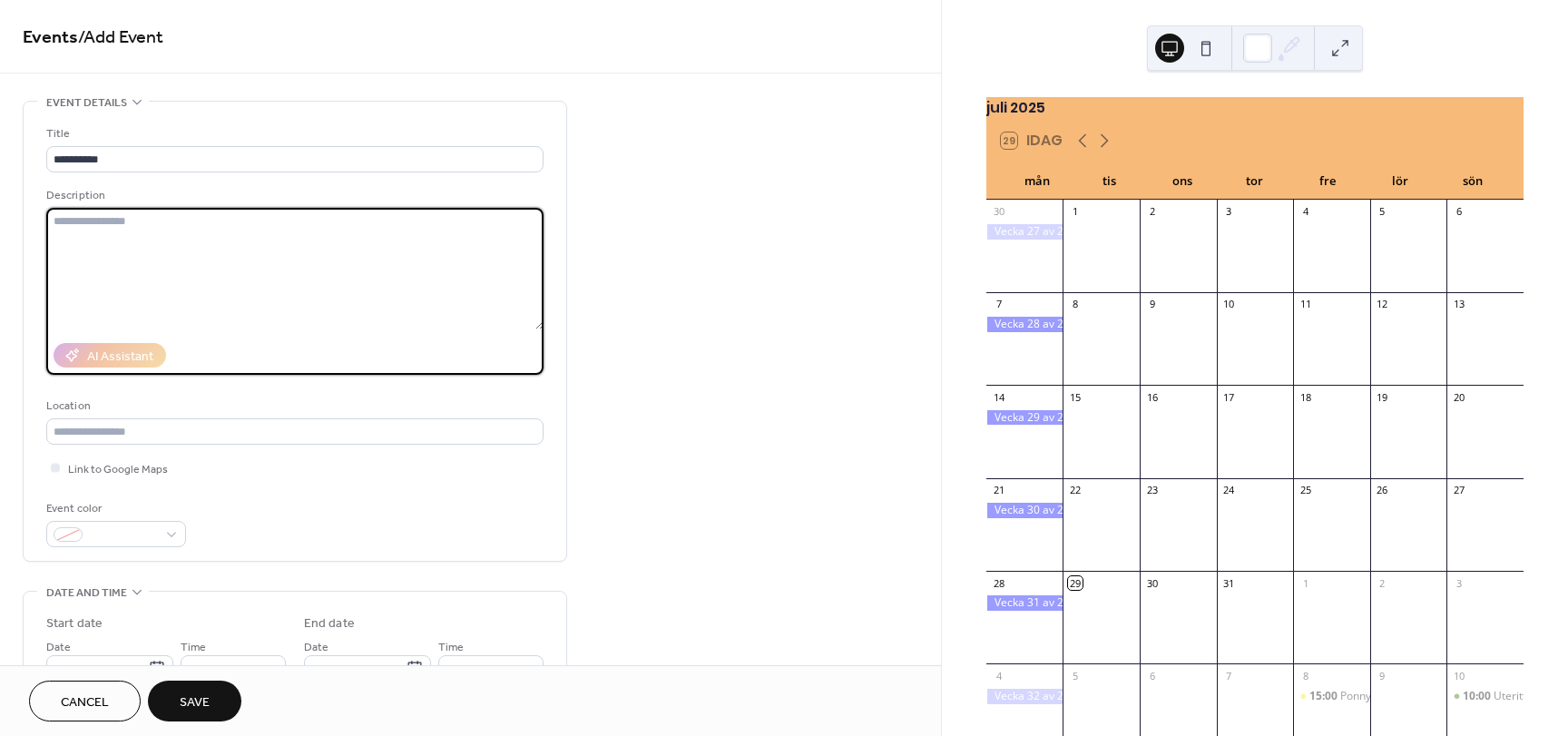 click at bounding box center [295, 269] 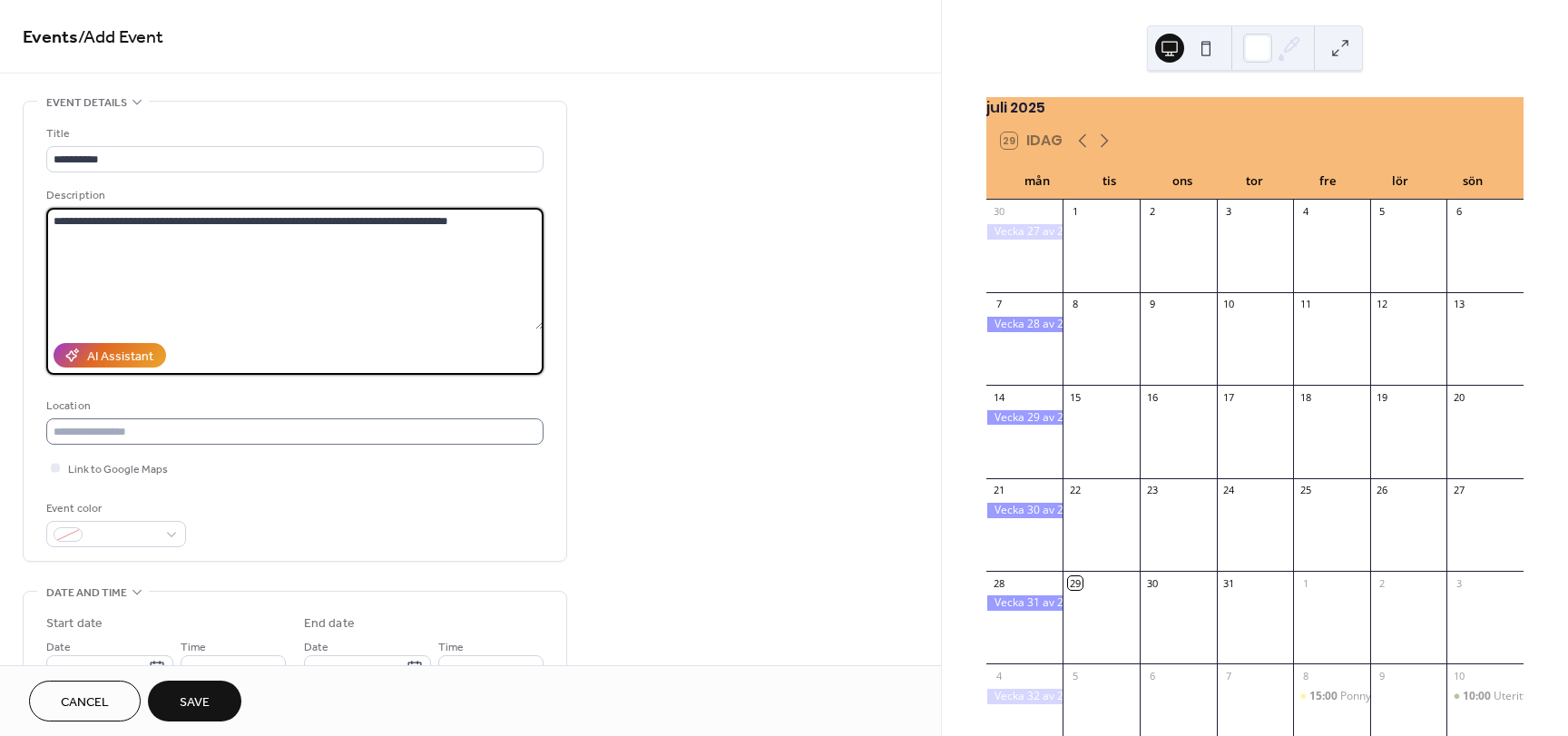 type on "**********" 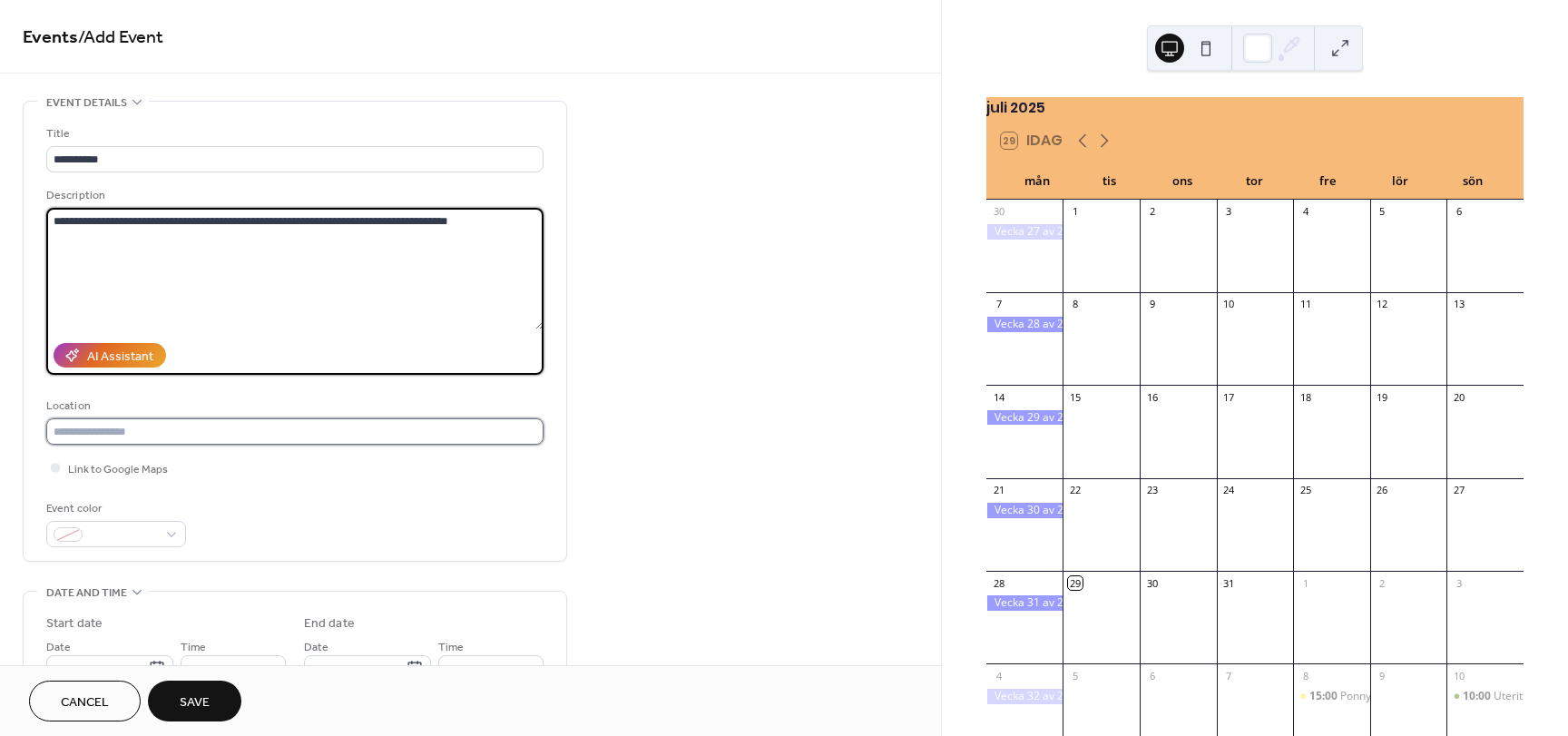 click at bounding box center [295, 431] 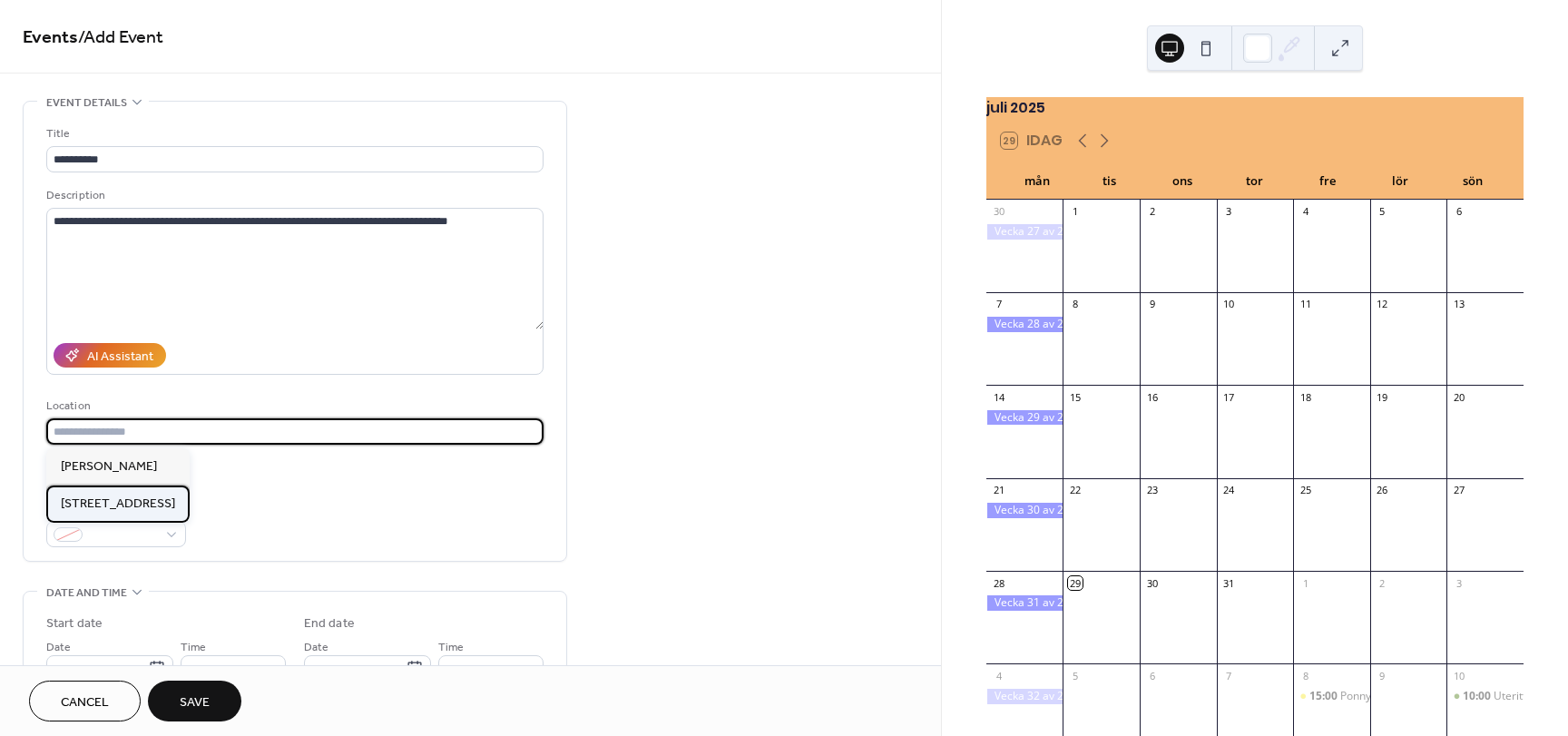 click on "[STREET_ADDRESS]" at bounding box center (118, 504) 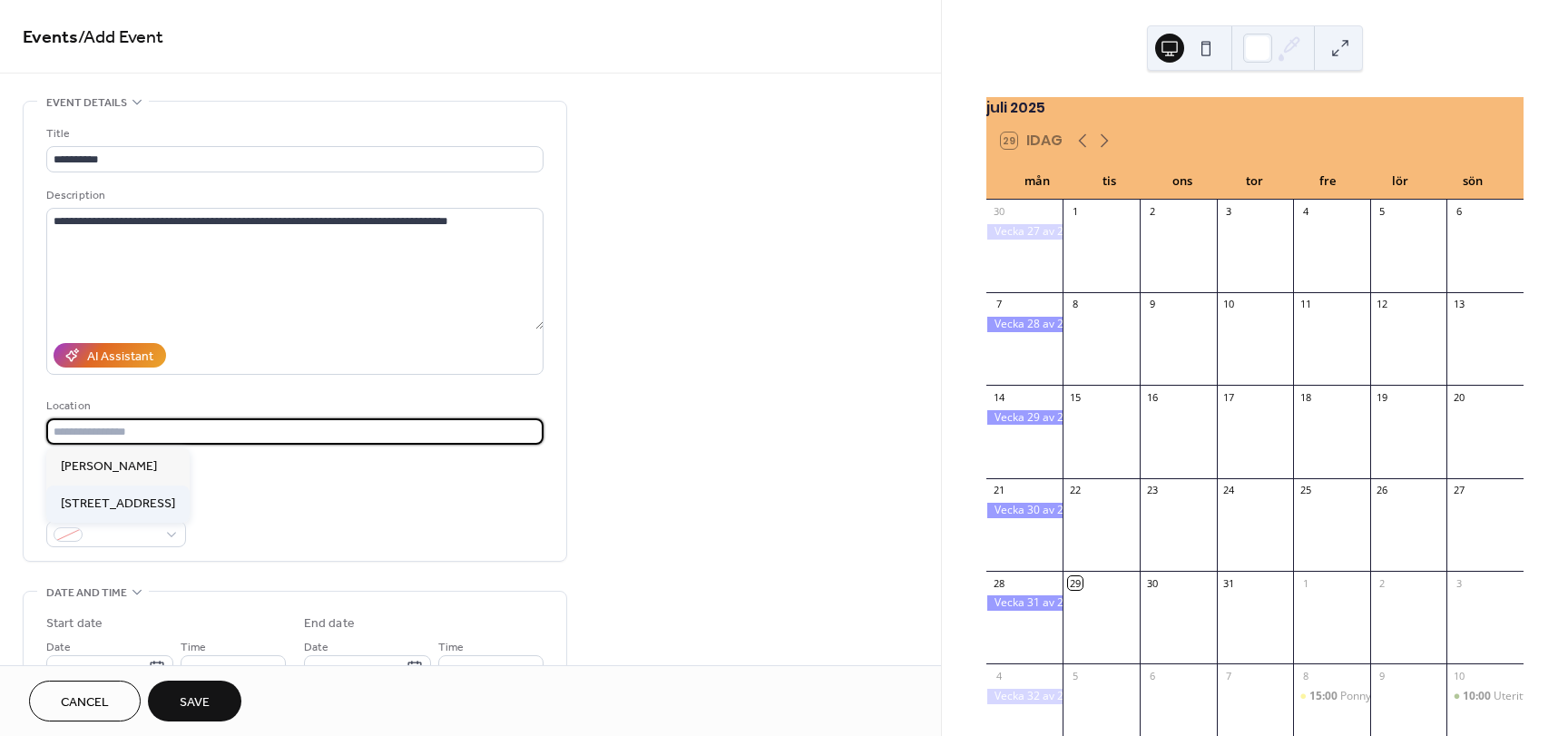 type on "**********" 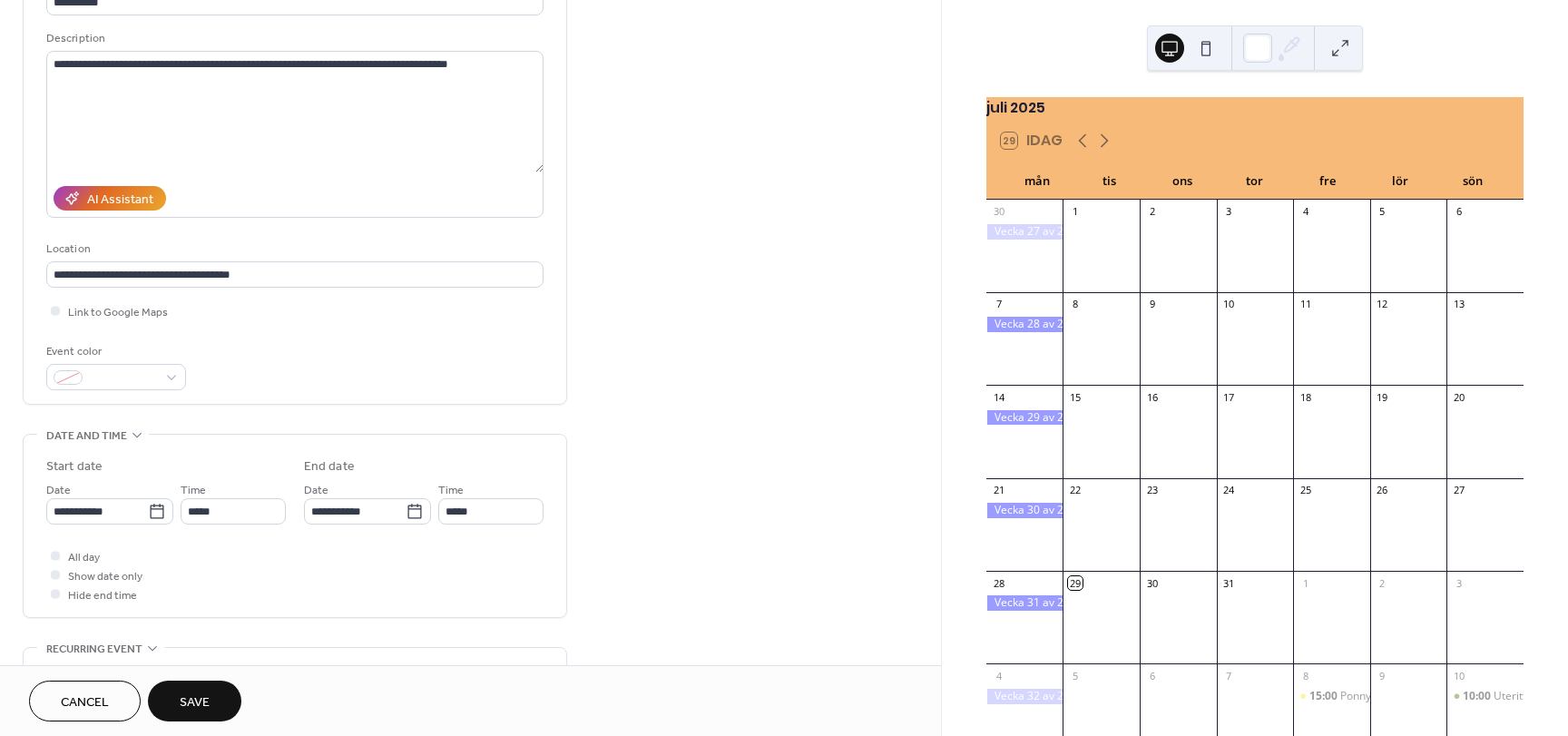 scroll, scrollTop: 158, scrollLeft: 0, axis: vertical 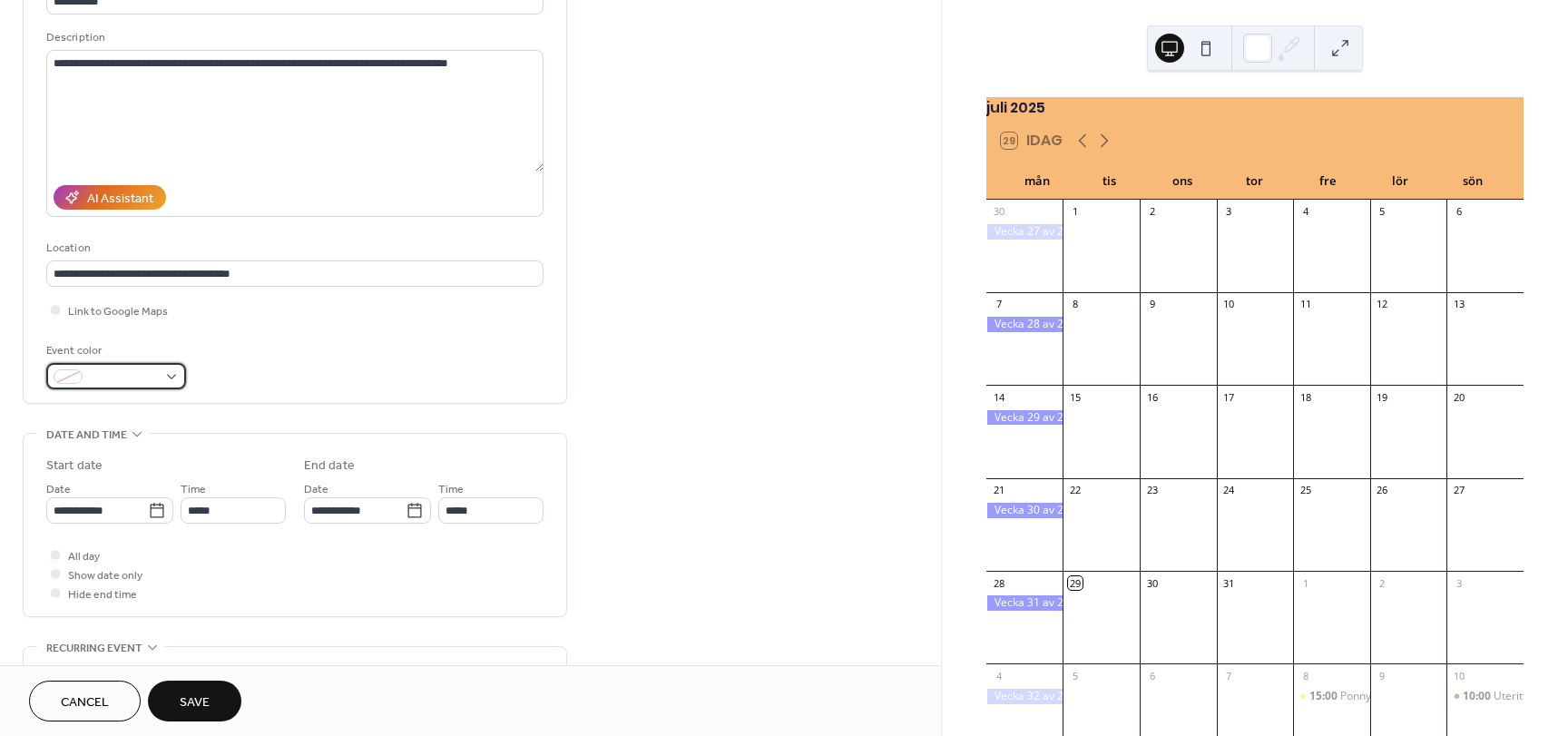 click at bounding box center (116, 376) 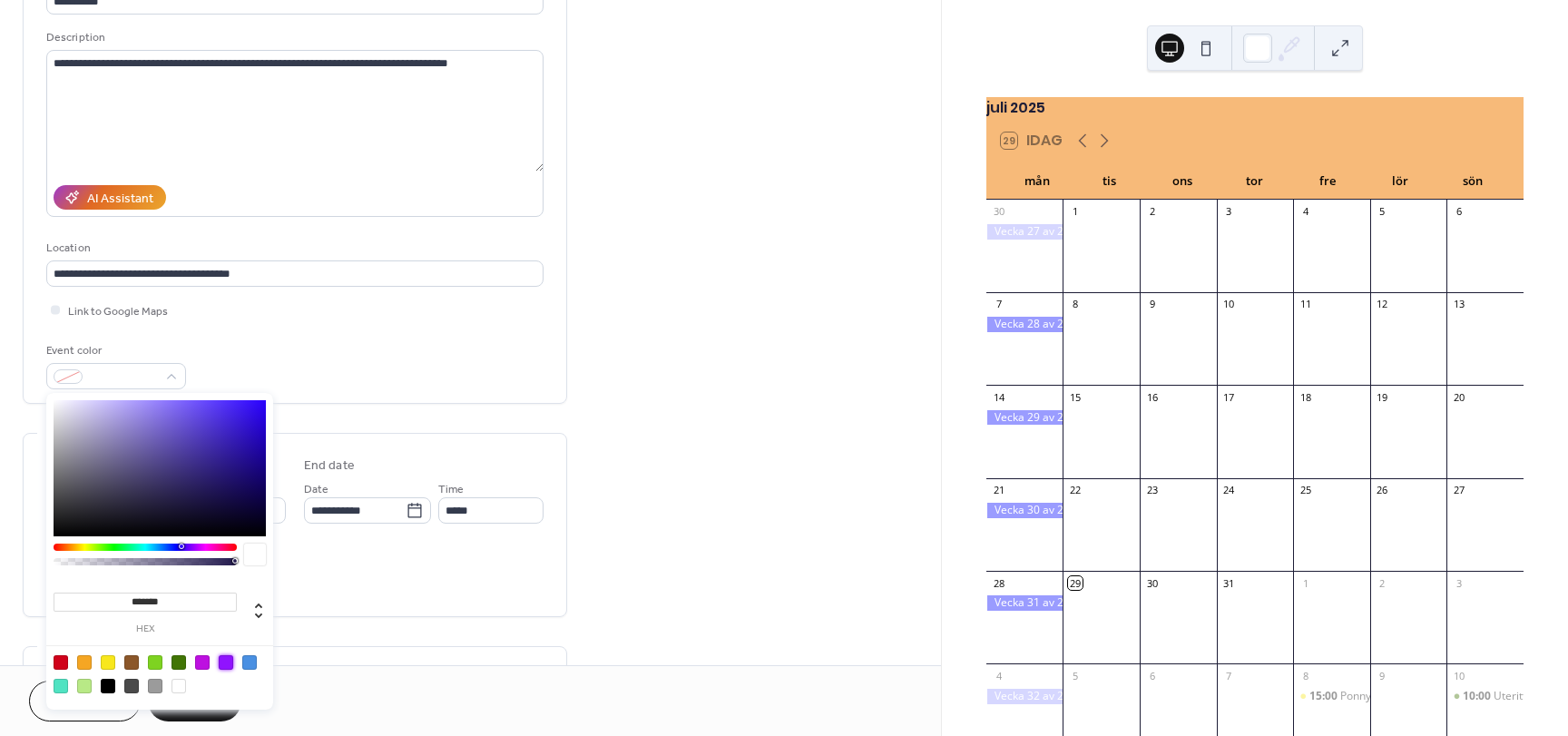 click at bounding box center [226, 662] 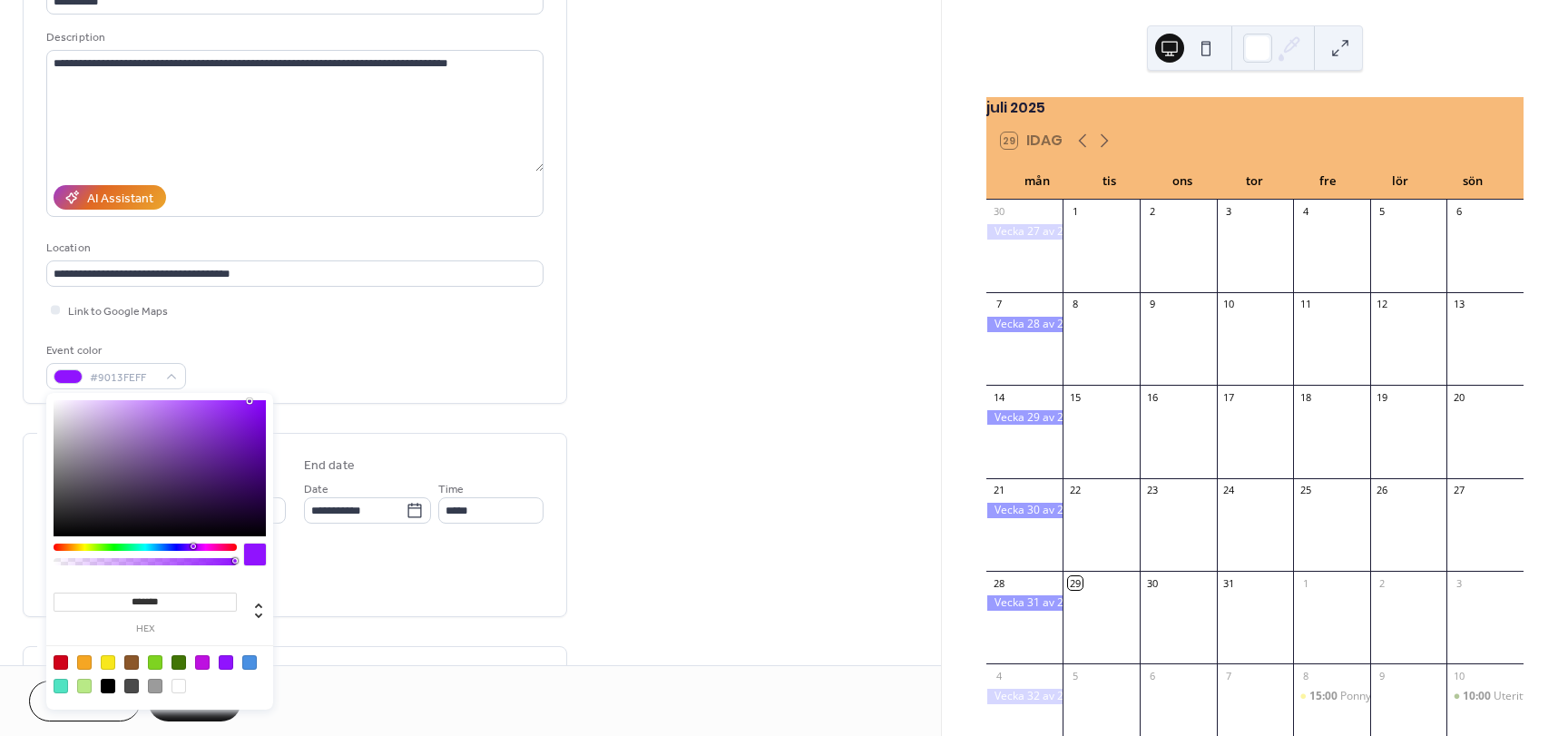 click at bounding box center (179, 686) 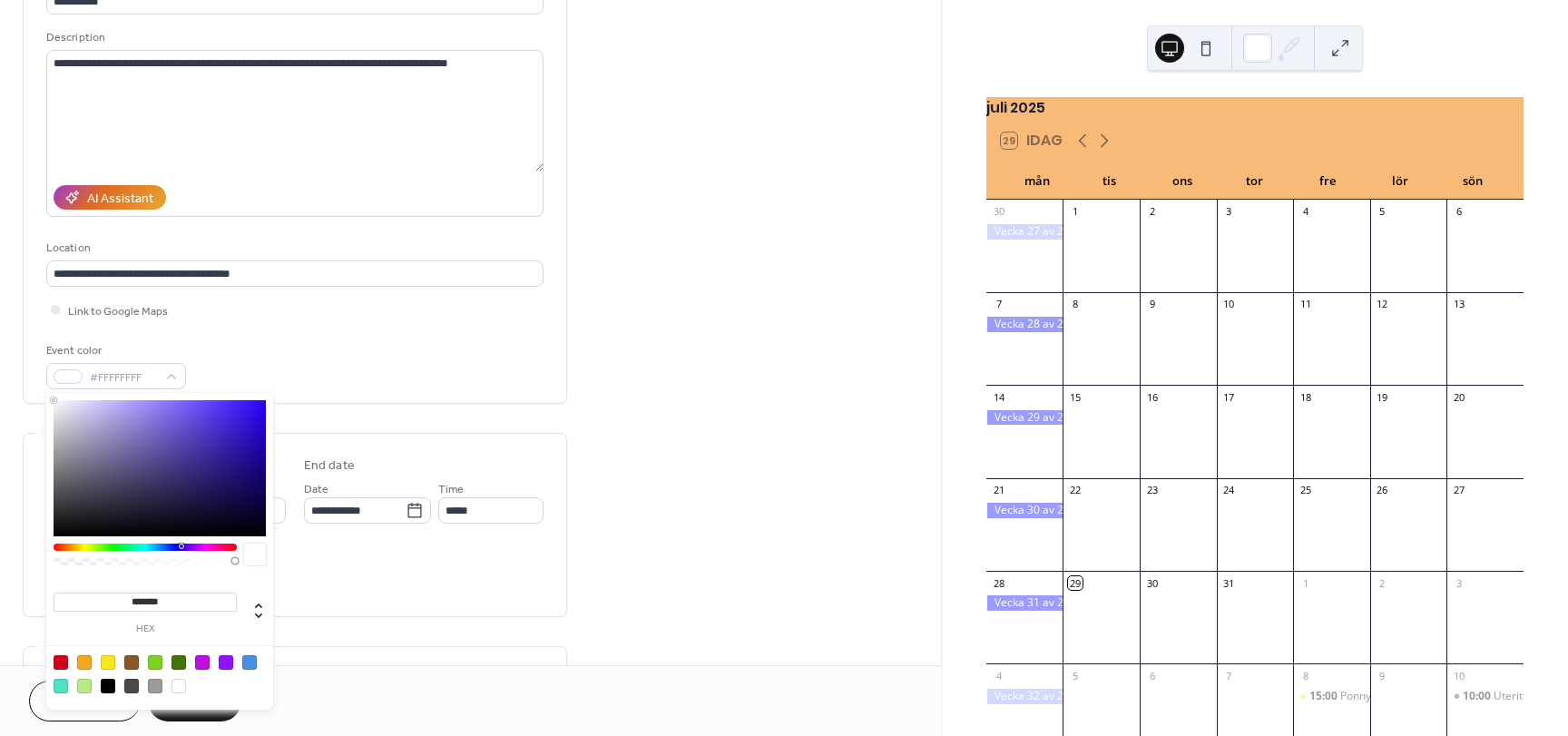 click at bounding box center [84, 662] 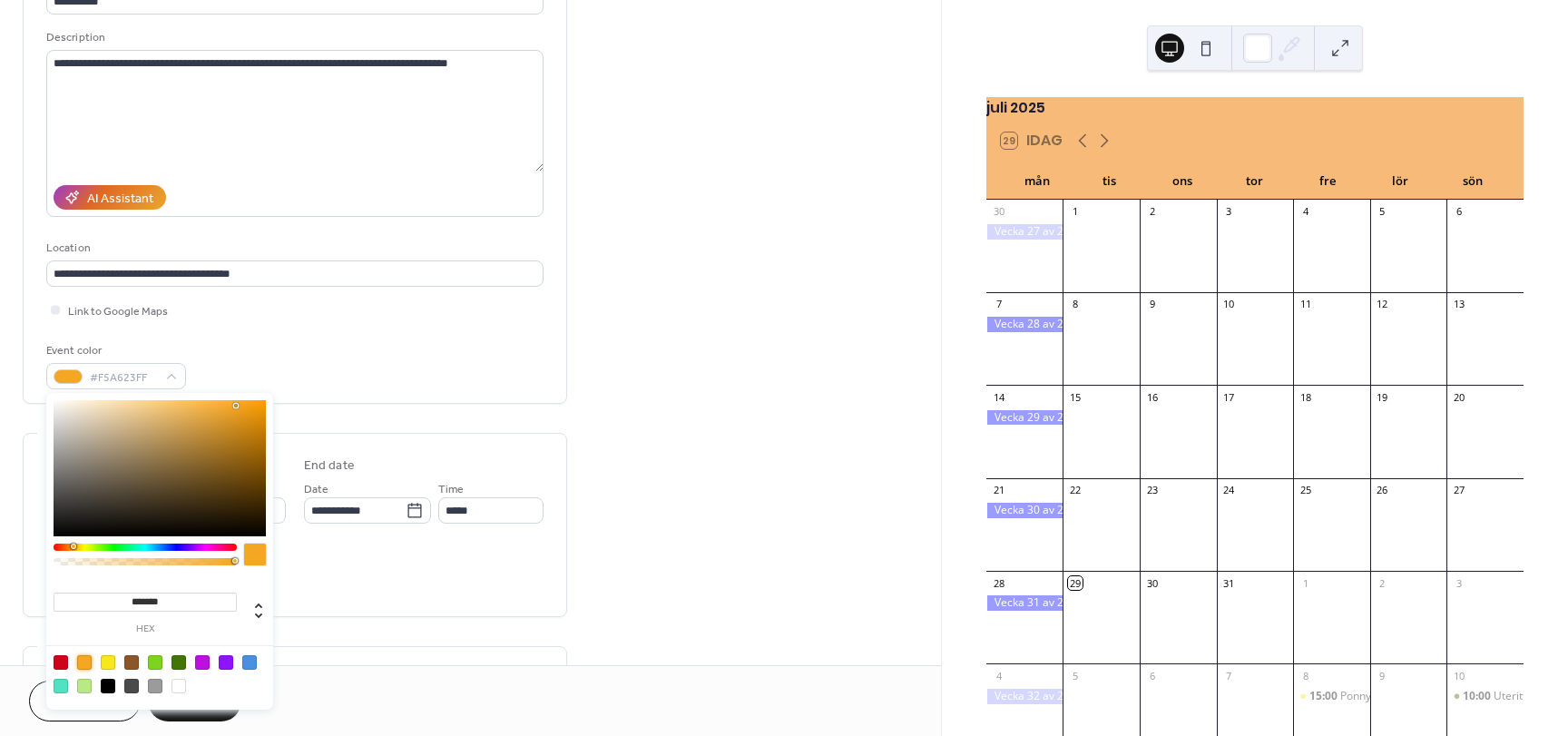 click on "**********" at bounding box center [295, 525] 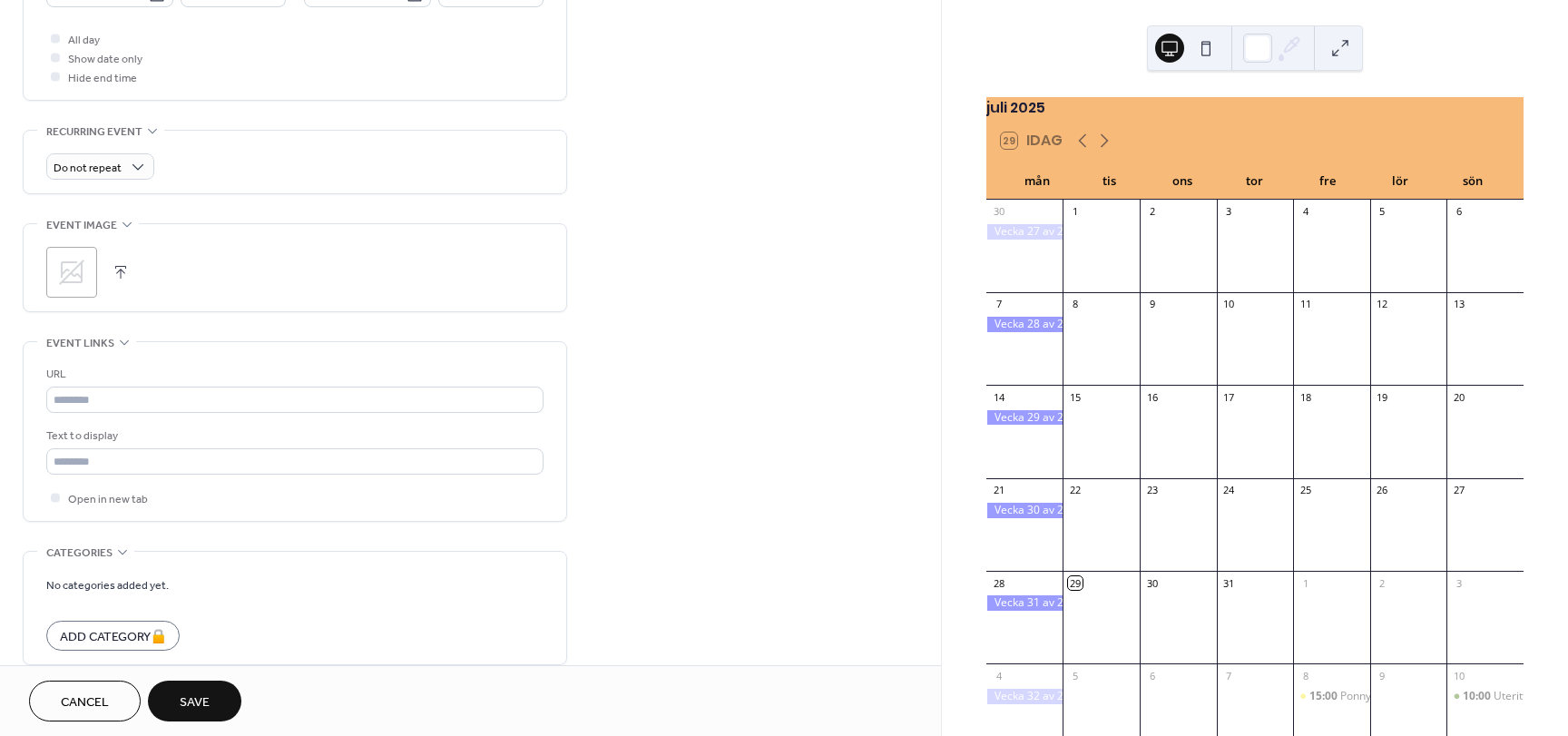 scroll, scrollTop: 725, scrollLeft: 0, axis: vertical 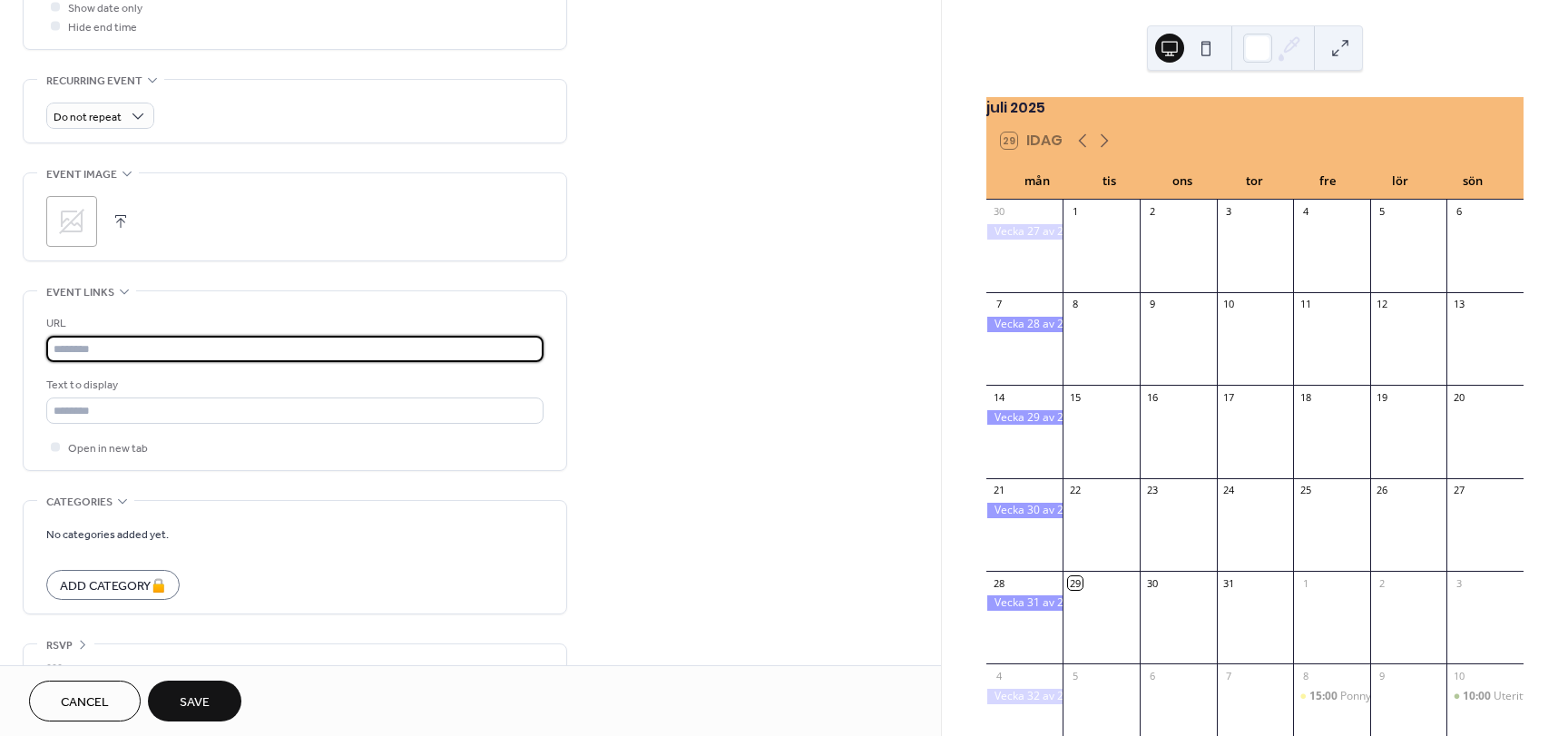 click at bounding box center (295, 348) 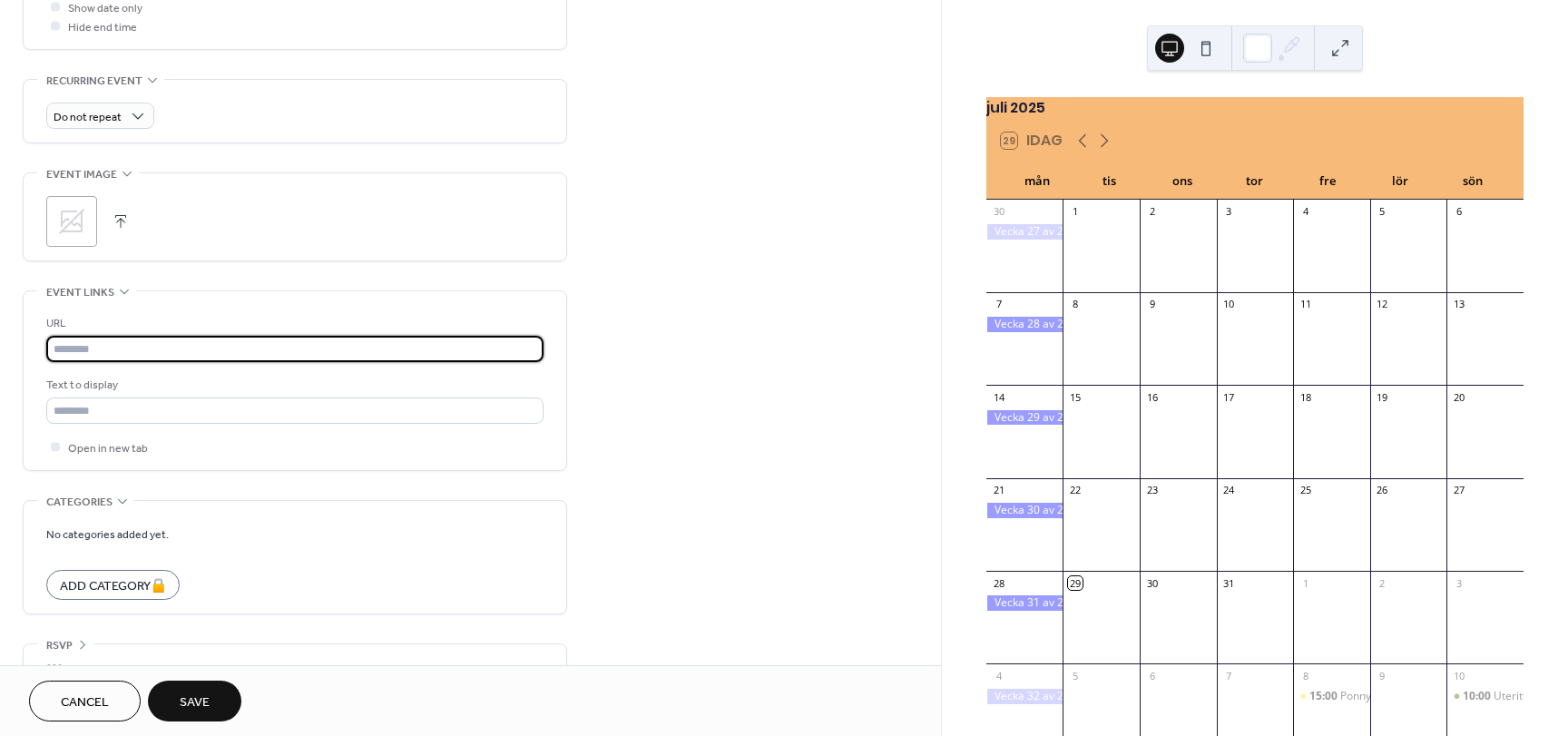 paste on "**********" 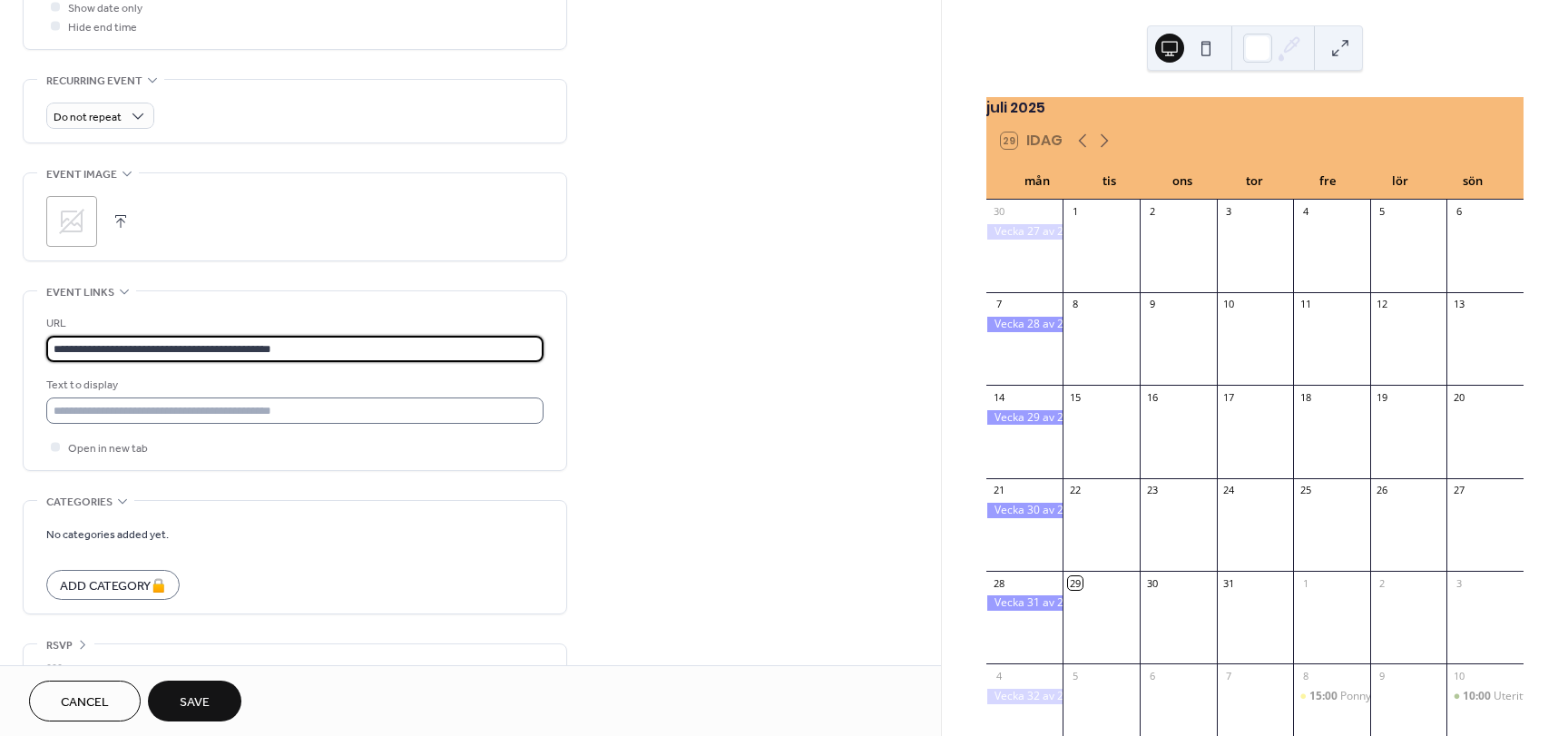 type on "**********" 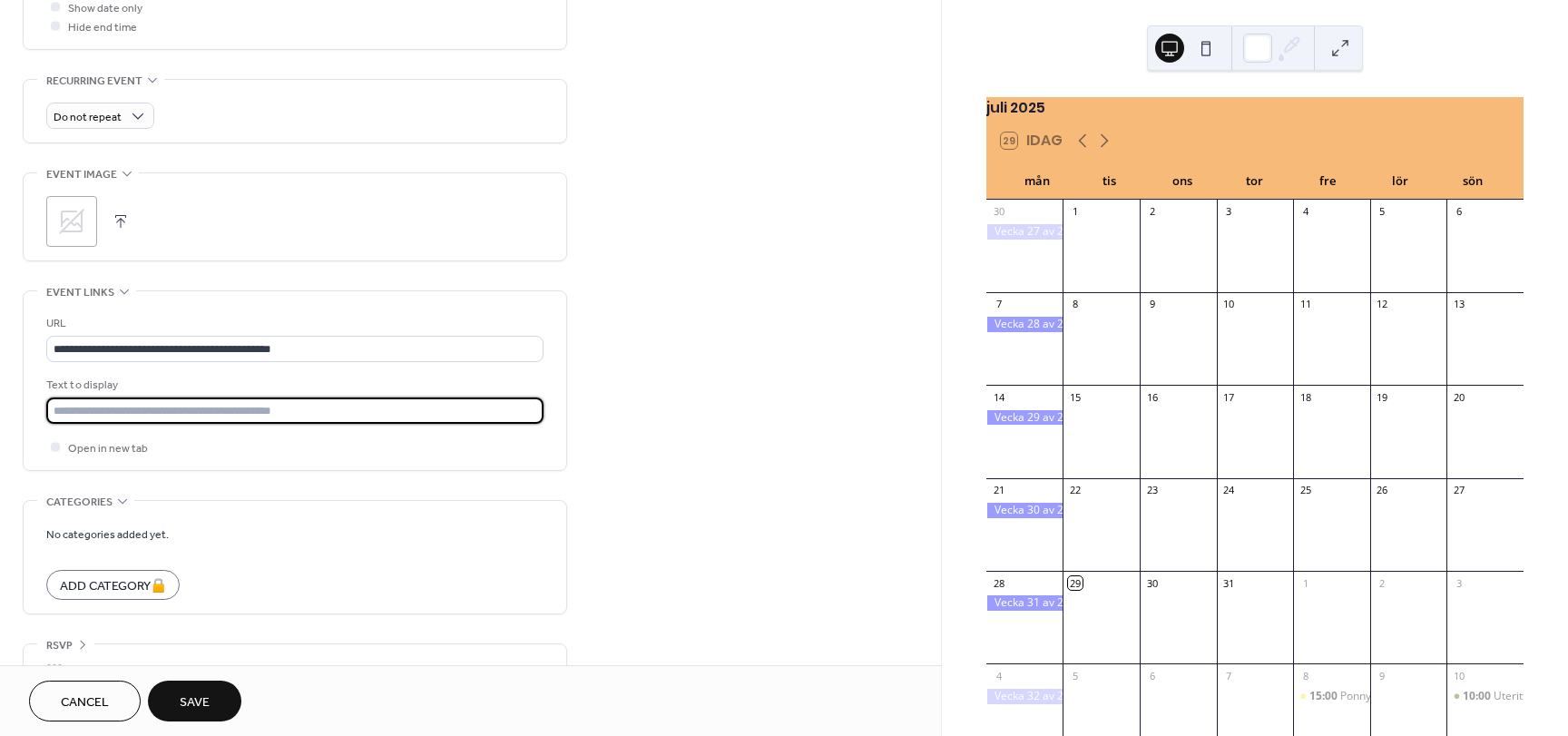click at bounding box center (295, 410) 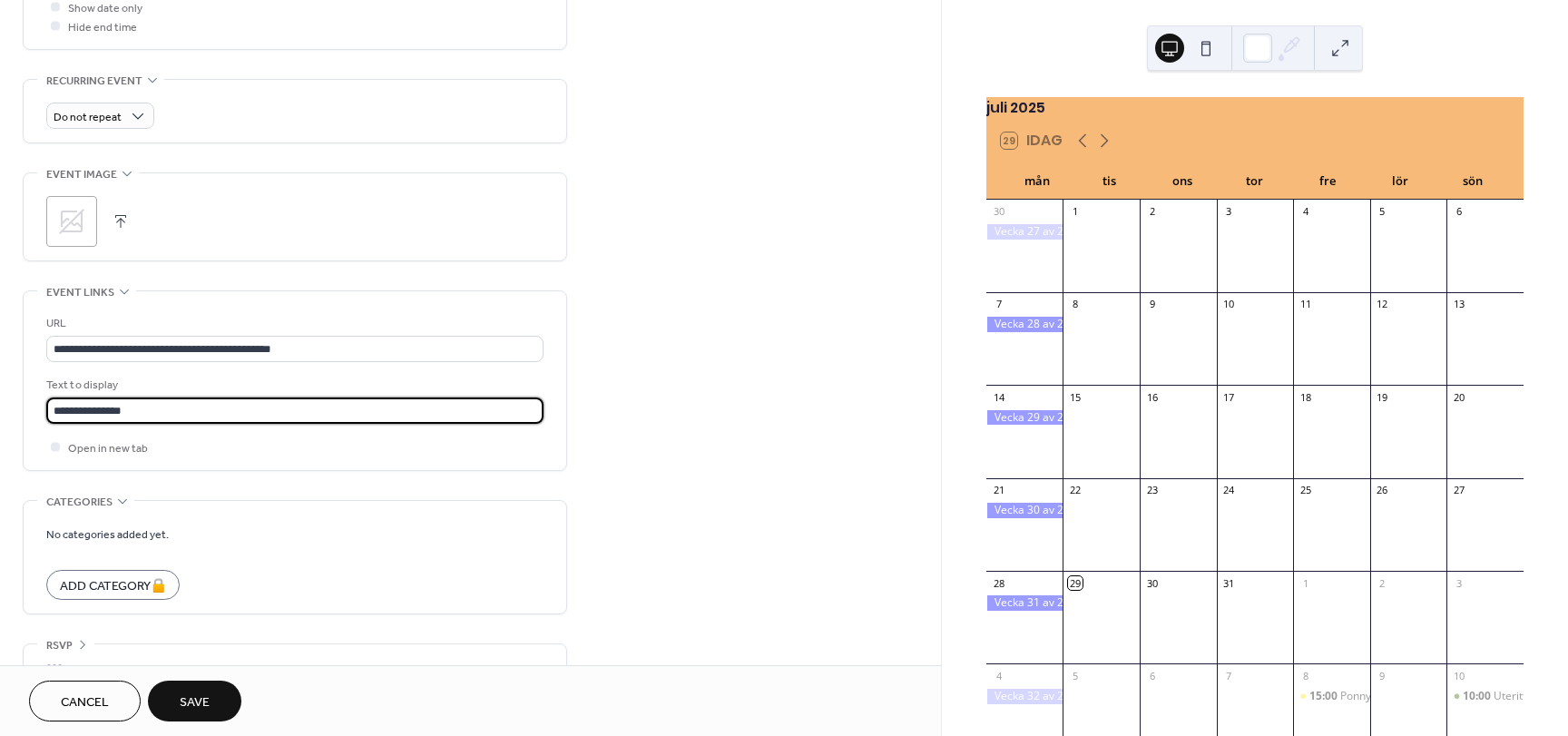 scroll, scrollTop: 760, scrollLeft: 0, axis: vertical 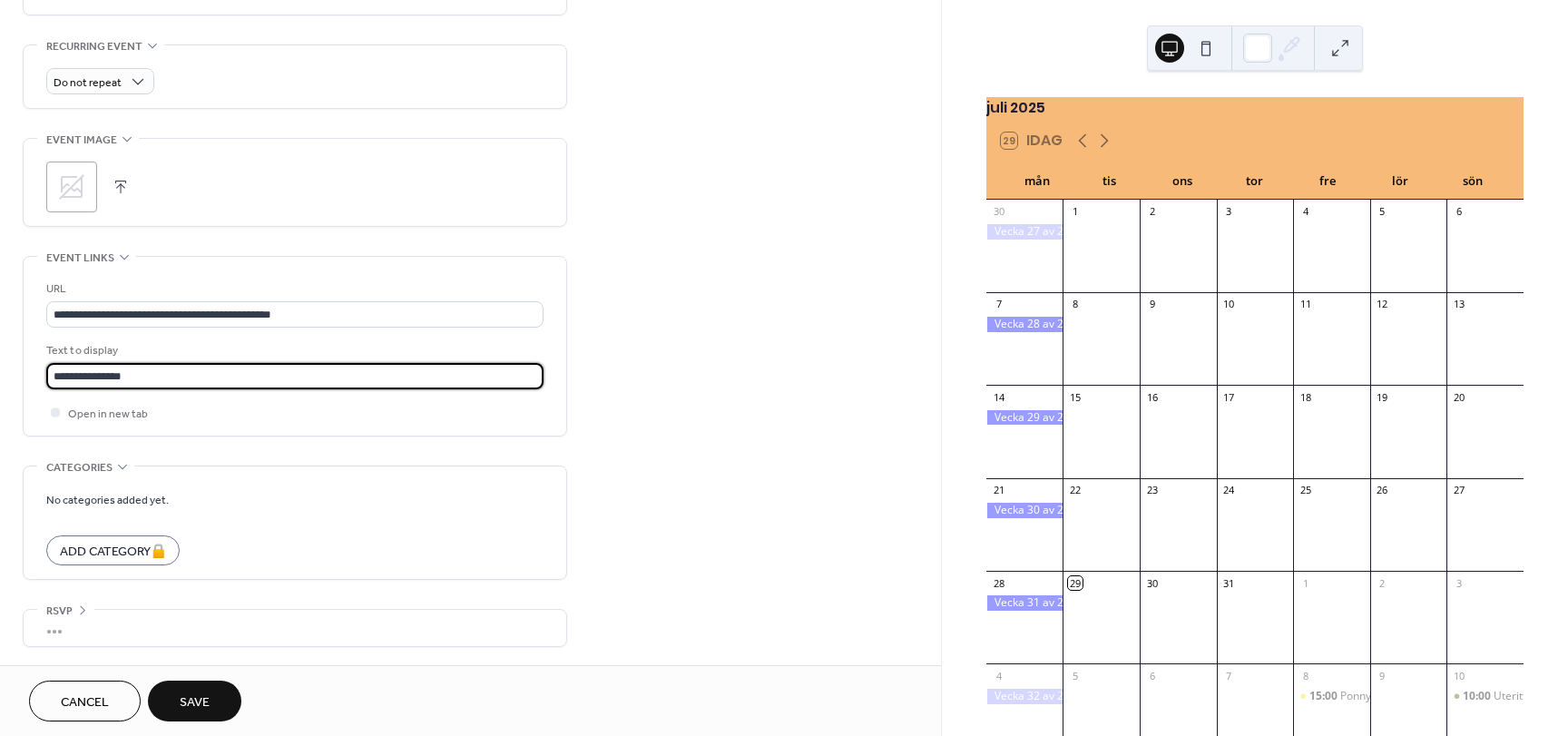 click on "Save" at bounding box center [194, 702] 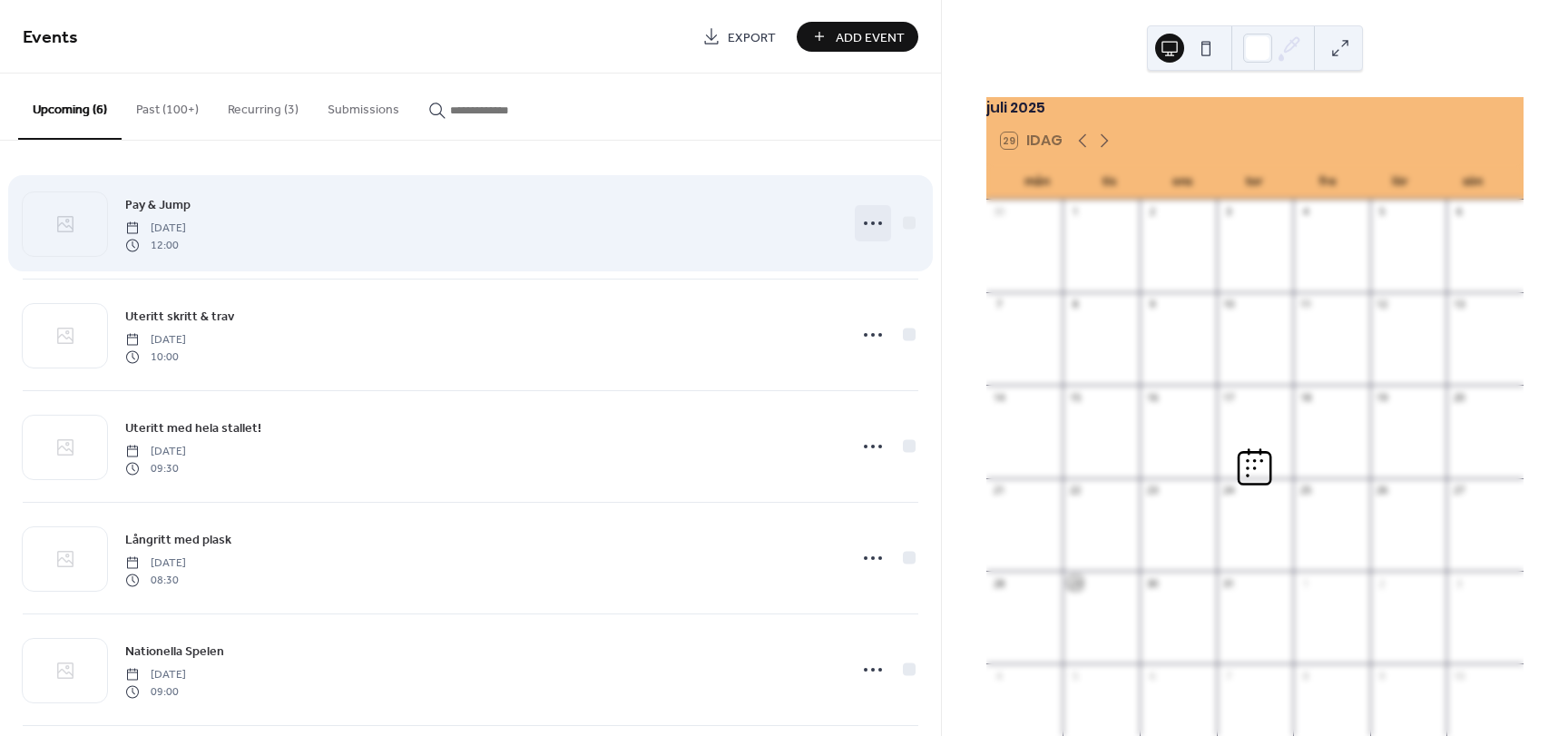 click 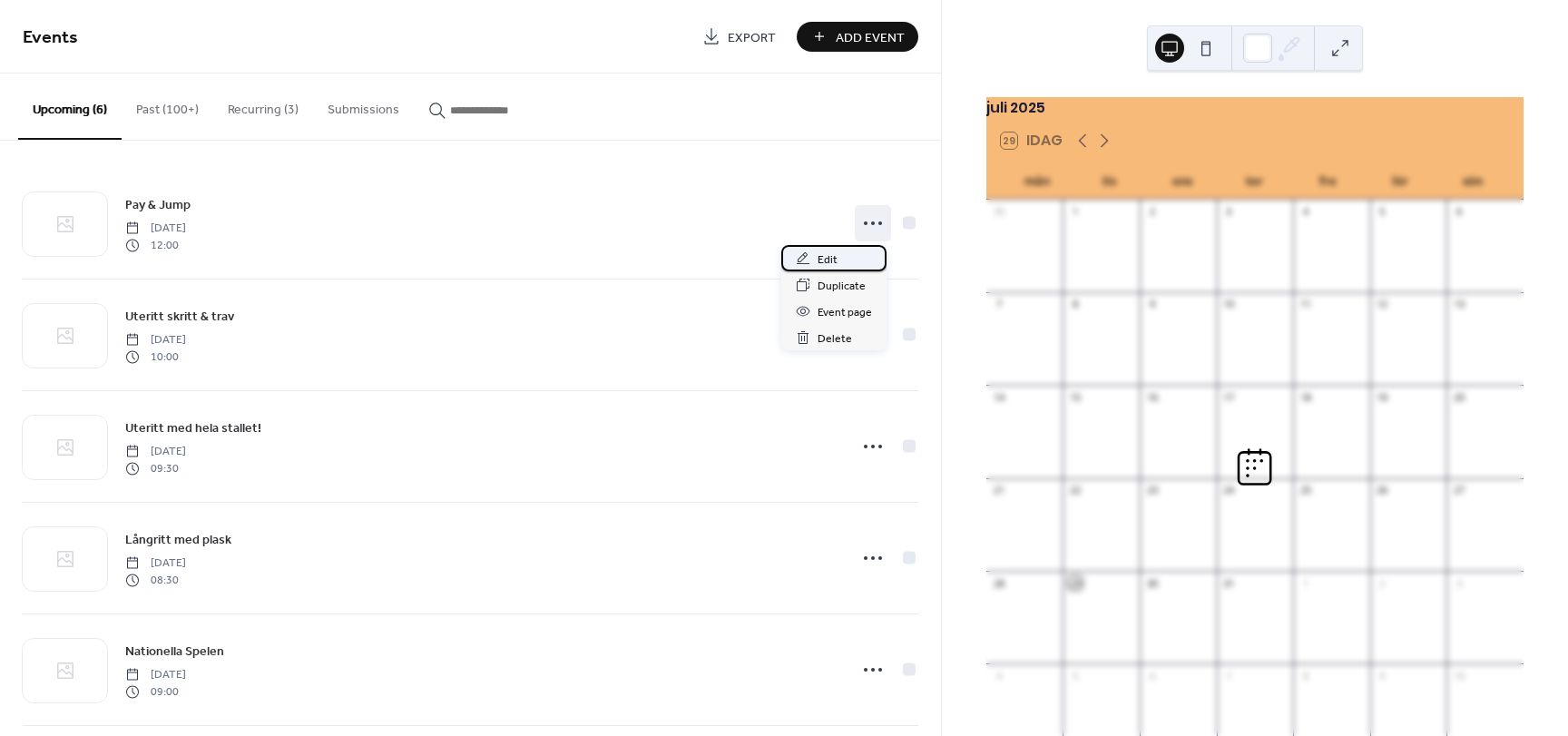 click on "Edit" at bounding box center [828, 260] 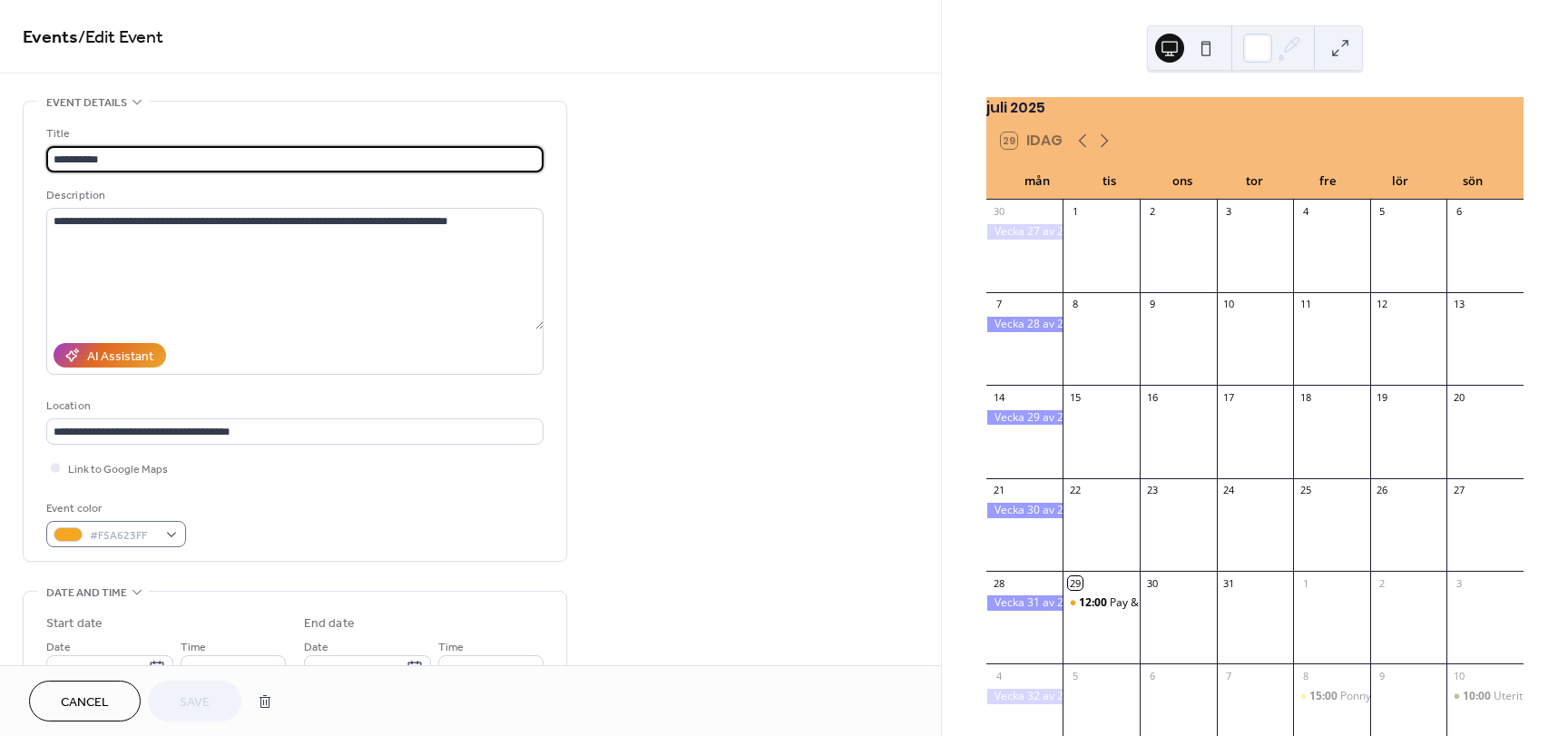 scroll, scrollTop: 112, scrollLeft: 0, axis: vertical 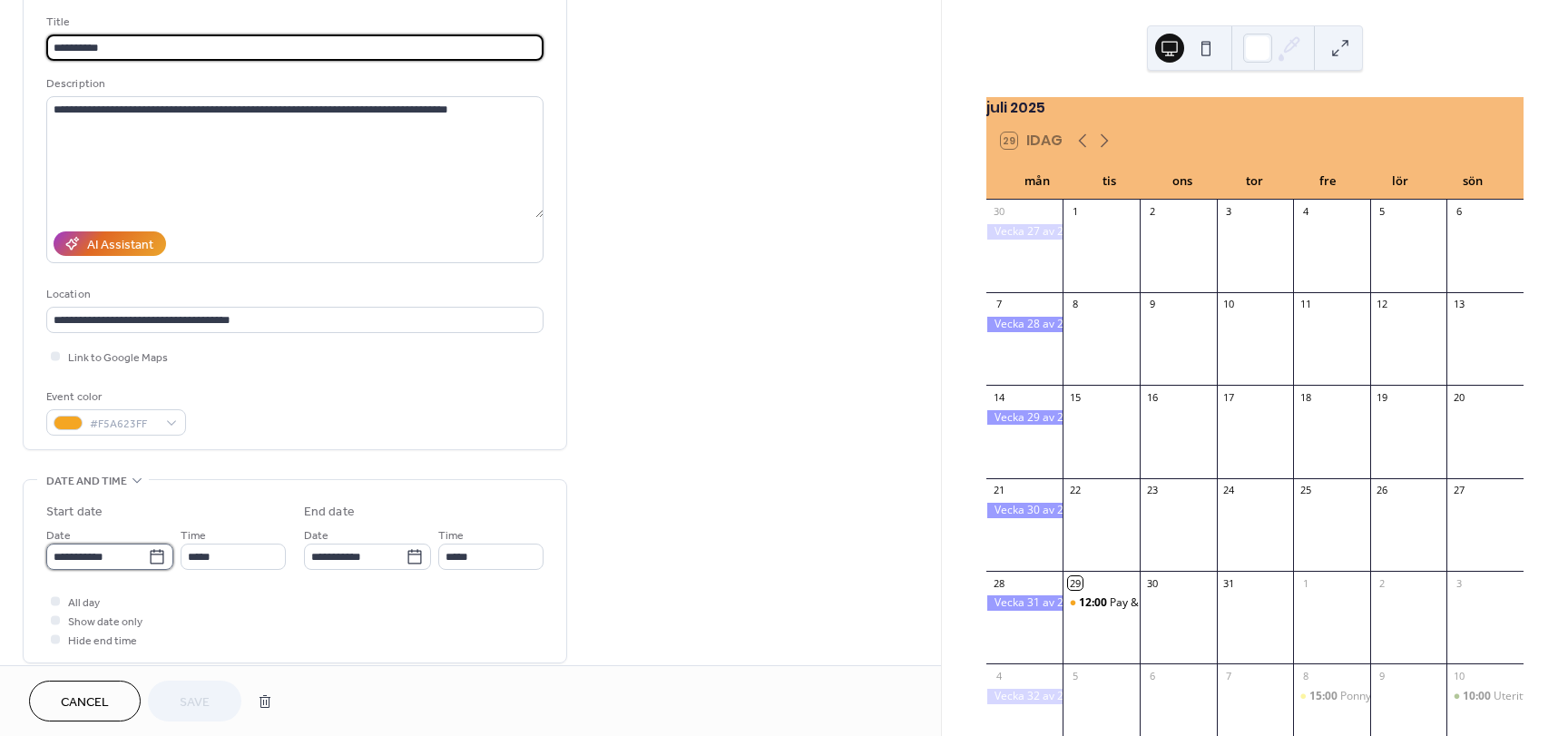 click on "**********" at bounding box center (97, 556) 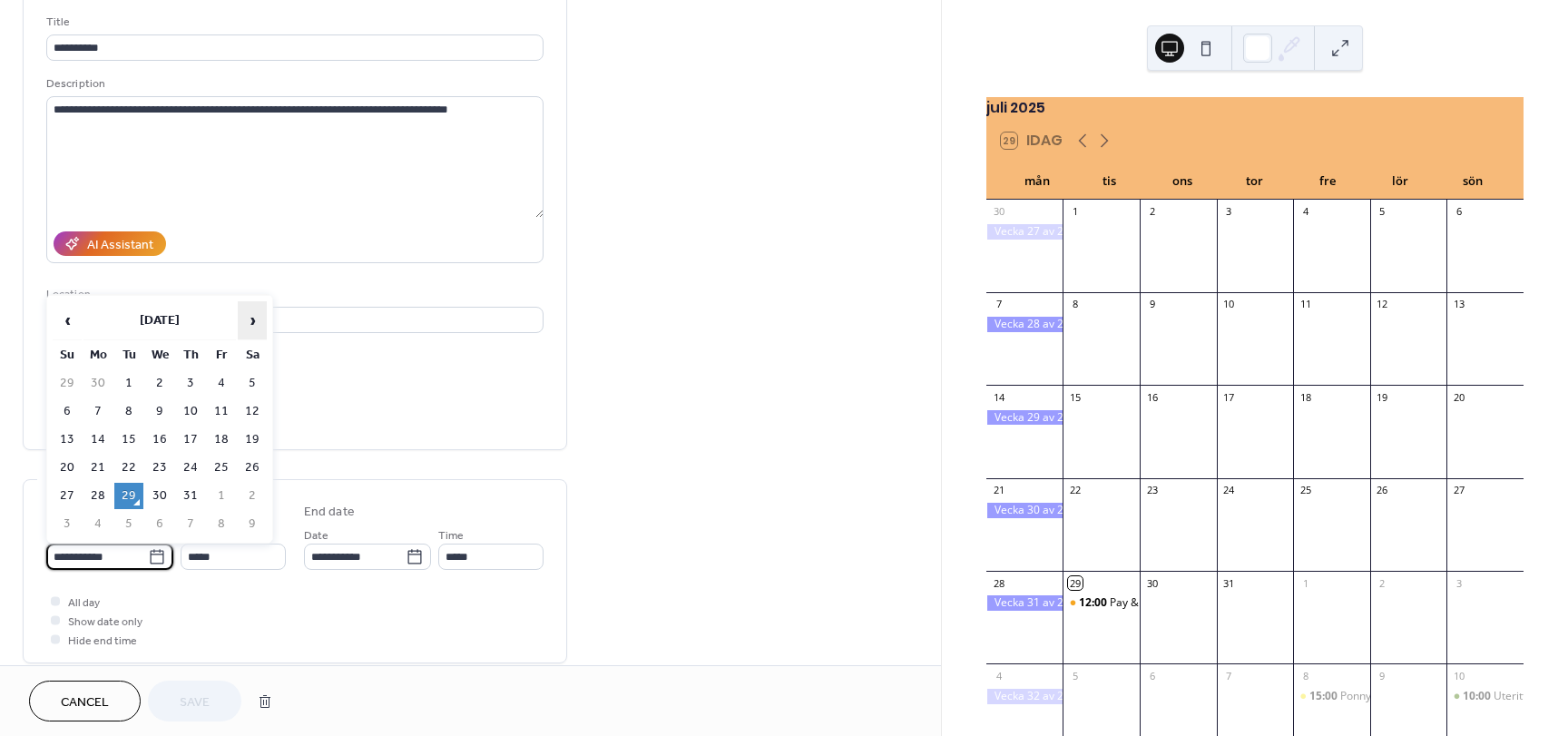 click on "›" at bounding box center (252, 320) 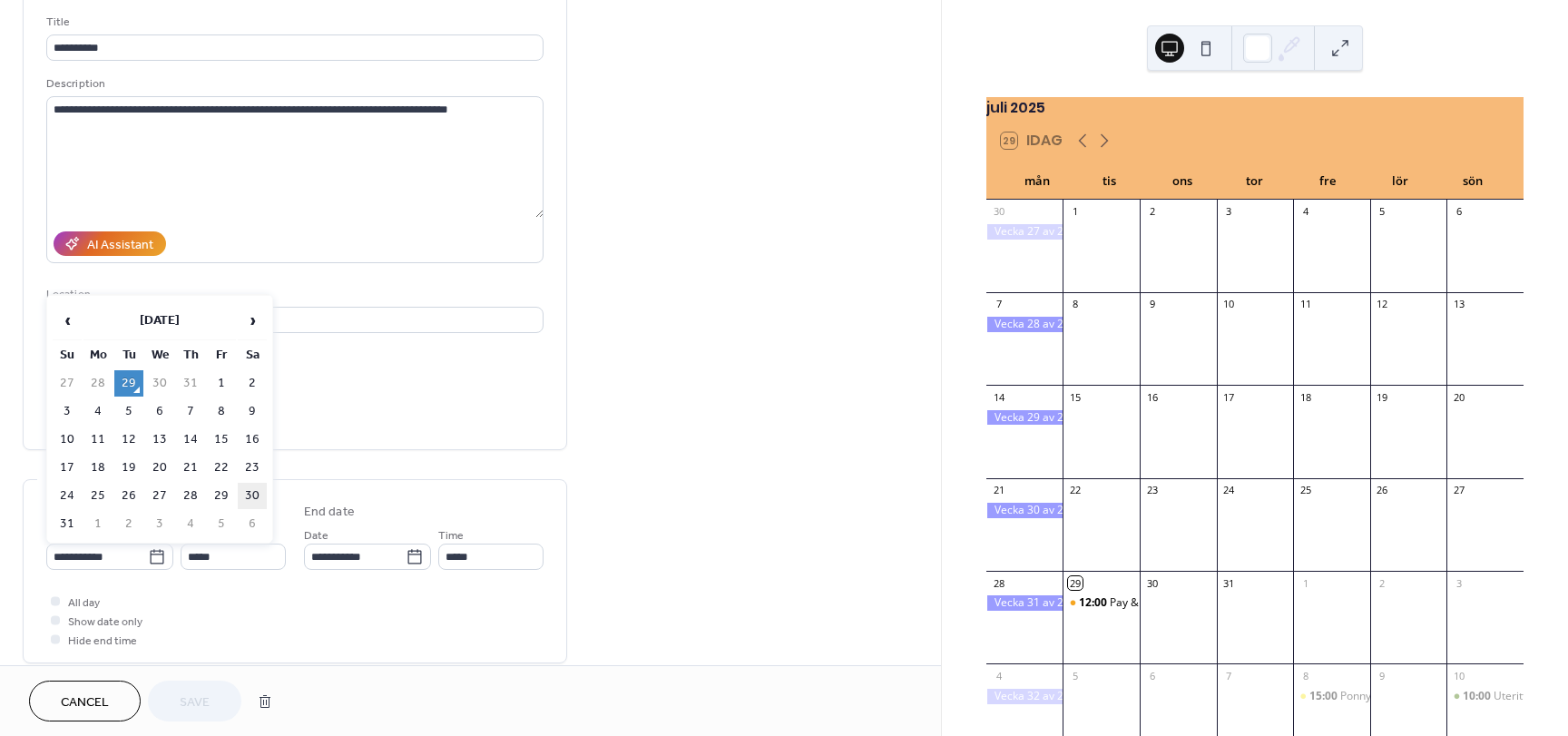 click on "30" at bounding box center (252, 496) 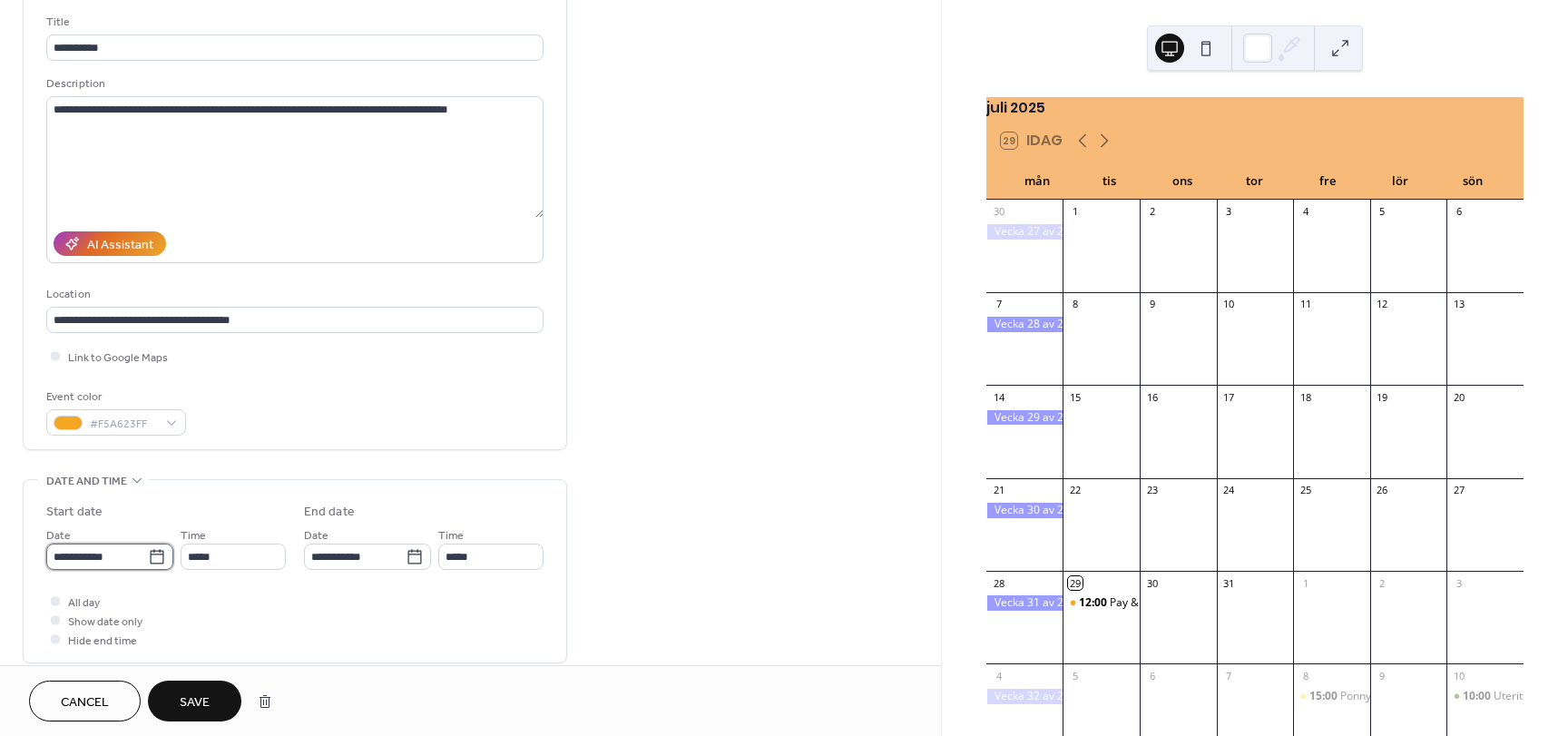click on "**********" at bounding box center [97, 556] 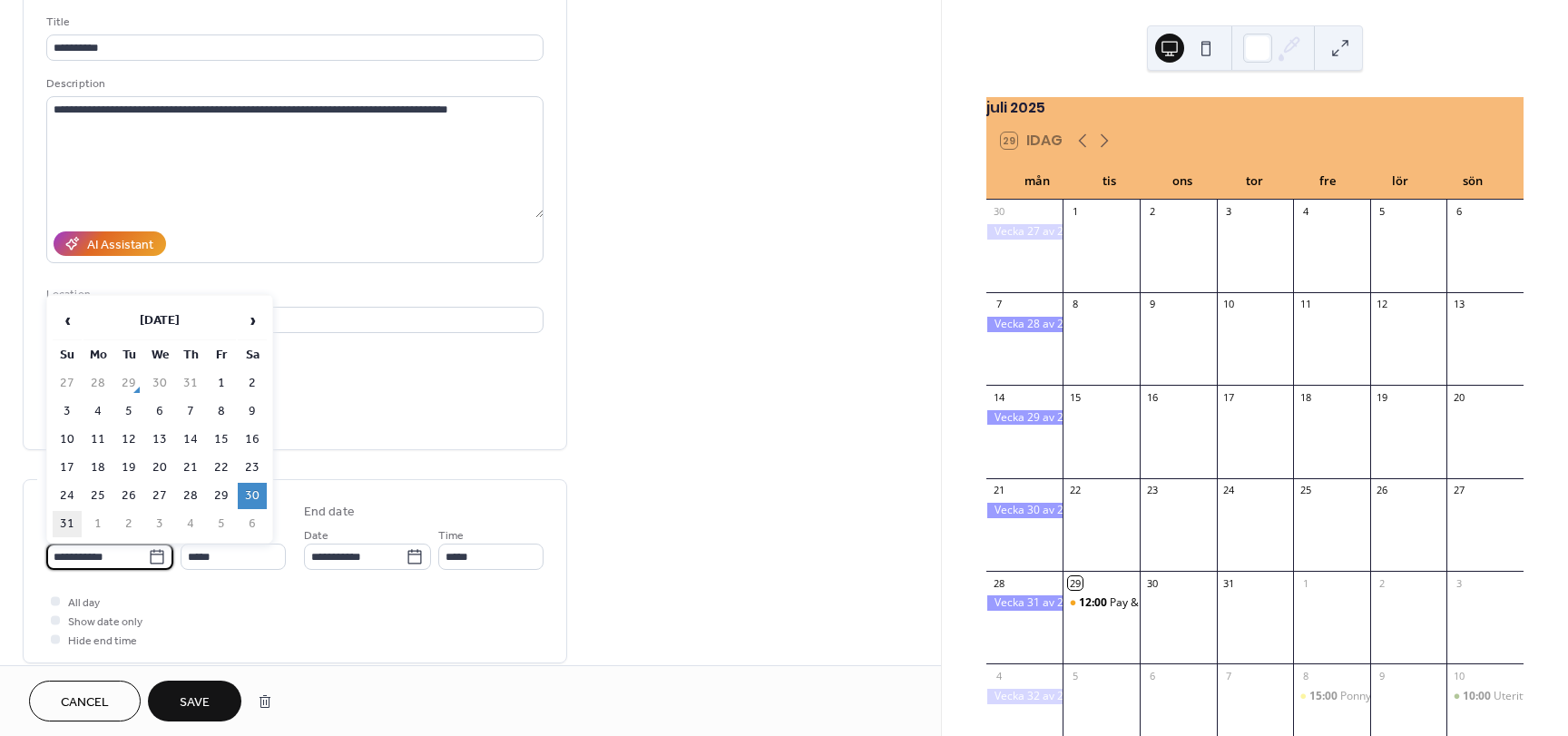 click on "31" at bounding box center [67, 524] 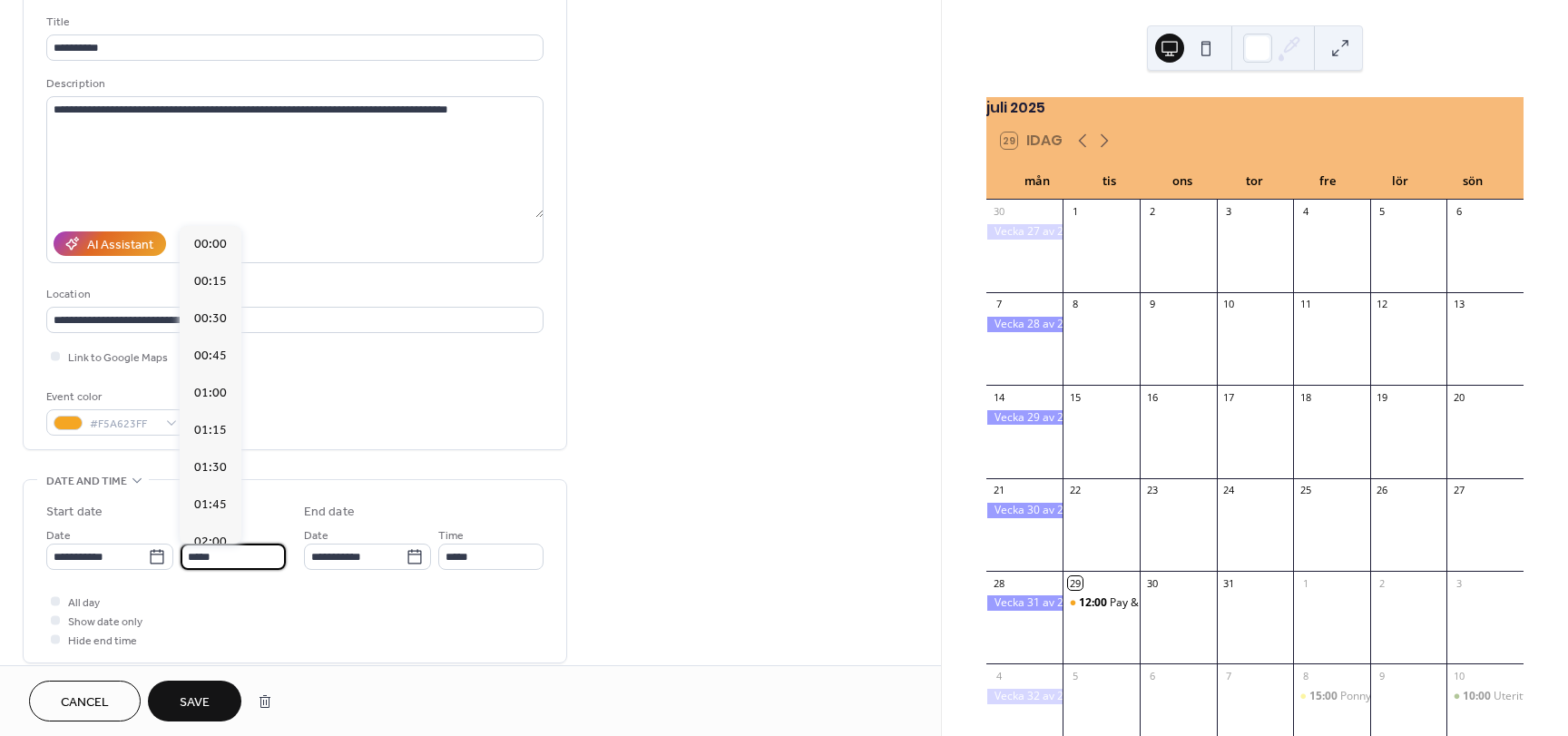 click on "*****" at bounding box center [233, 556] 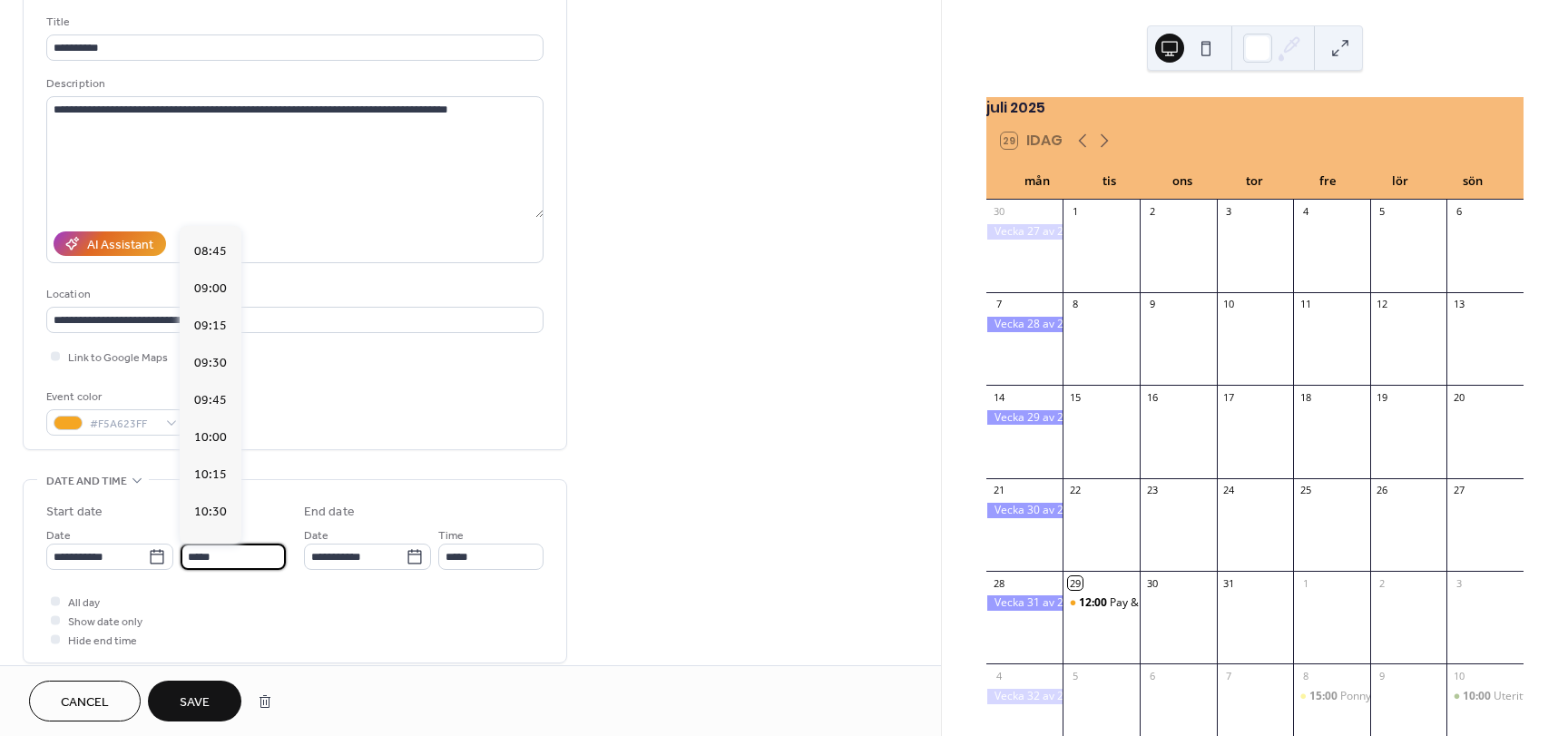 scroll, scrollTop: 1293, scrollLeft: 0, axis: vertical 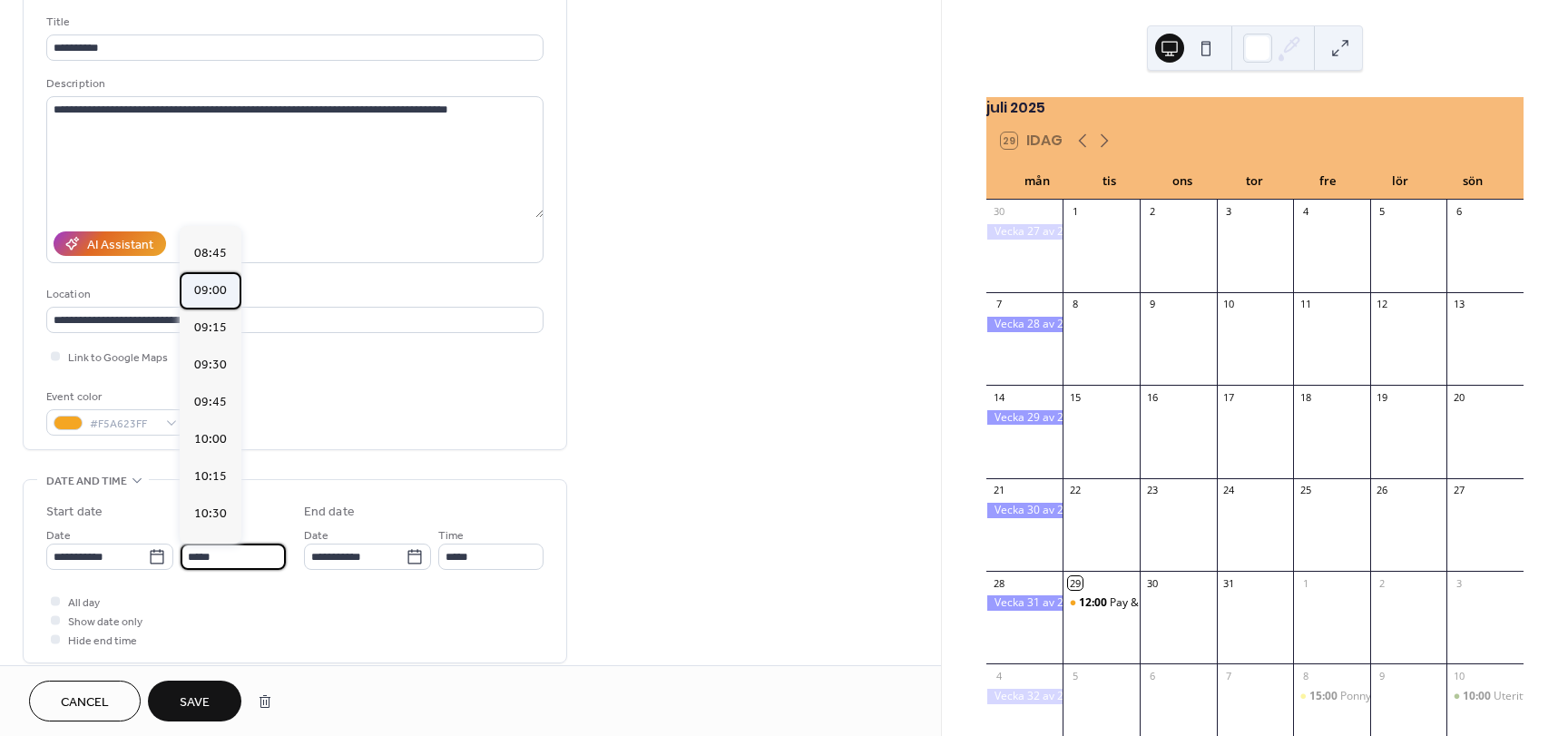 click on "09:00" at bounding box center (211, 290) 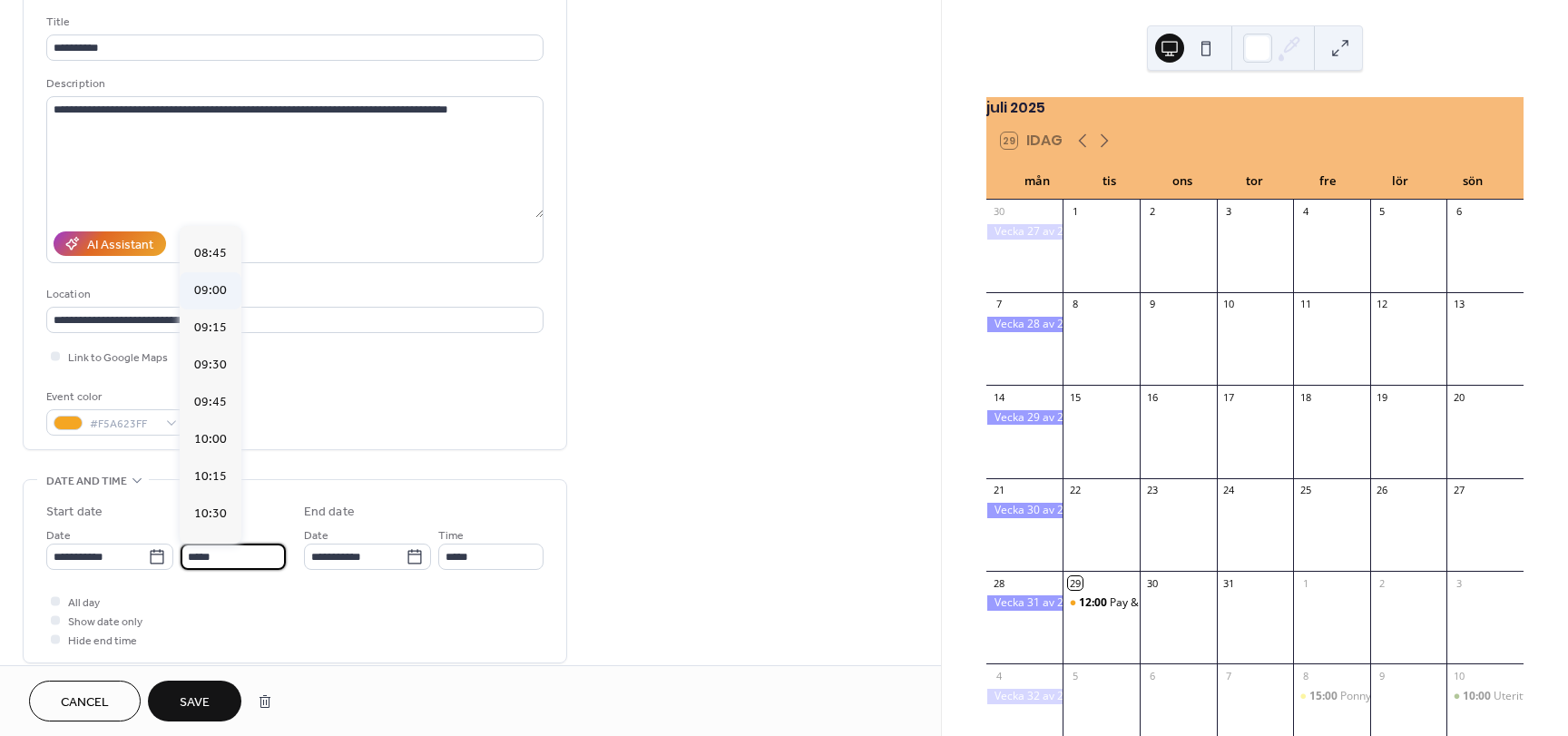 type on "*****" 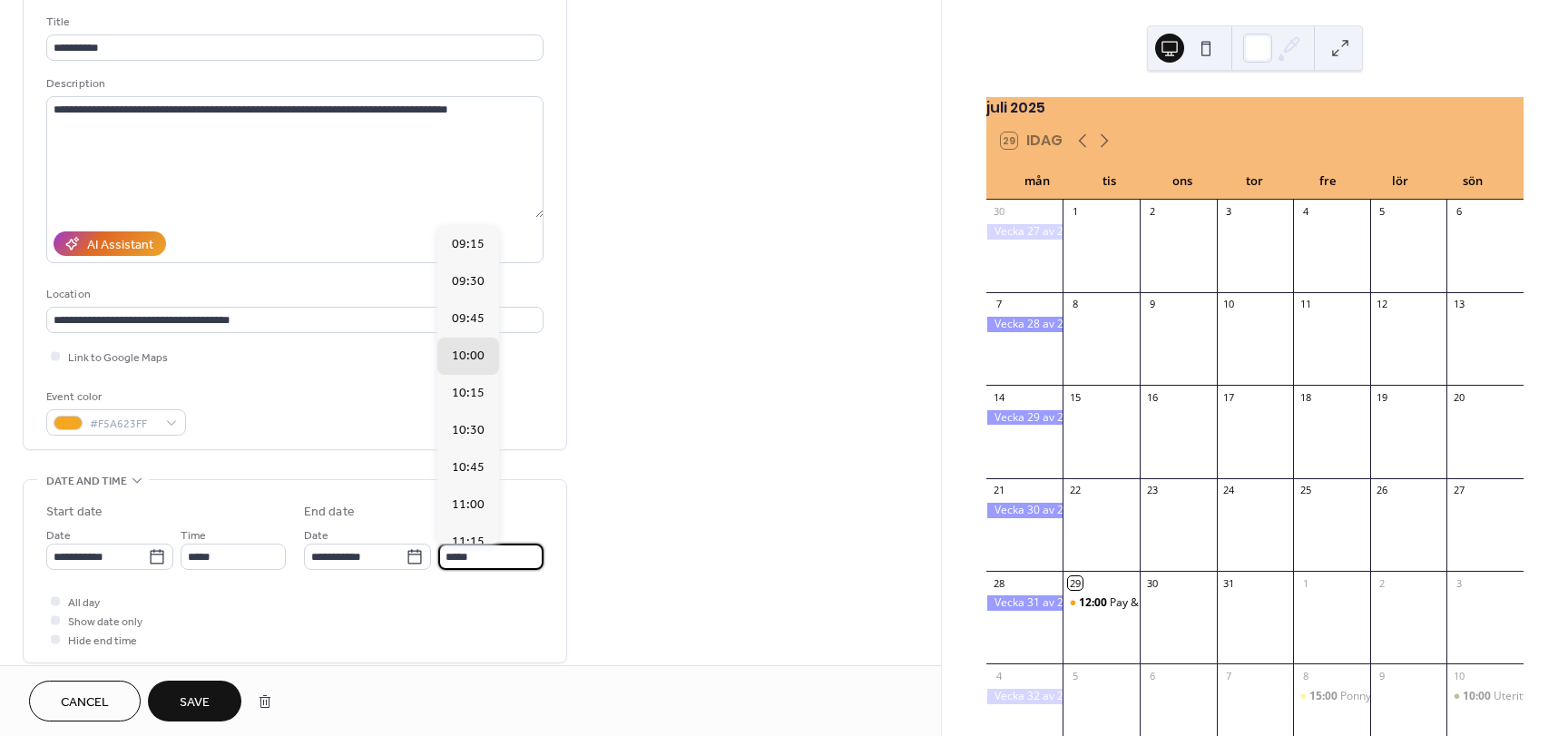 click on "*****" at bounding box center [491, 556] 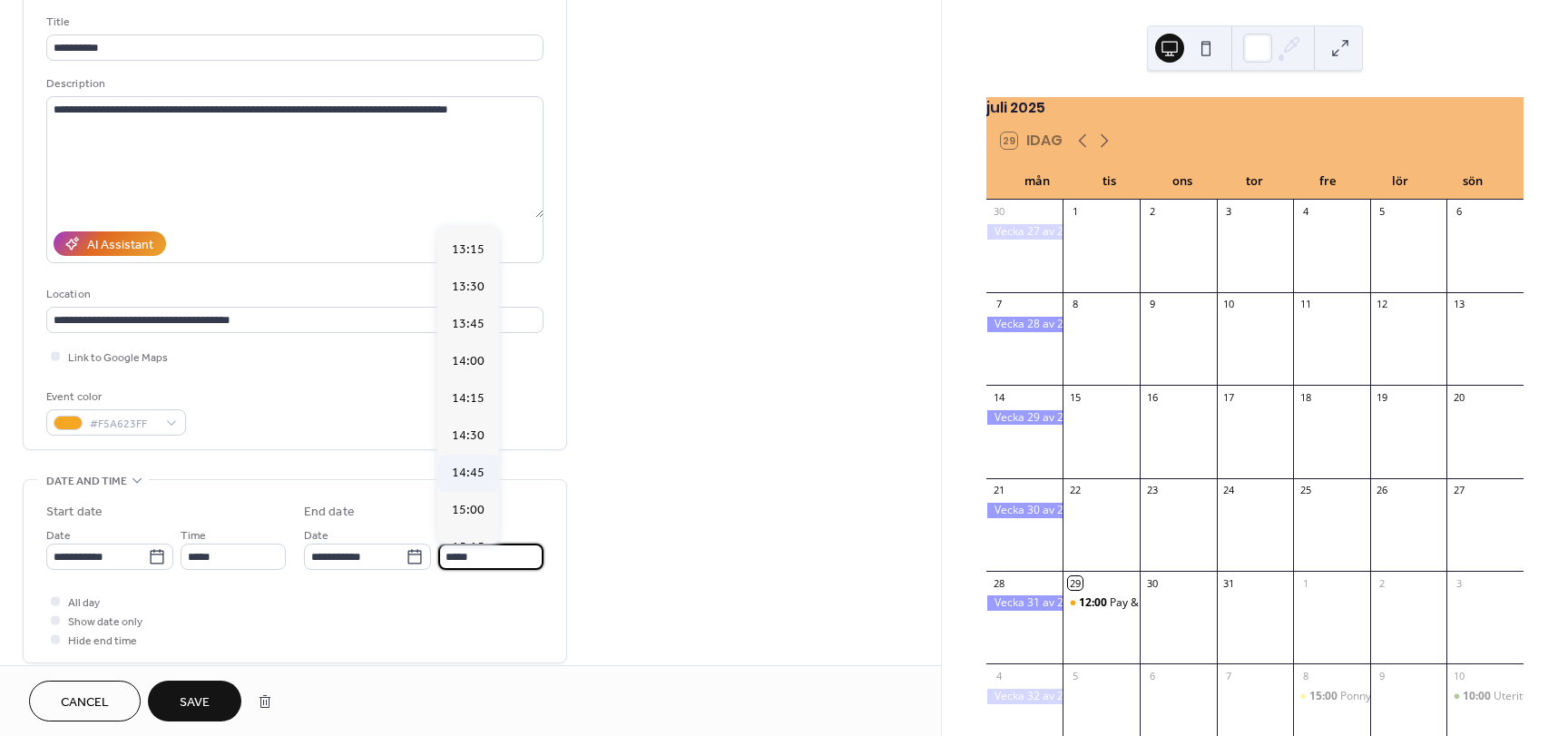 scroll, scrollTop: 595, scrollLeft: 0, axis: vertical 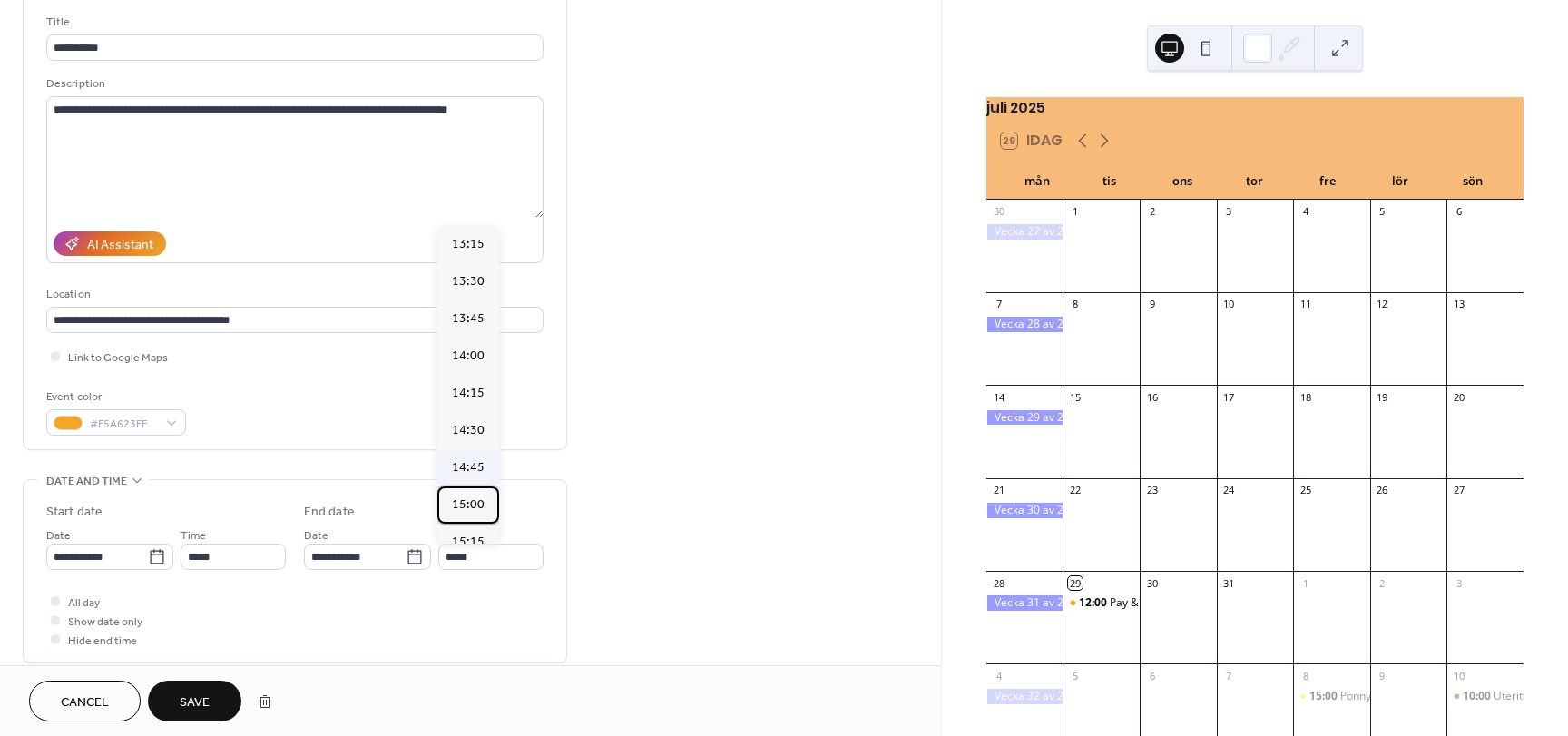 click on "15:00" at bounding box center (468, 505) 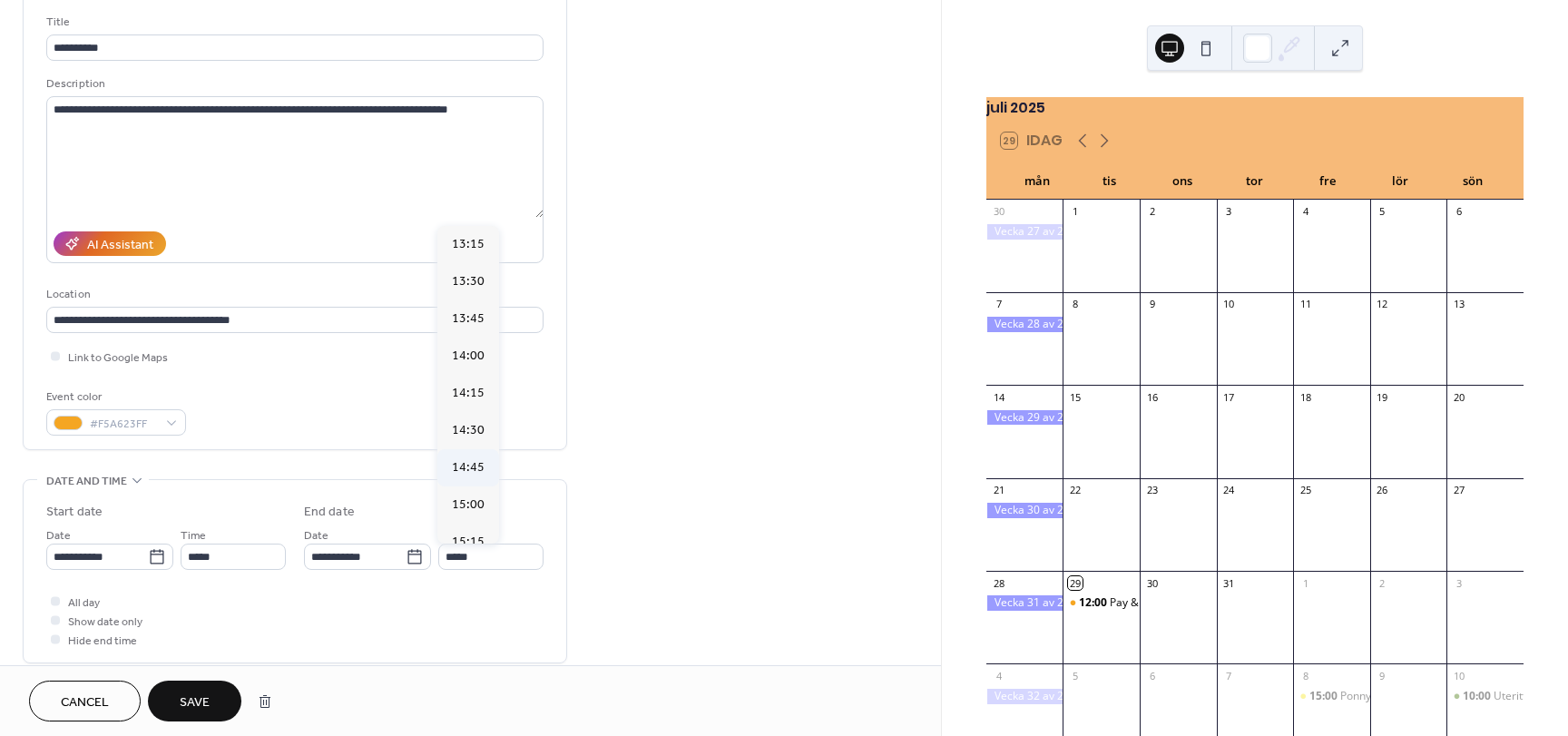 type on "*****" 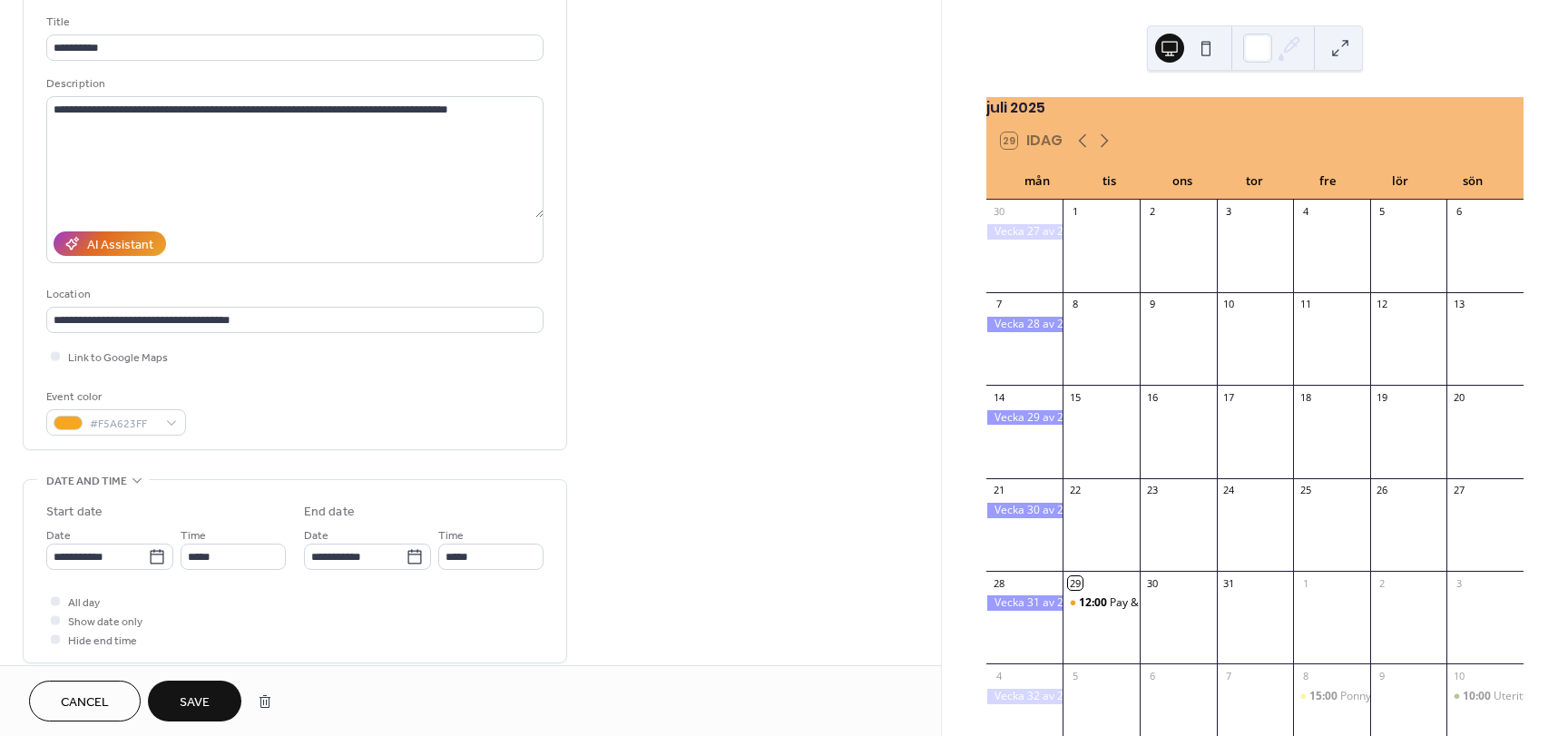 click on "Save" at bounding box center (194, 701) 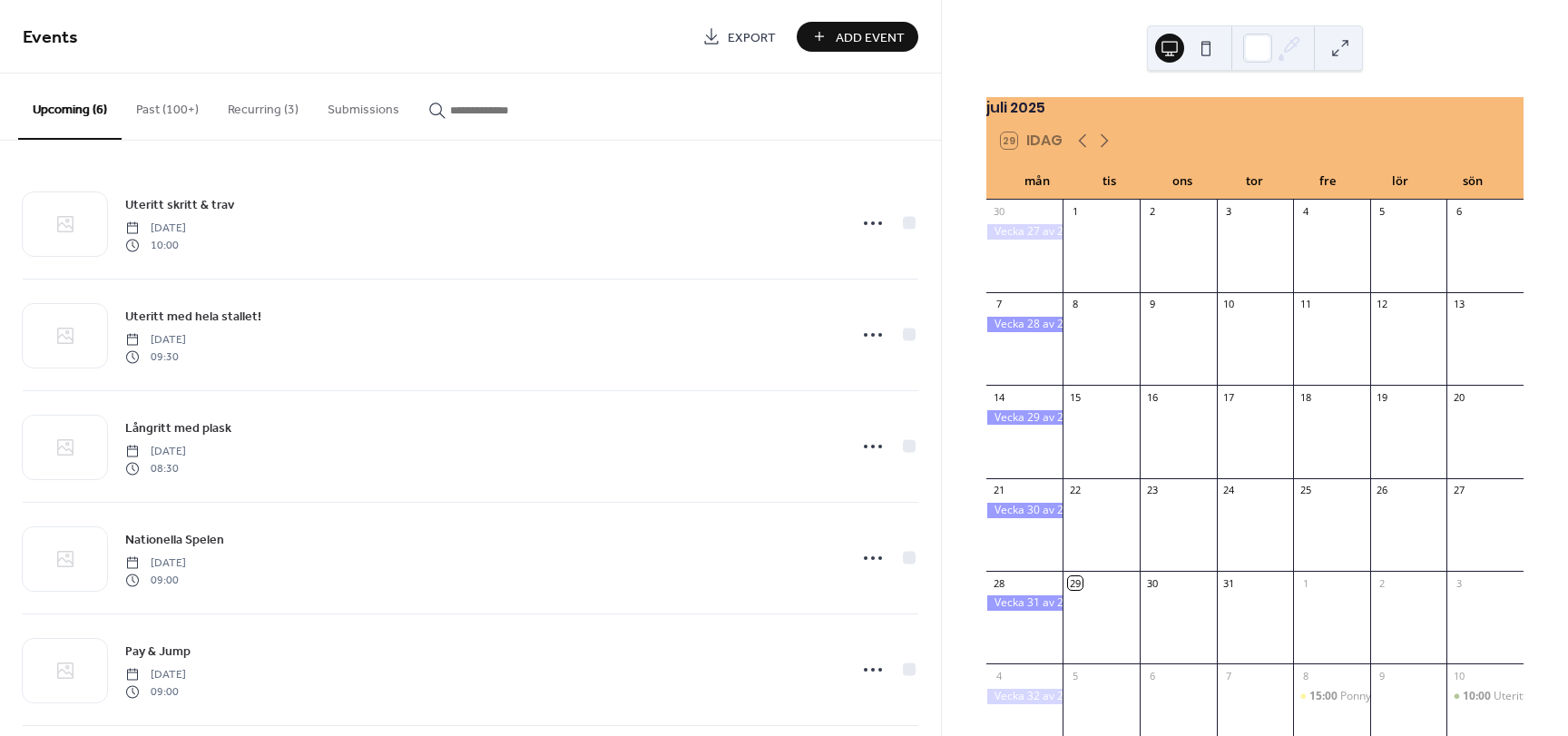 scroll, scrollTop: 75, scrollLeft: 0, axis: vertical 